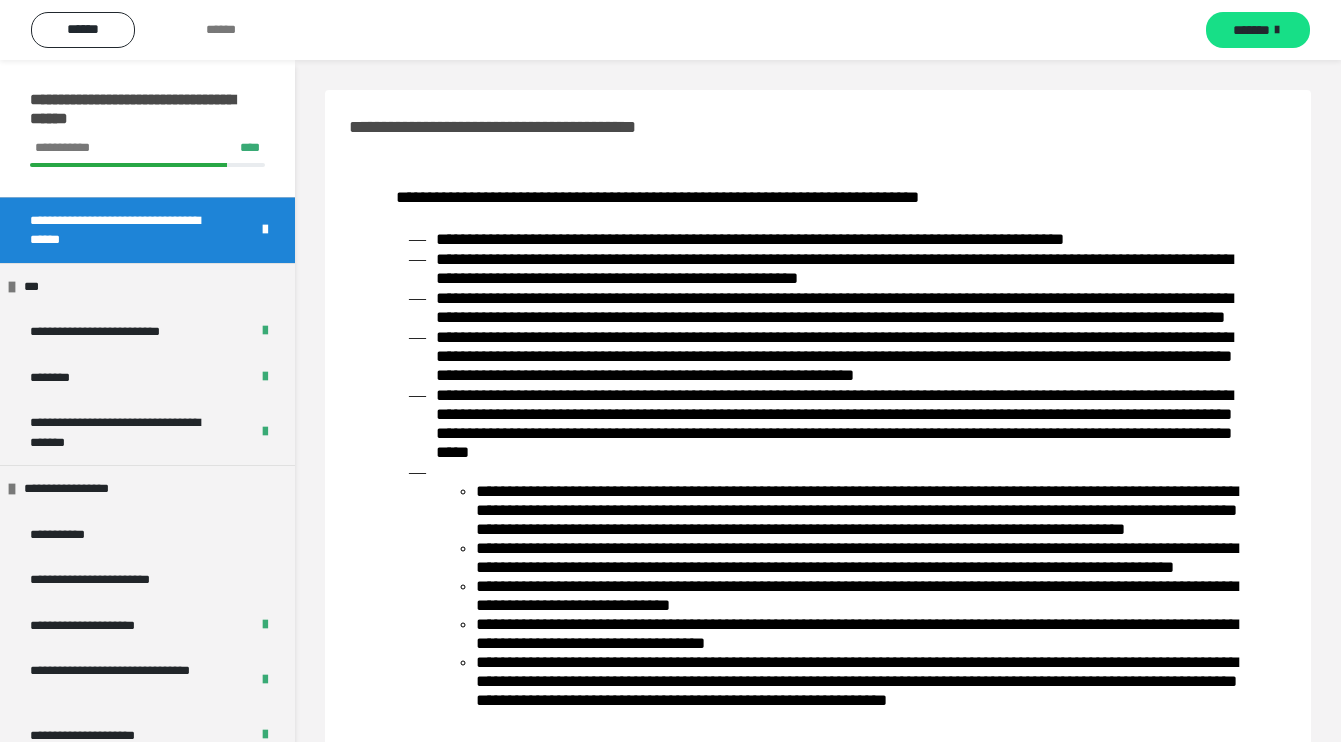 scroll, scrollTop: 173, scrollLeft: 0, axis: vertical 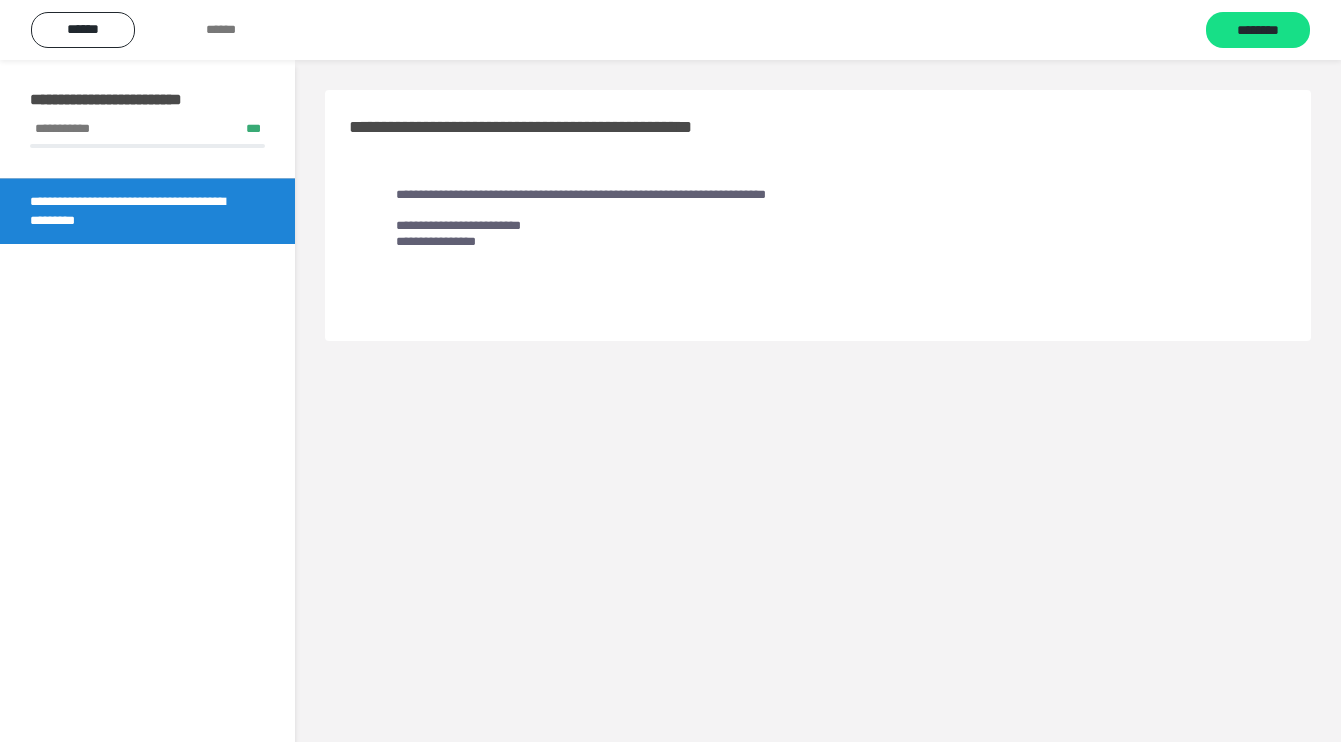 click on "**********" at bounding box center (818, 196) 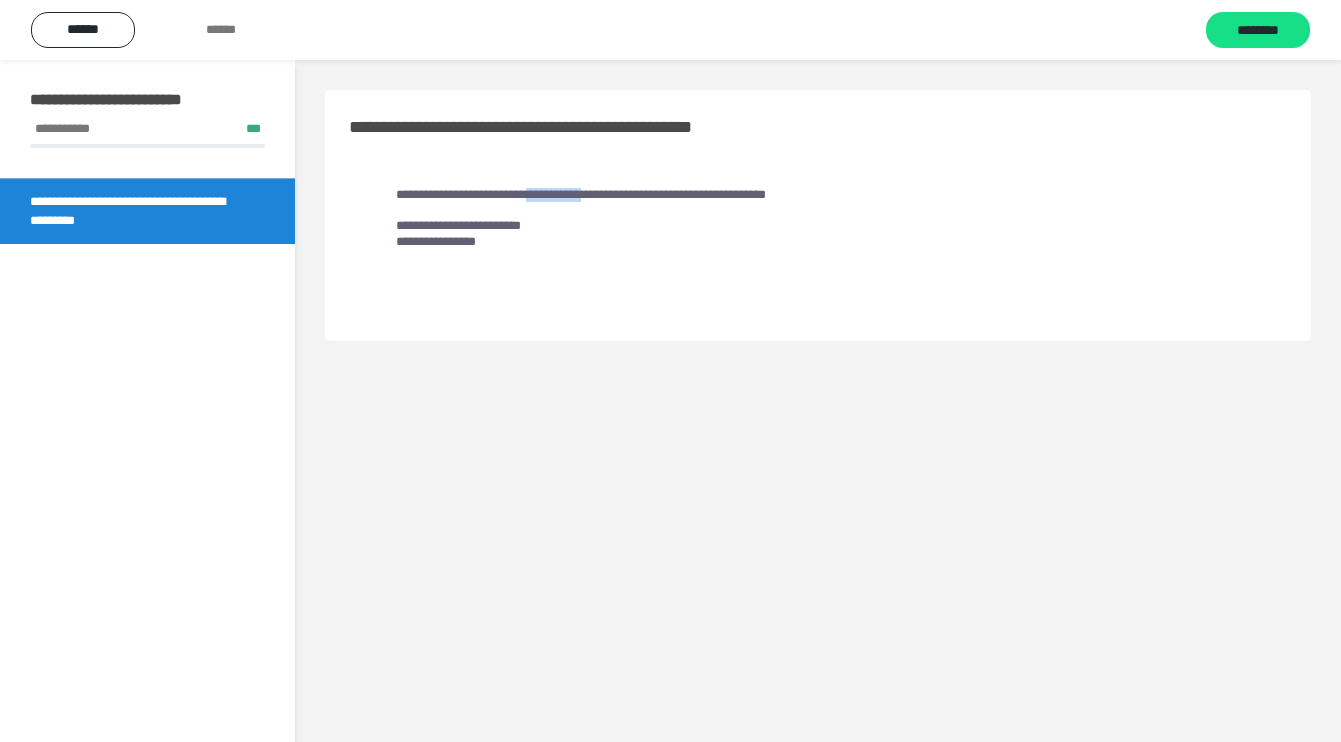 click on "**********" at bounding box center (818, 196) 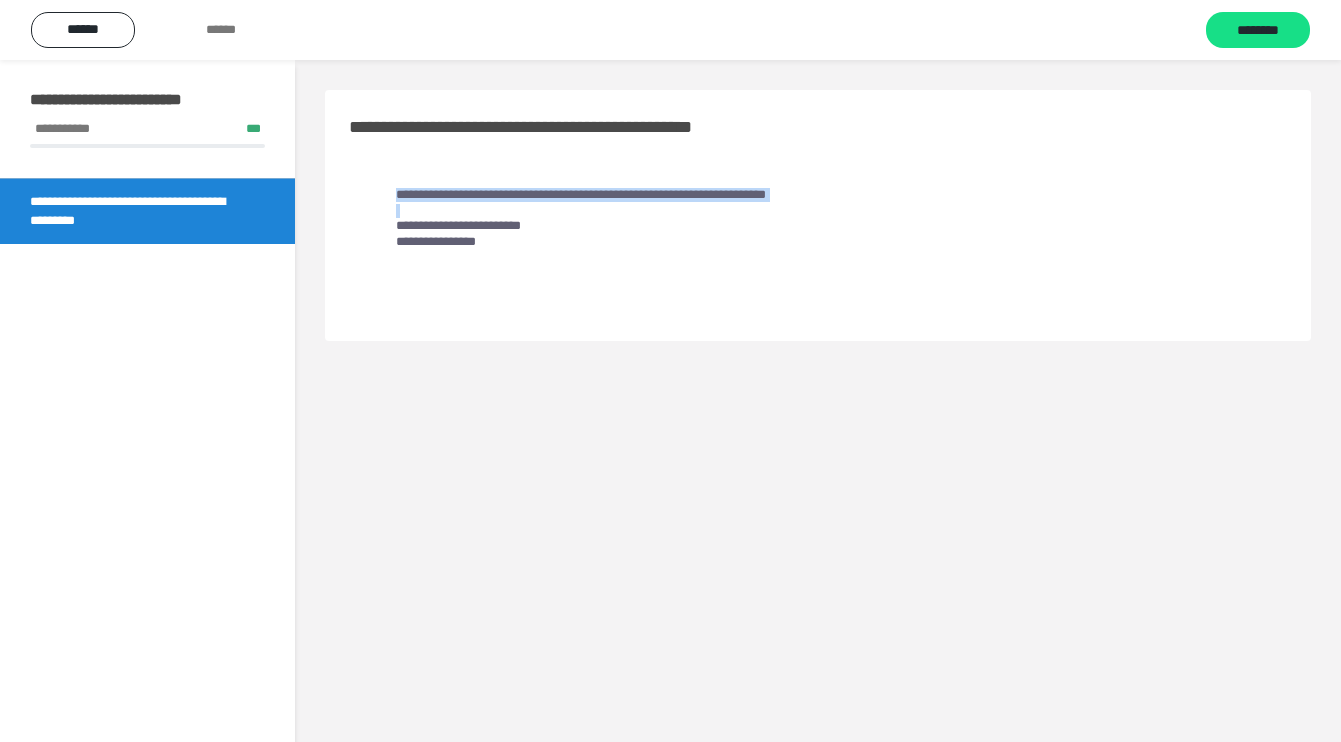 click on "**********" at bounding box center (818, 196) 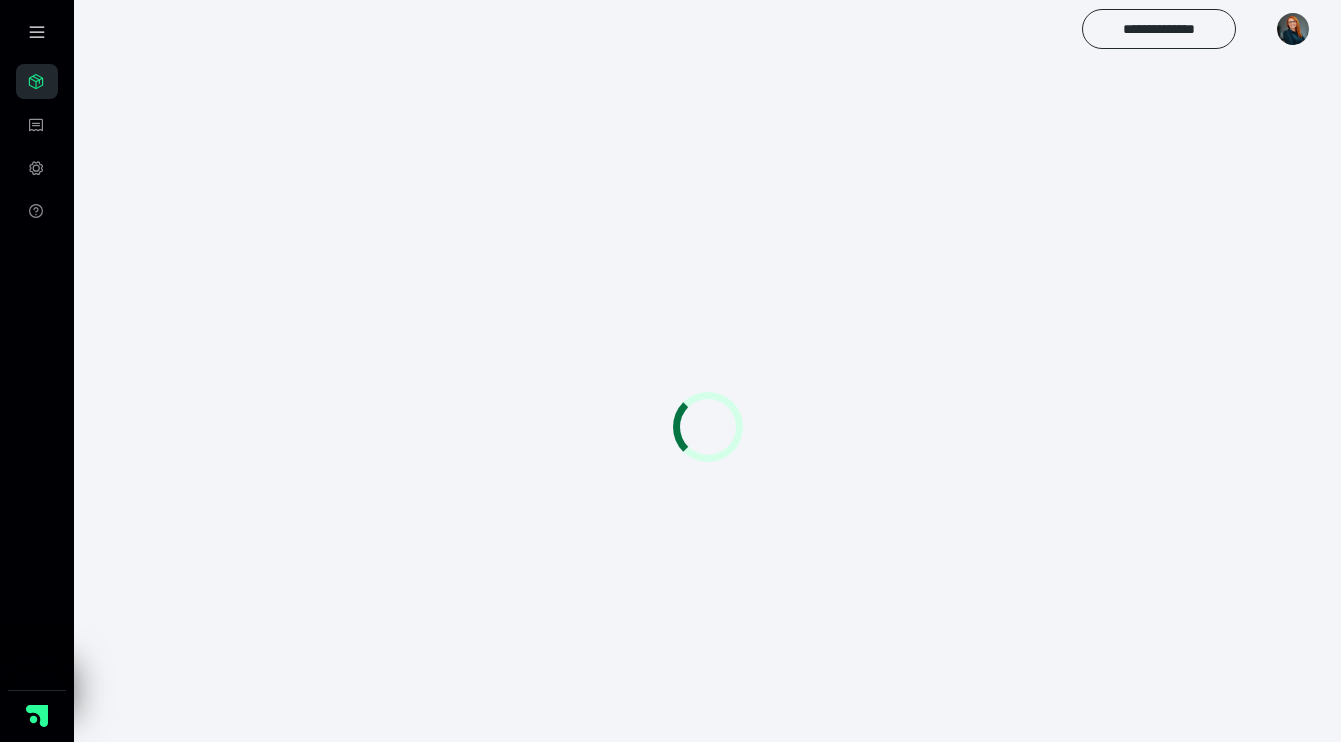 scroll, scrollTop: 0, scrollLeft: 0, axis: both 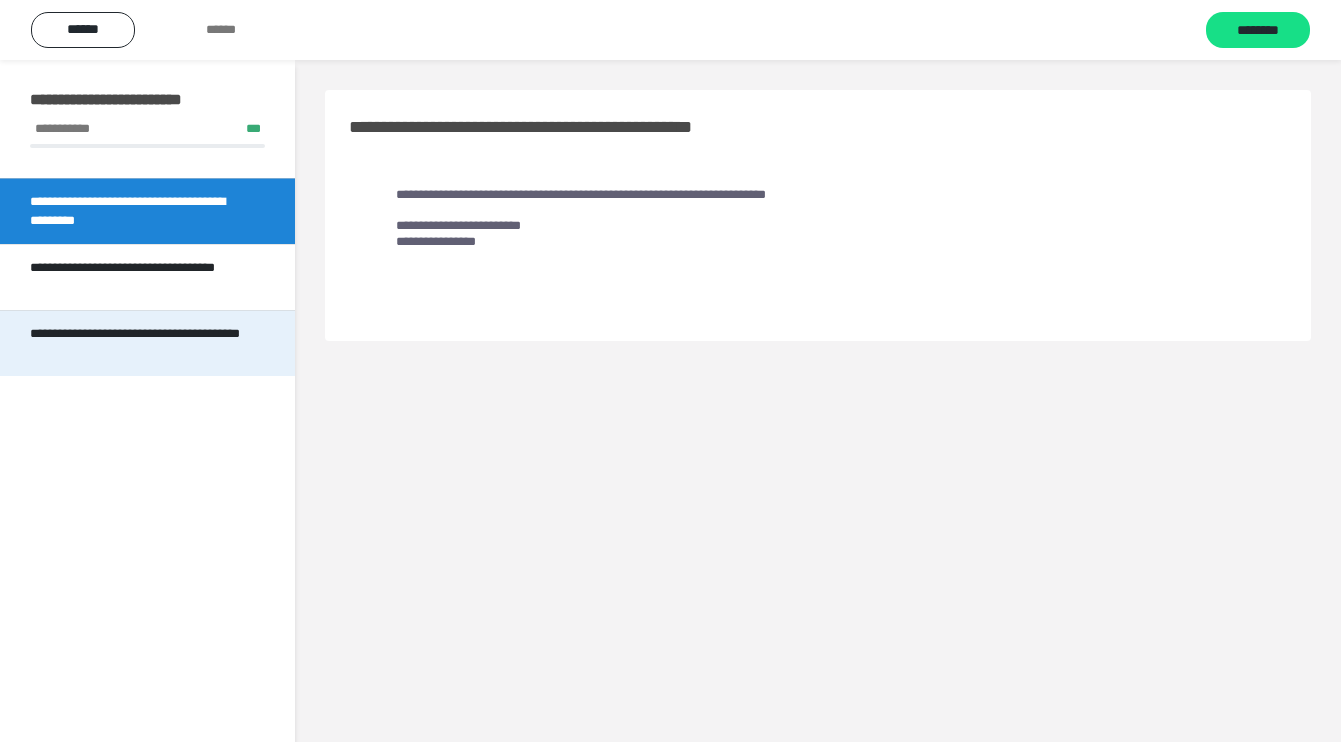 click on "**********" at bounding box center [139, 343] 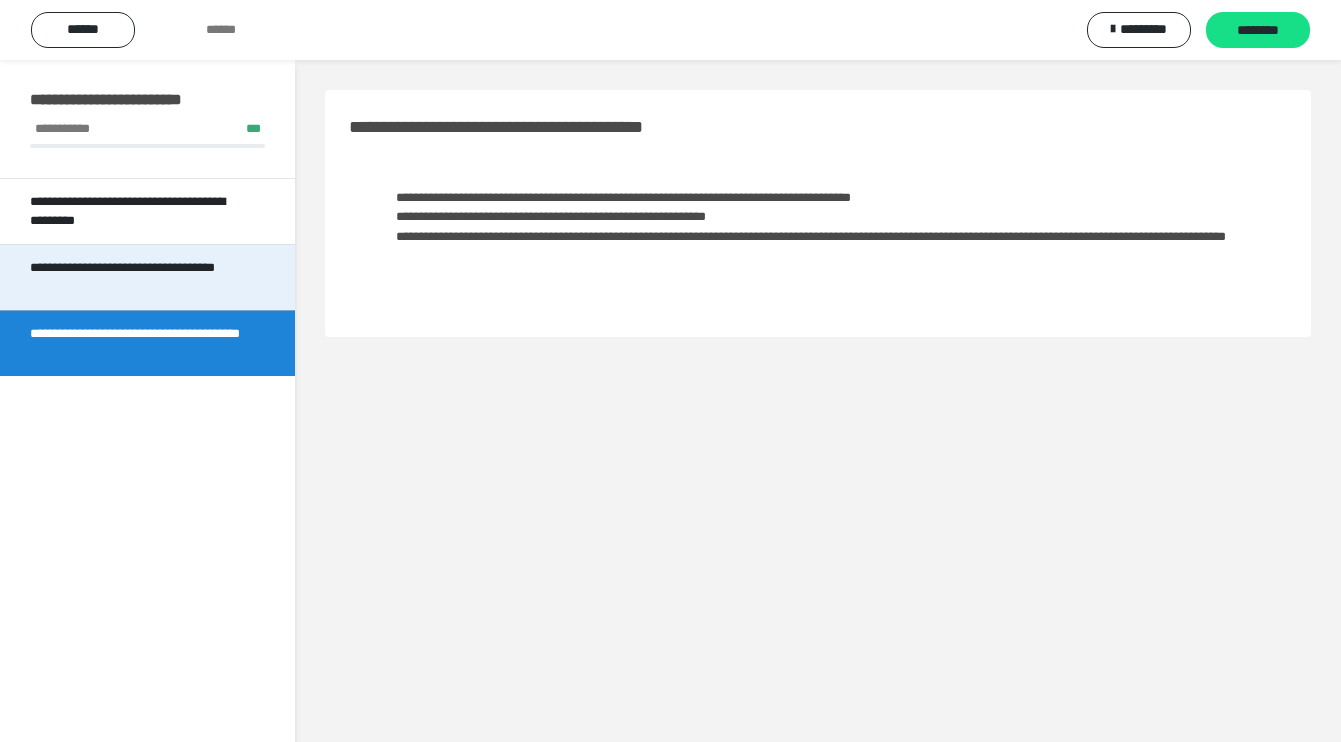click on "**********" at bounding box center (139, 277) 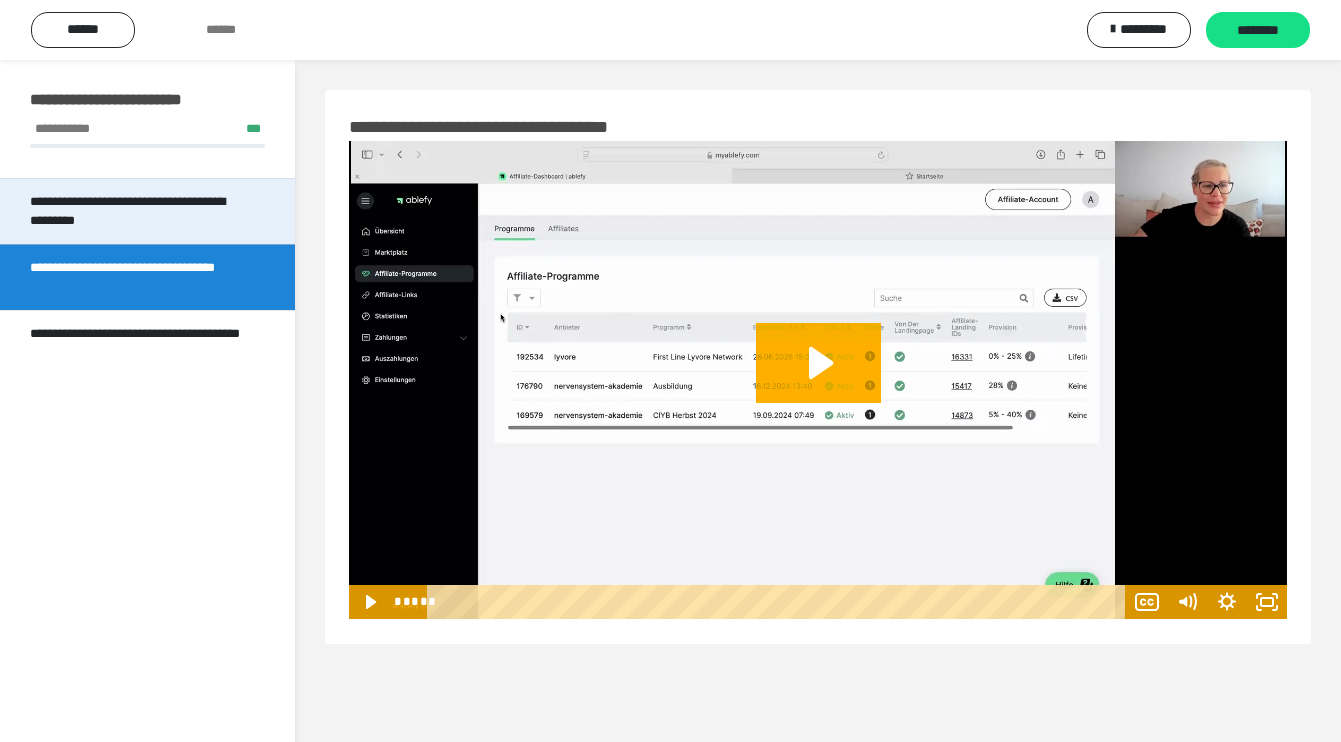click on "**********" at bounding box center (139, 211) 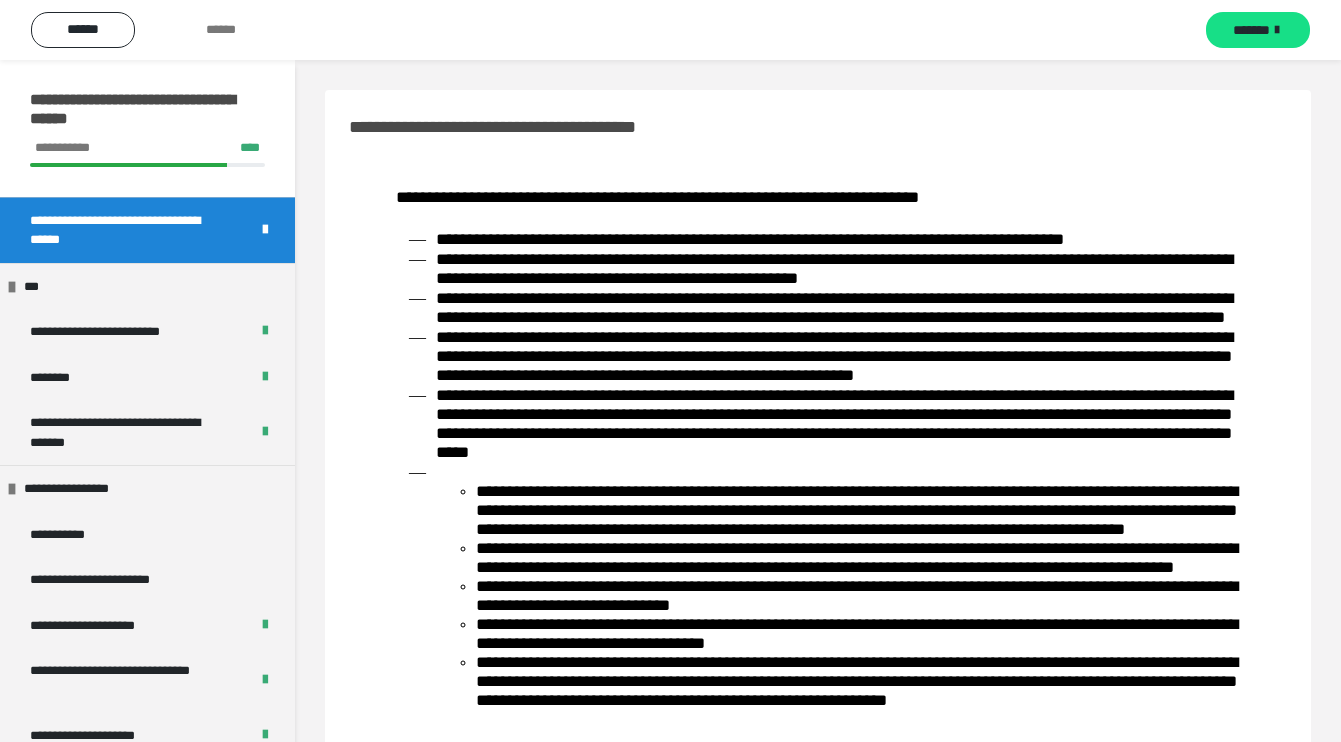 scroll, scrollTop: 173, scrollLeft: 0, axis: vertical 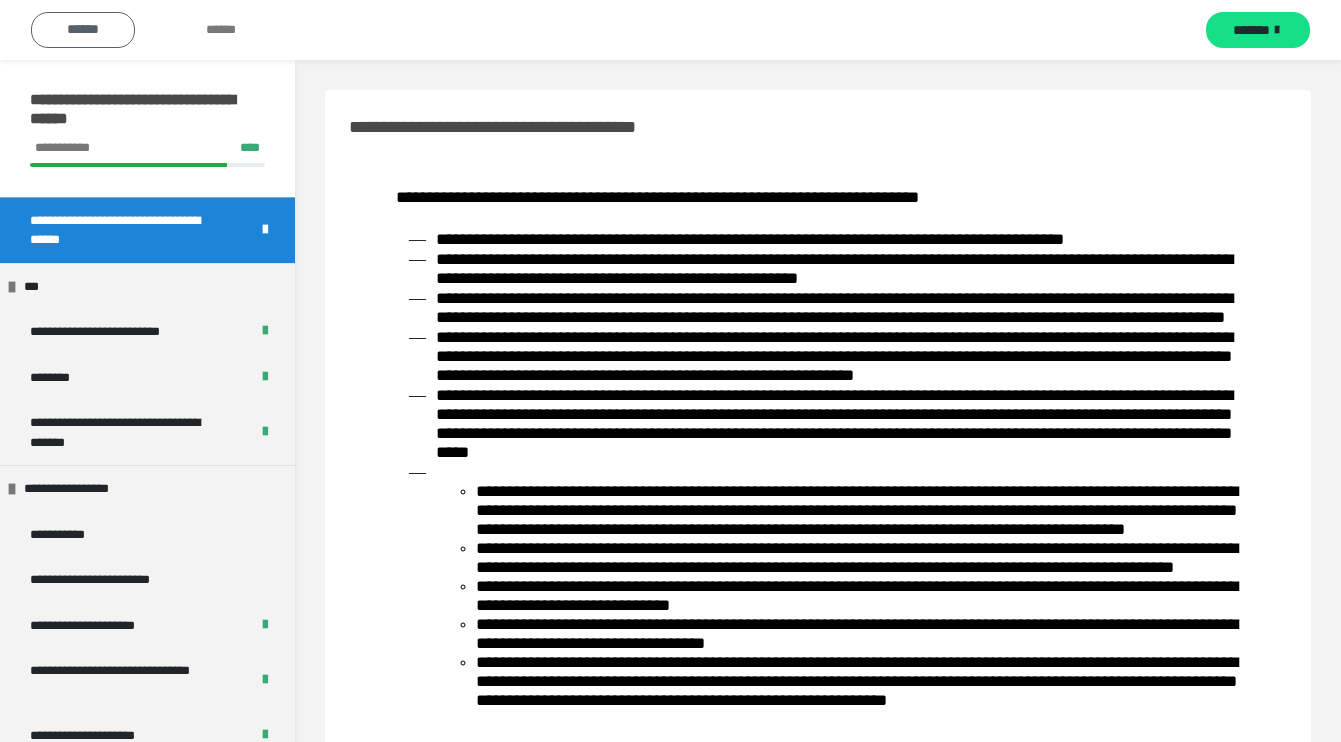 click on "******" at bounding box center (83, 30) 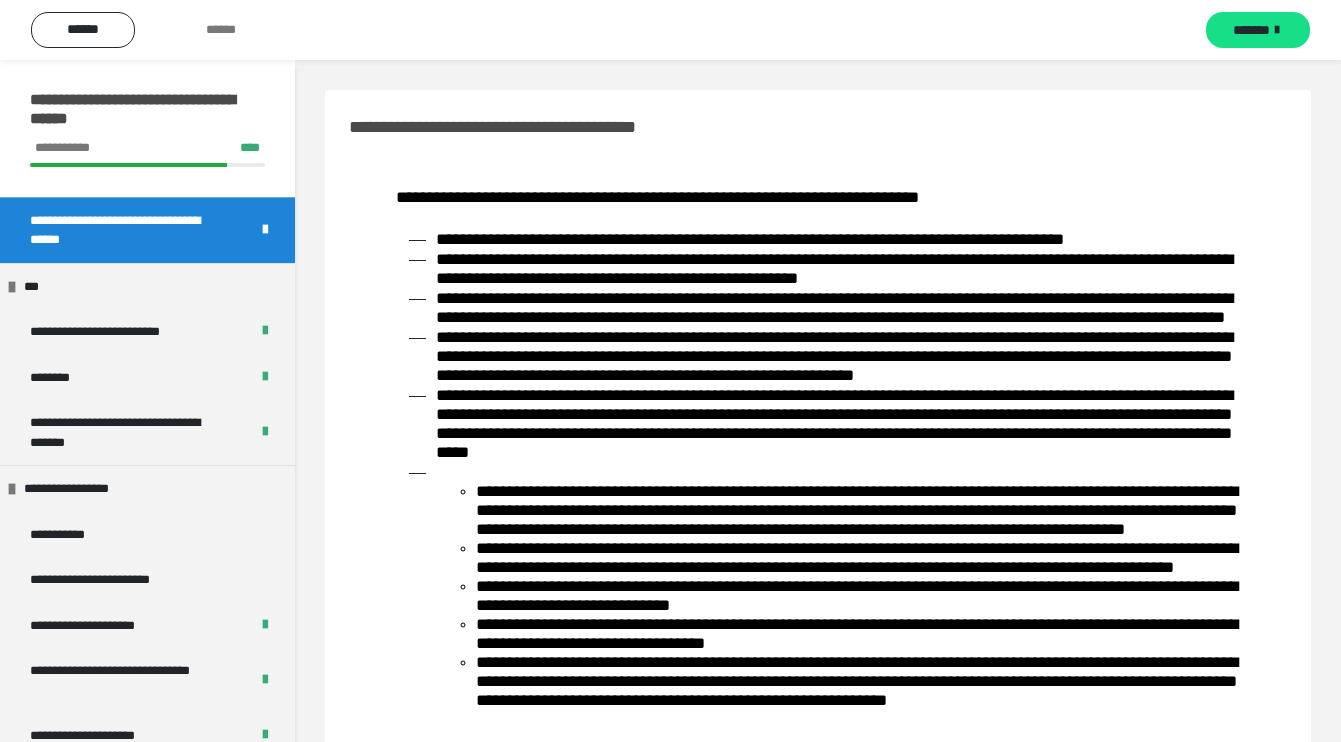 scroll, scrollTop: 0, scrollLeft: 0, axis: both 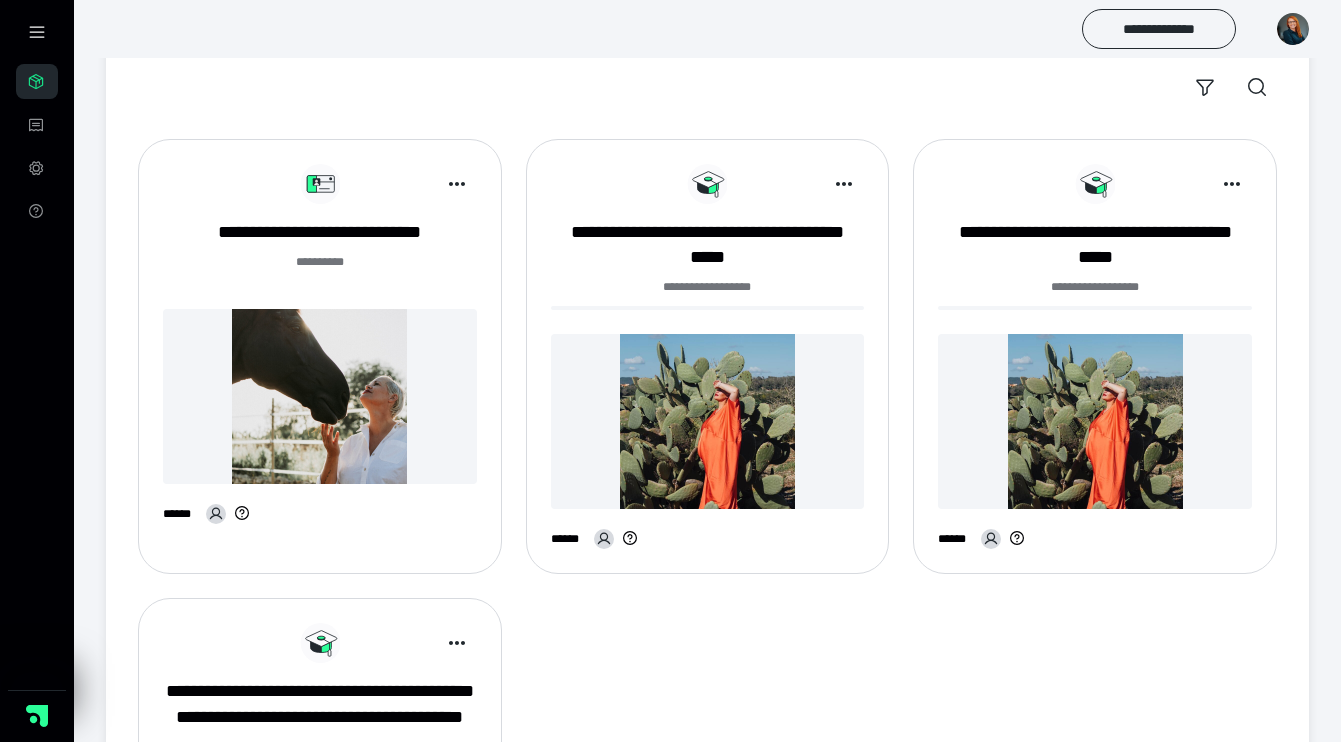 click at bounding box center (320, 396) 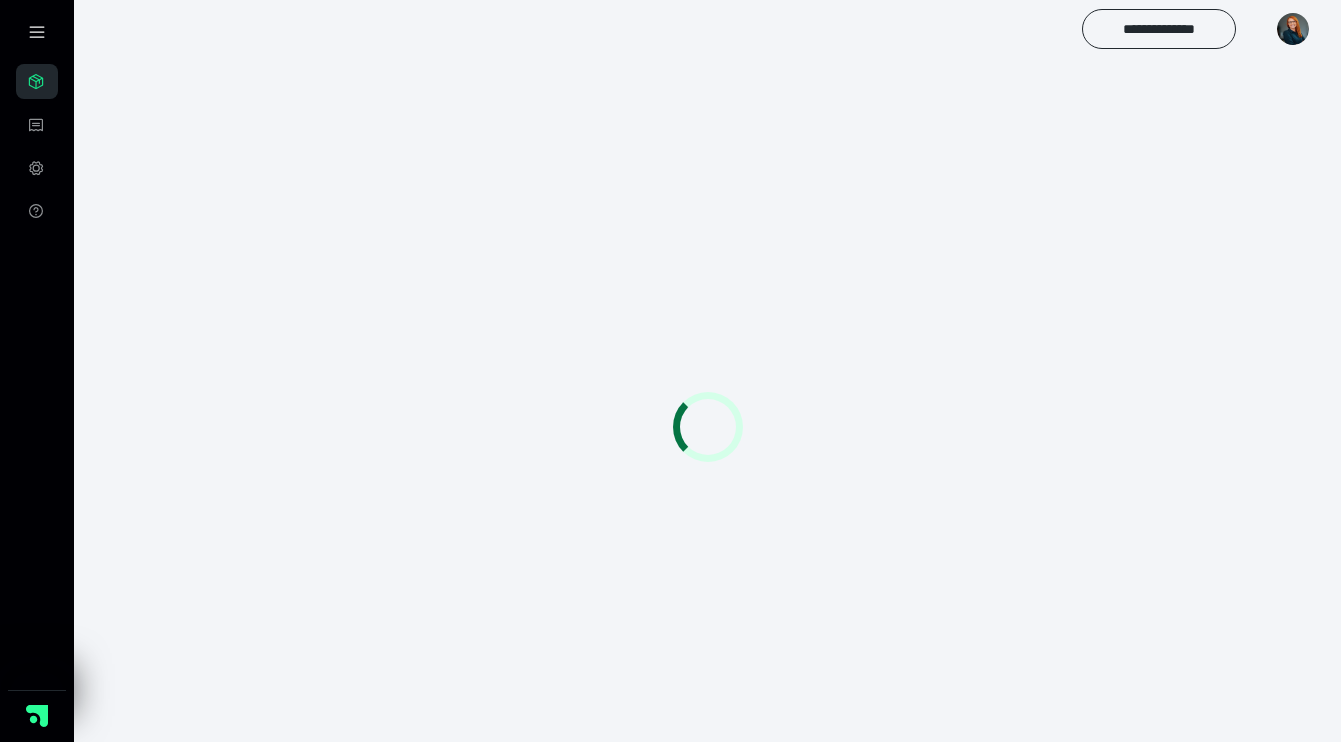 scroll, scrollTop: 0, scrollLeft: 0, axis: both 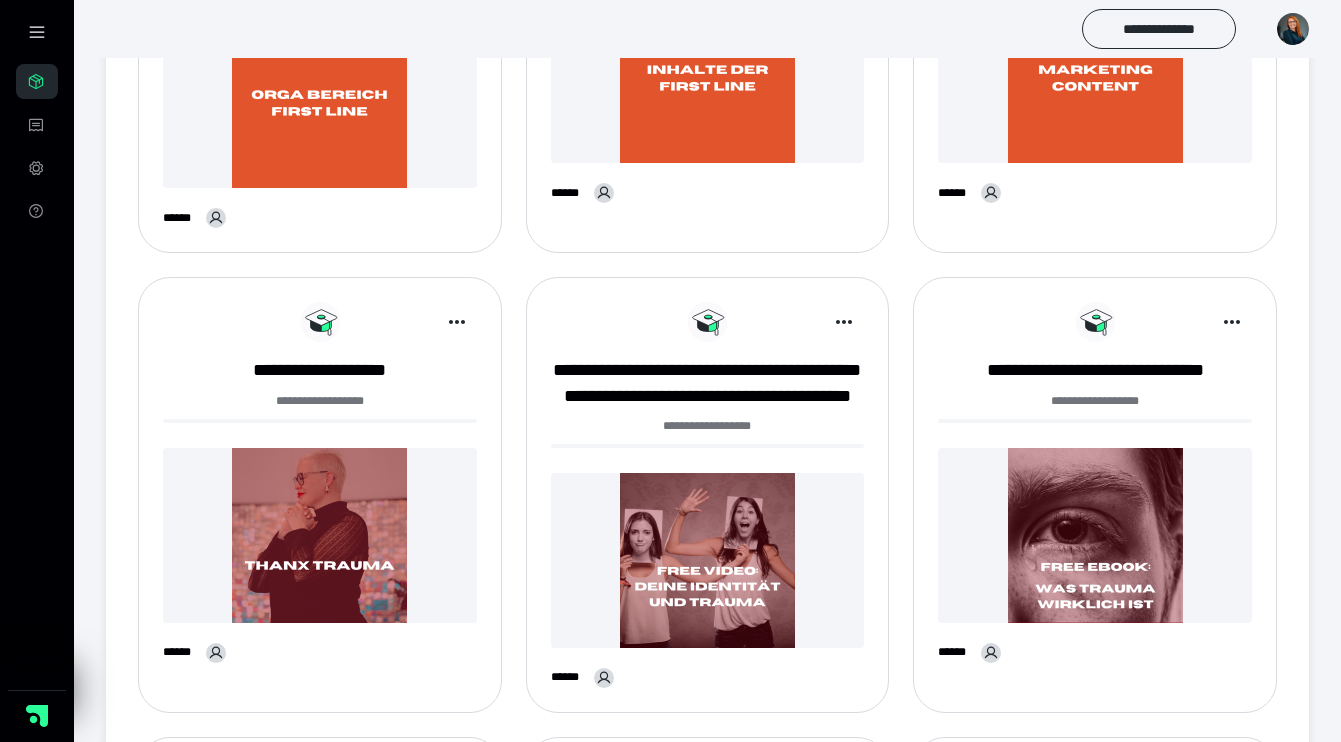 click at bounding box center (708, 75) 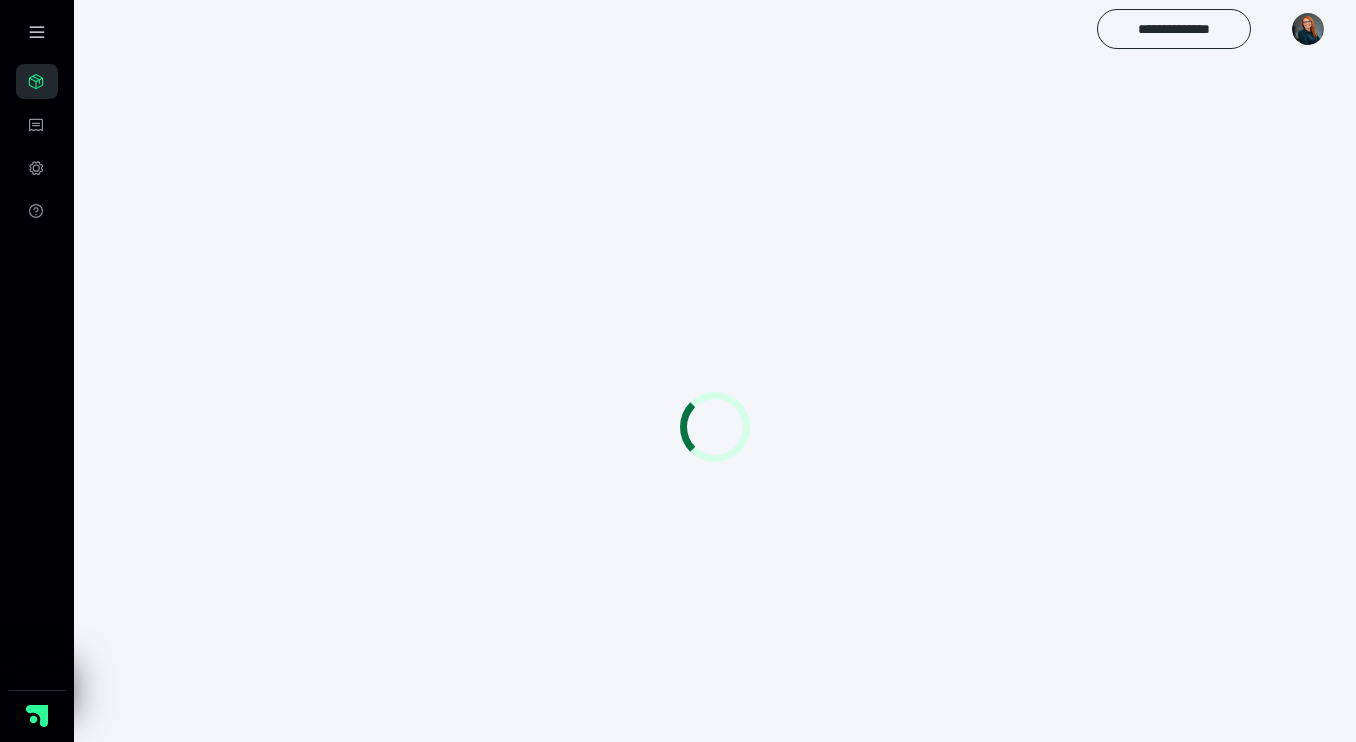 scroll, scrollTop: 0, scrollLeft: 0, axis: both 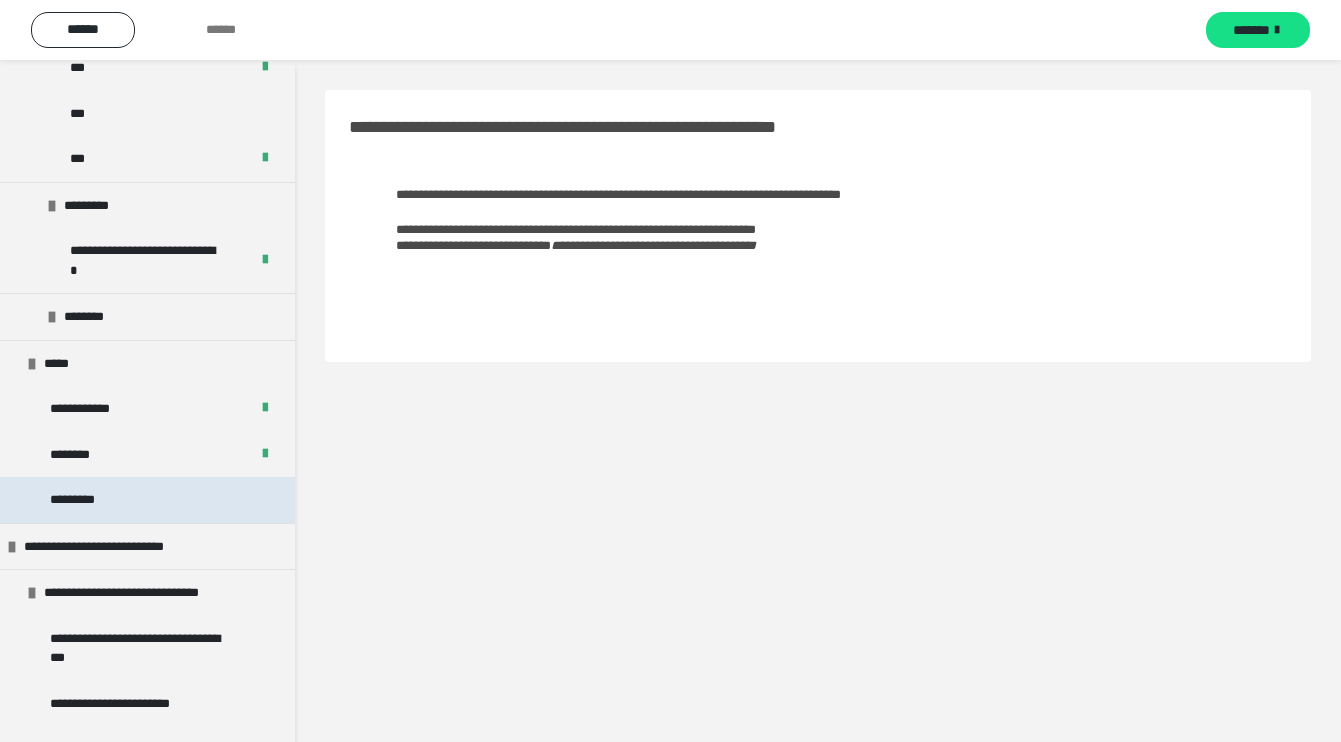 click on "*********" at bounding box center (147, 500) 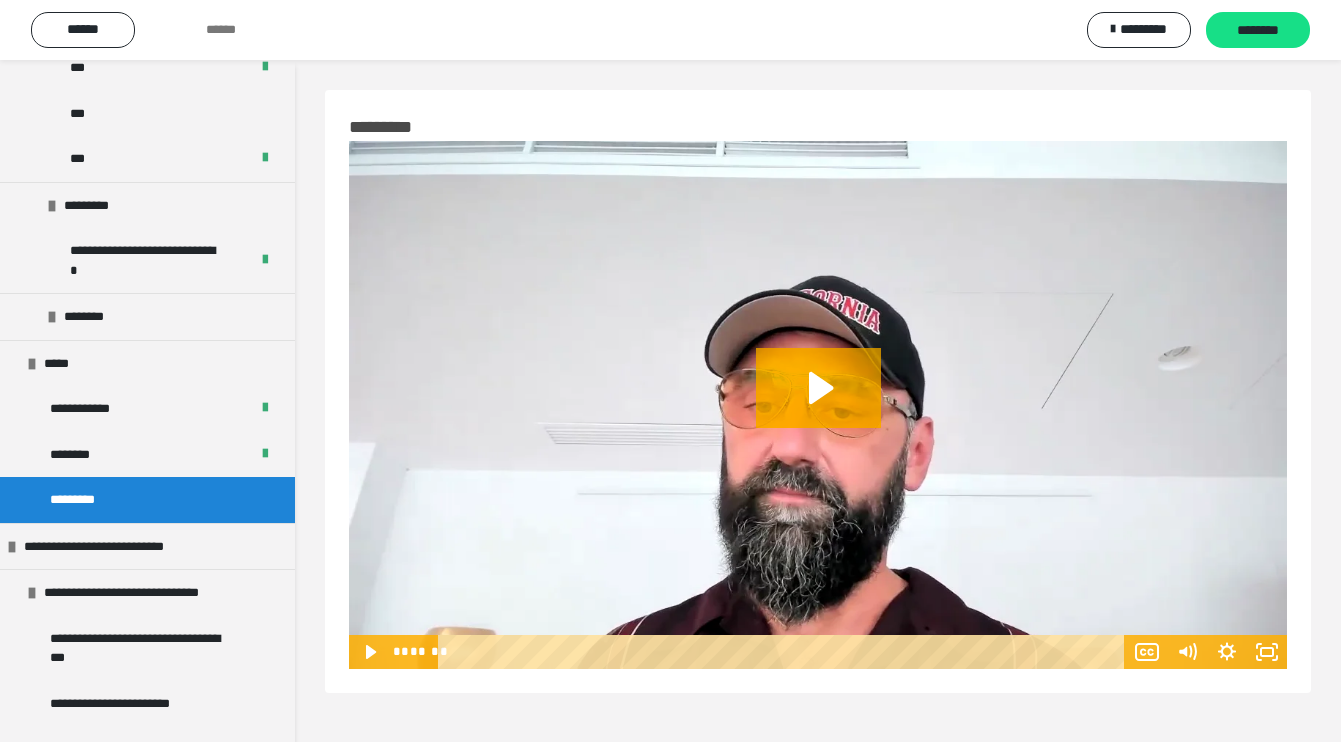 scroll, scrollTop: 60, scrollLeft: 0, axis: vertical 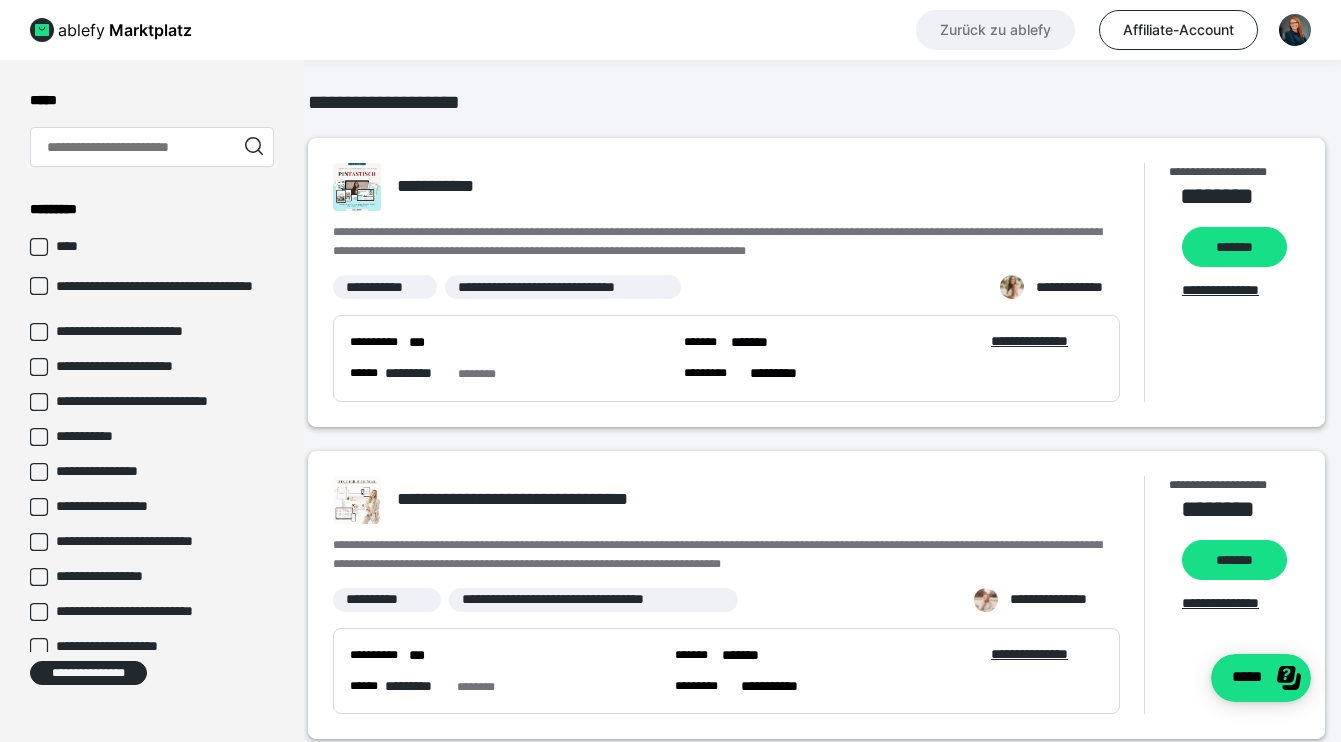 click on "Zurück zu ablefy" at bounding box center [995, 30] 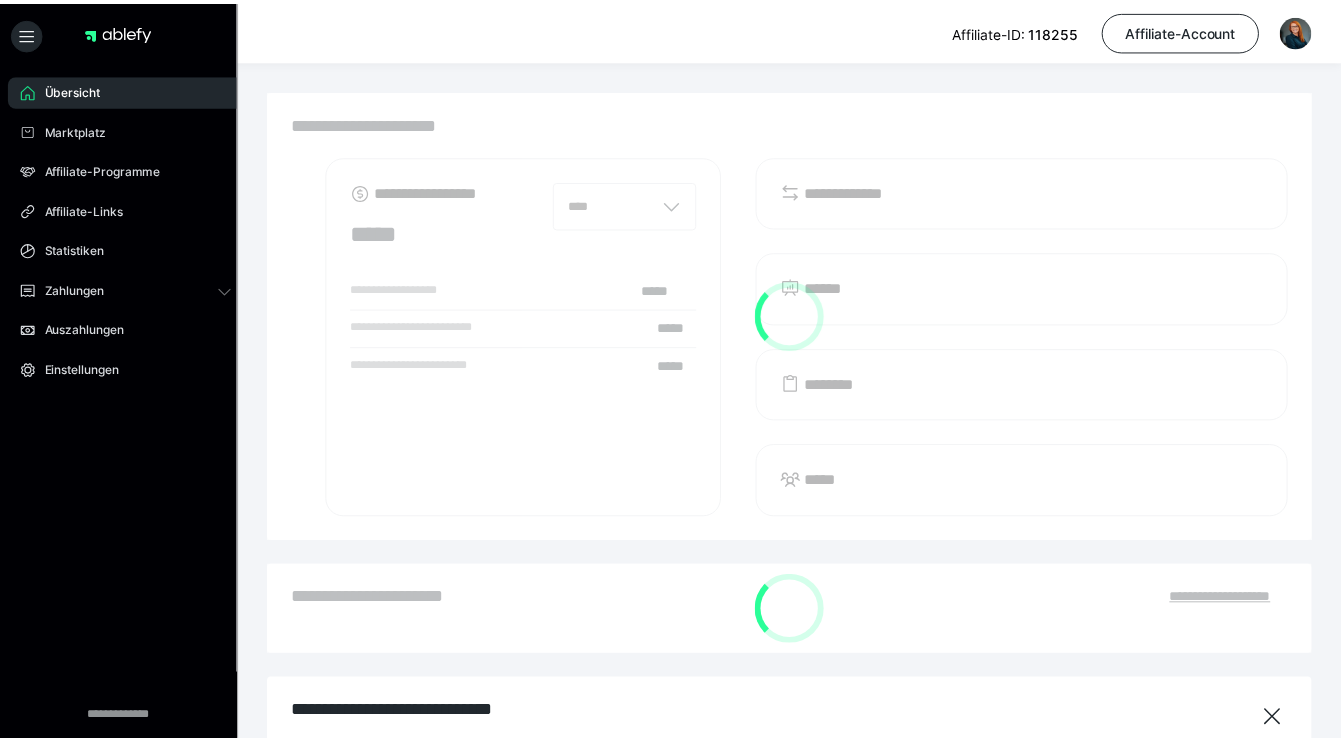 scroll, scrollTop: 0, scrollLeft: 0, axis: both 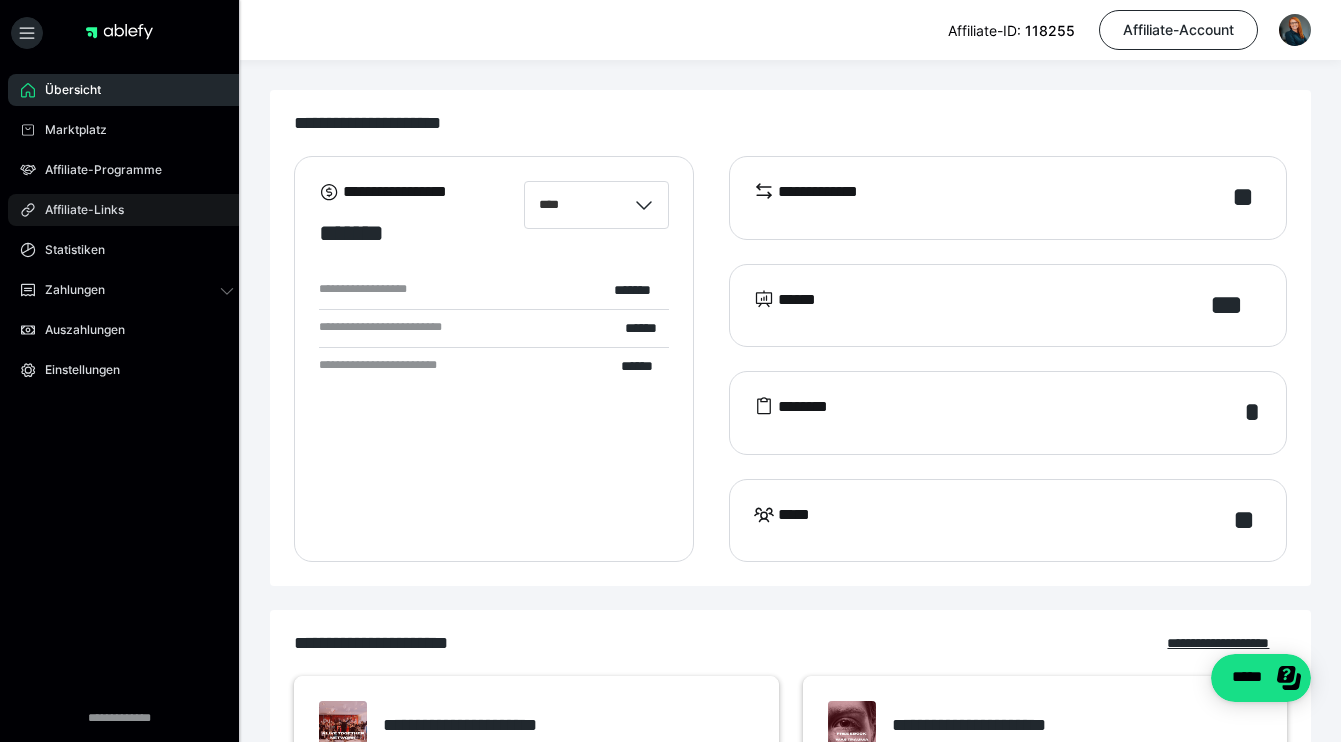 click on "Affiliate-Links" at bounding box center [127, 210] 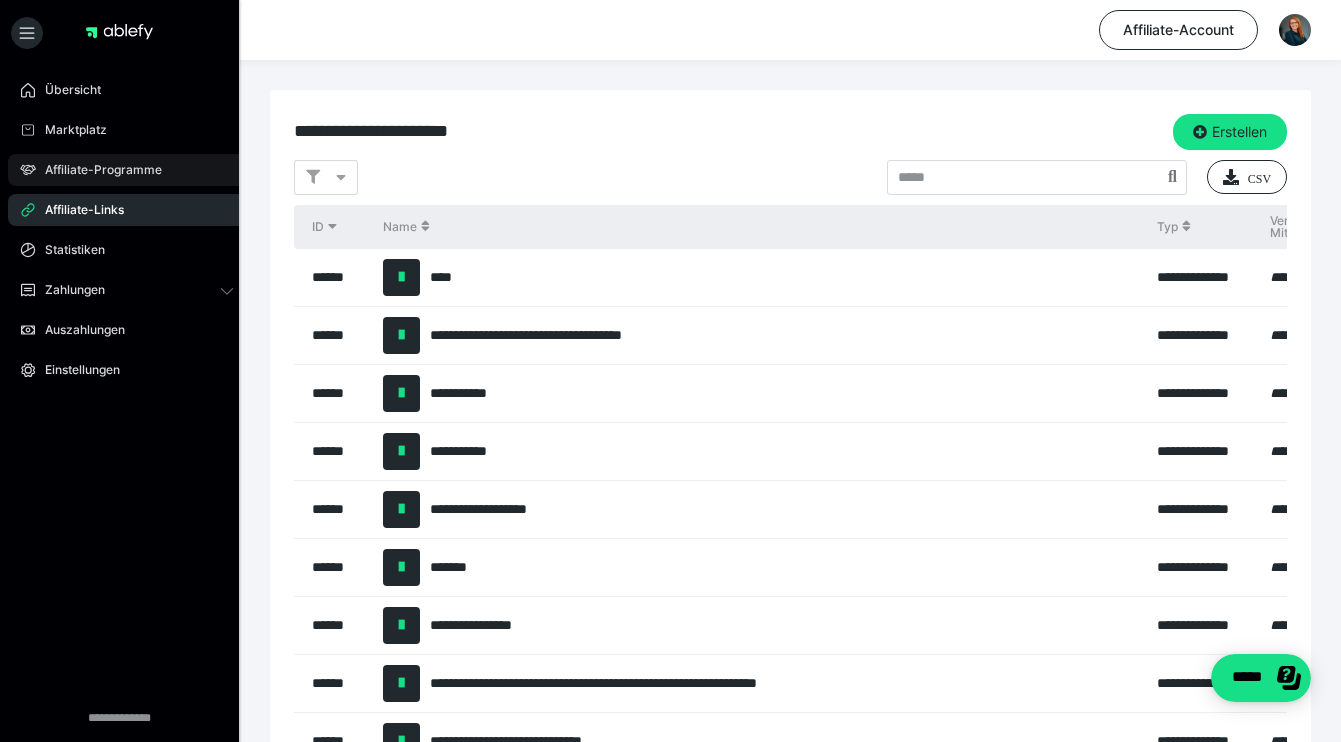 click on "Affiliate-Programme" at bounding box center [127, 170] 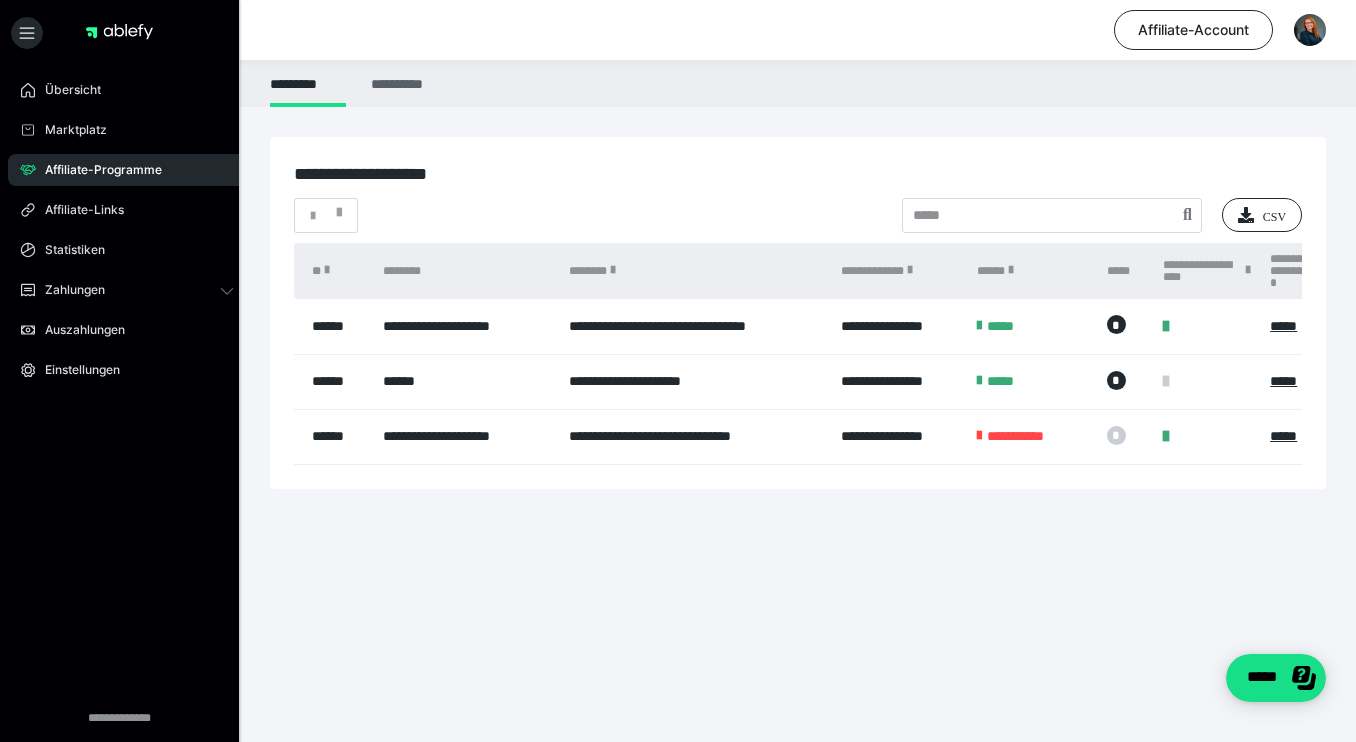 click on "**********" at bounding box center (400, 83) 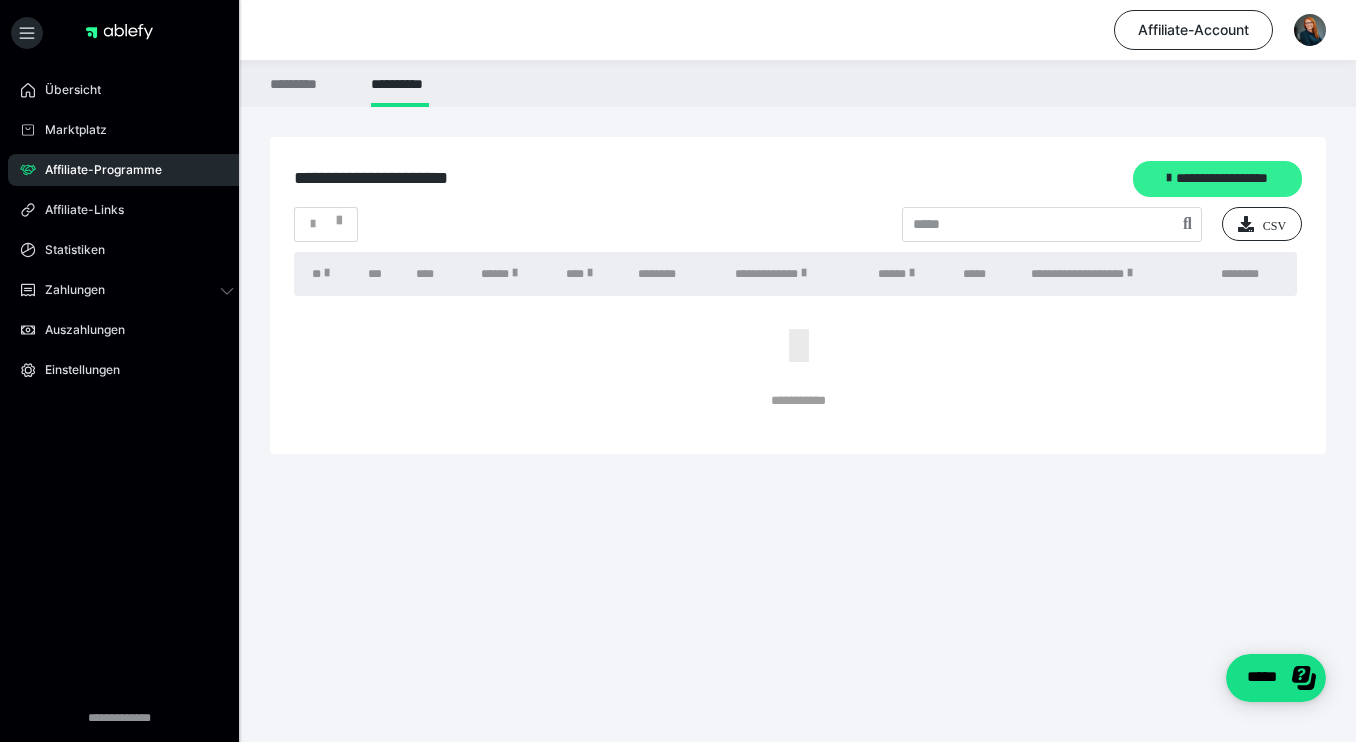 click on "**********" at bounding box center [1217, 179] 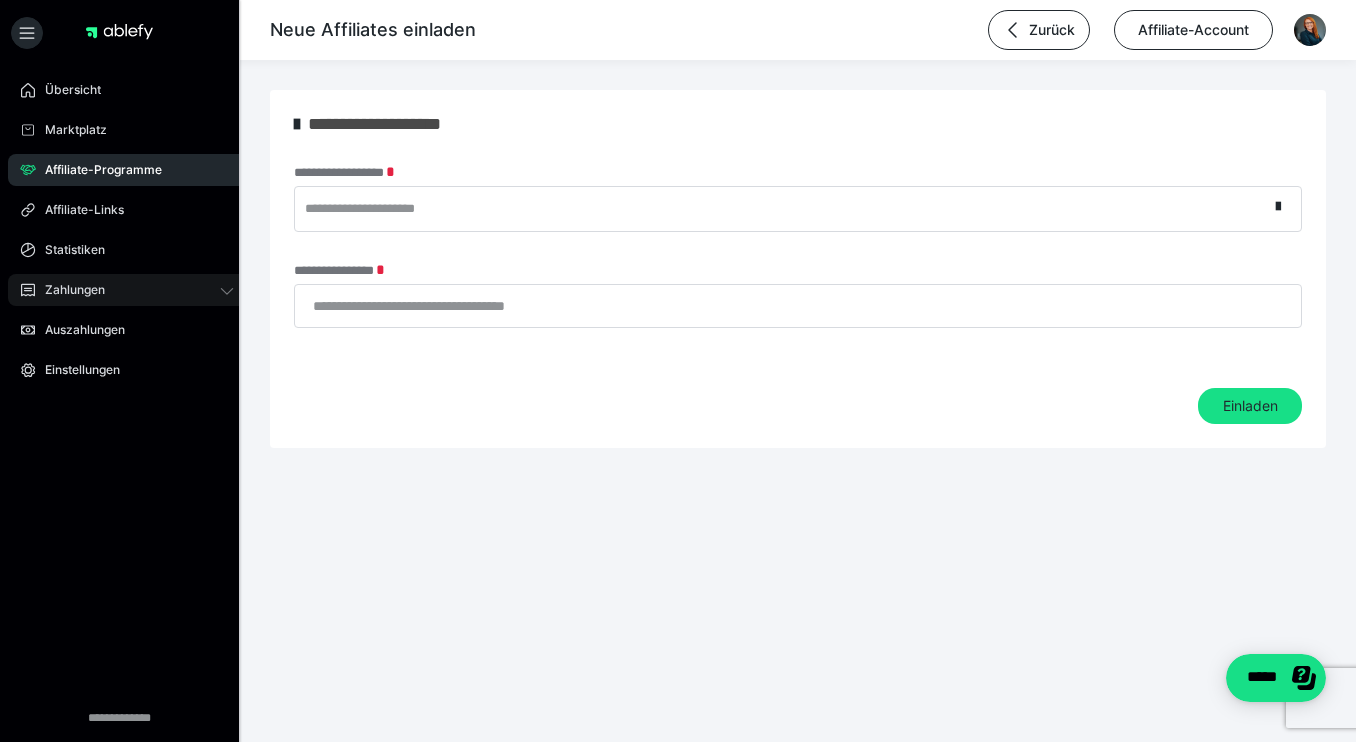 click 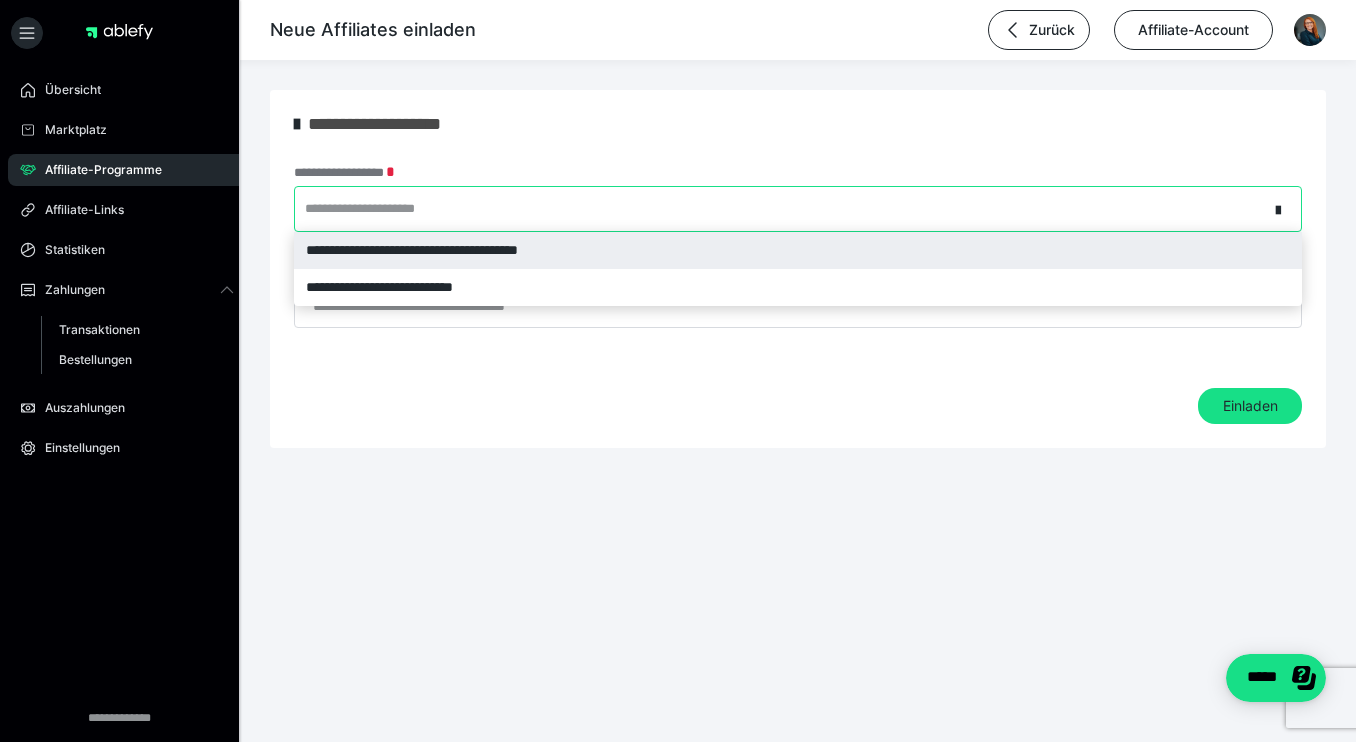 click on "**********" at bounding box center (381, 209) 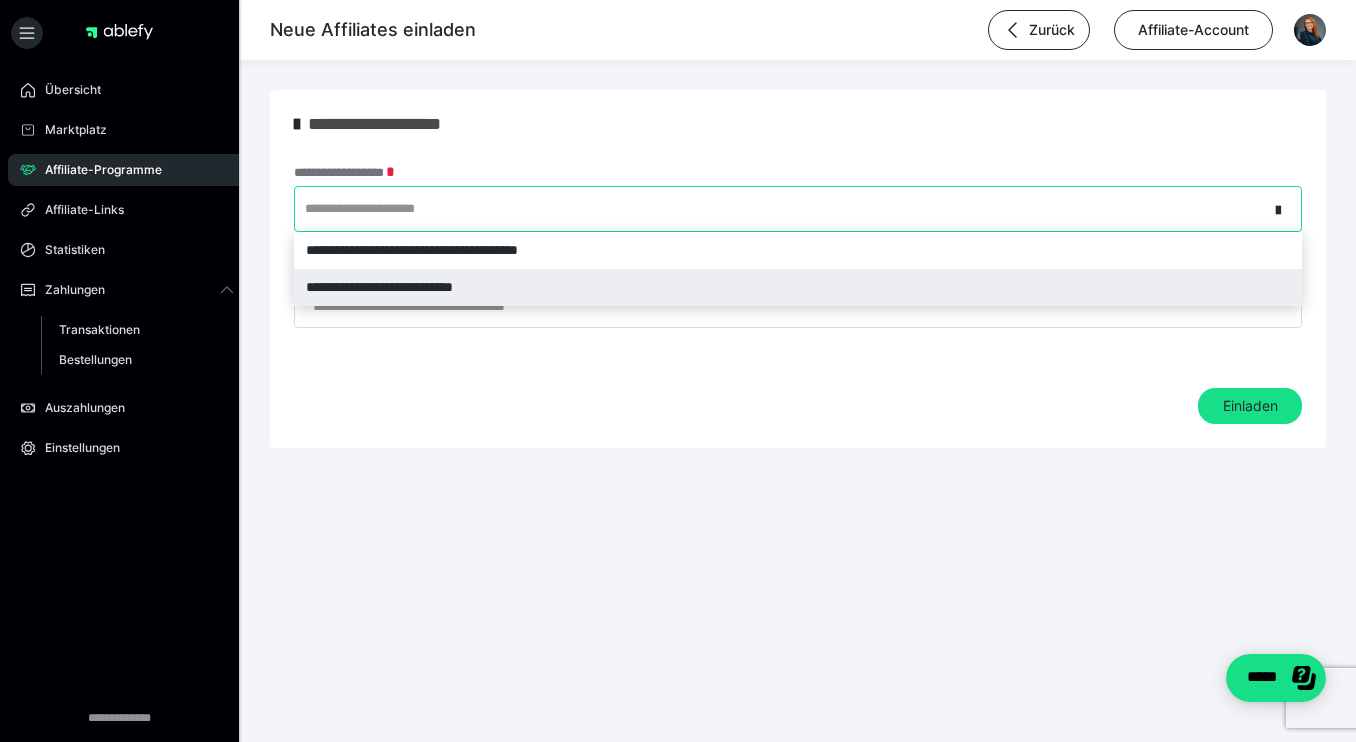 click on "**********" at bounding box center [798, 287] 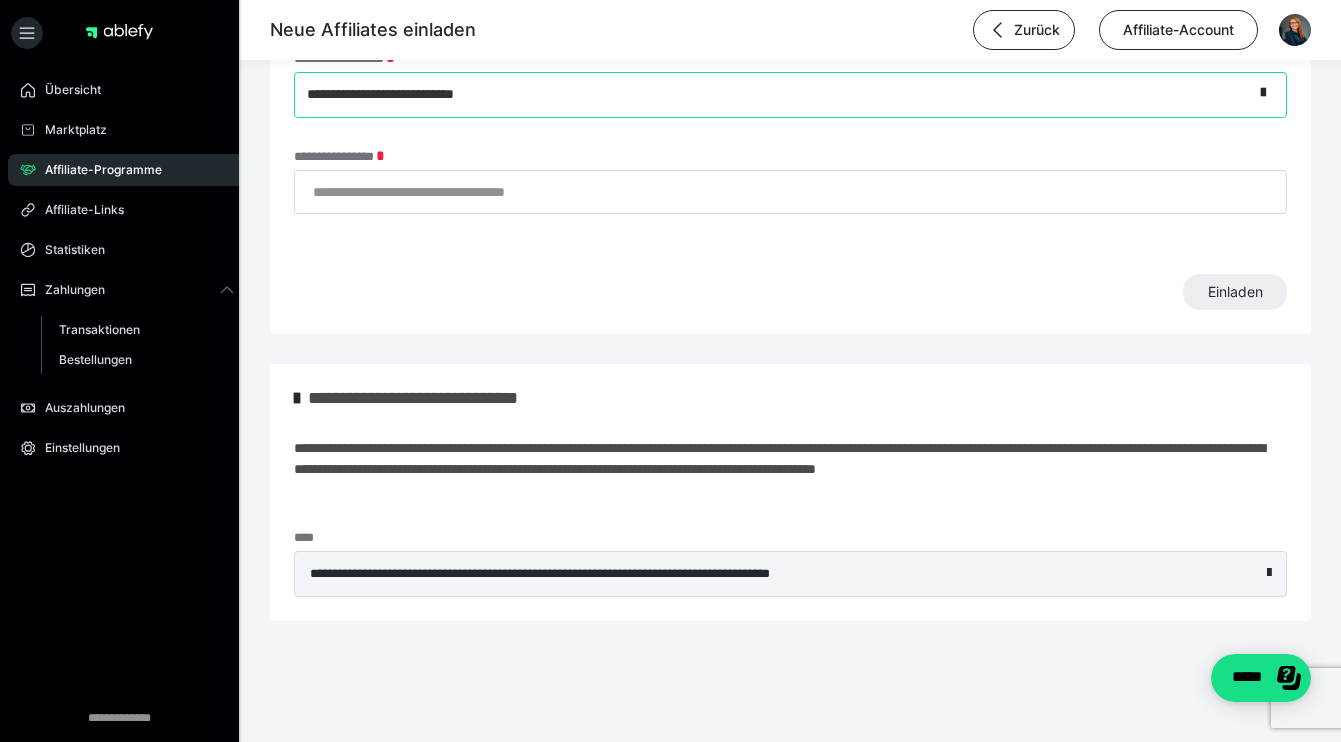 scroll, scrollTop: 122, scrollLeft: 0, axis: vertical 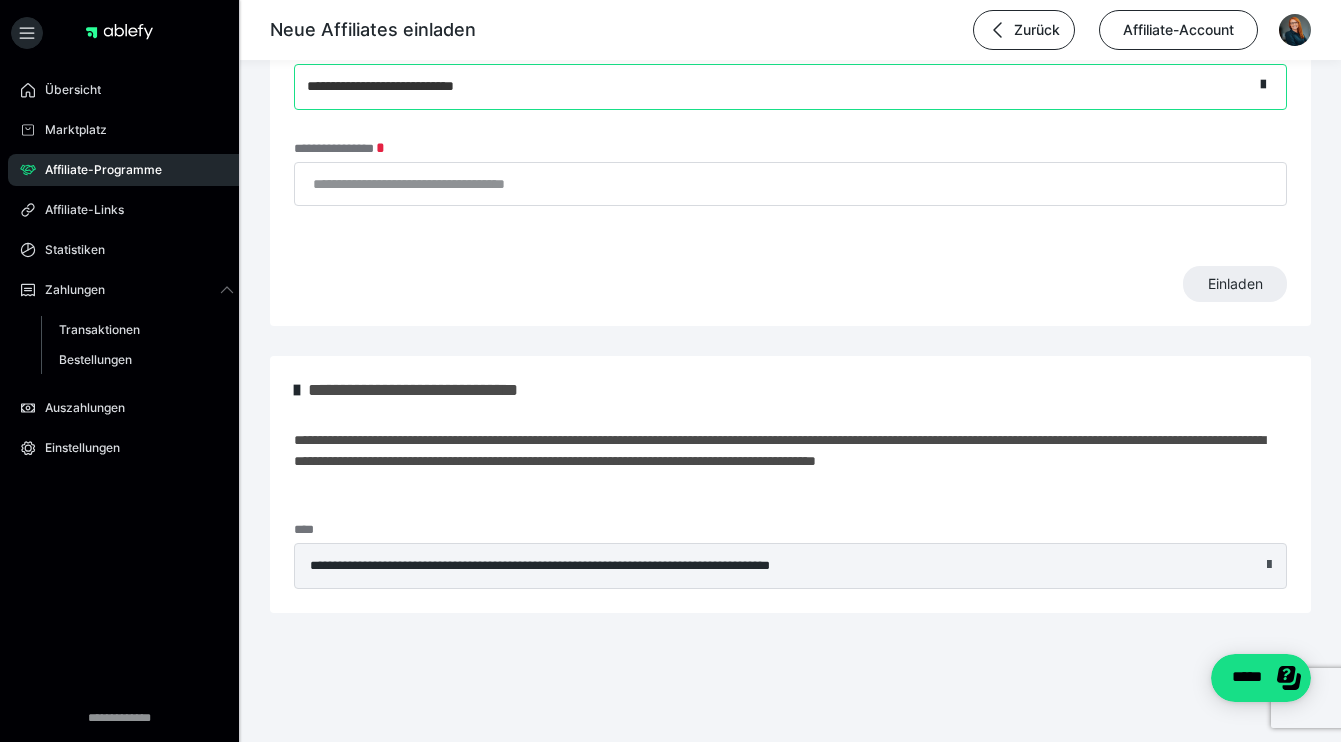 click at bounding box center (1269, 565) 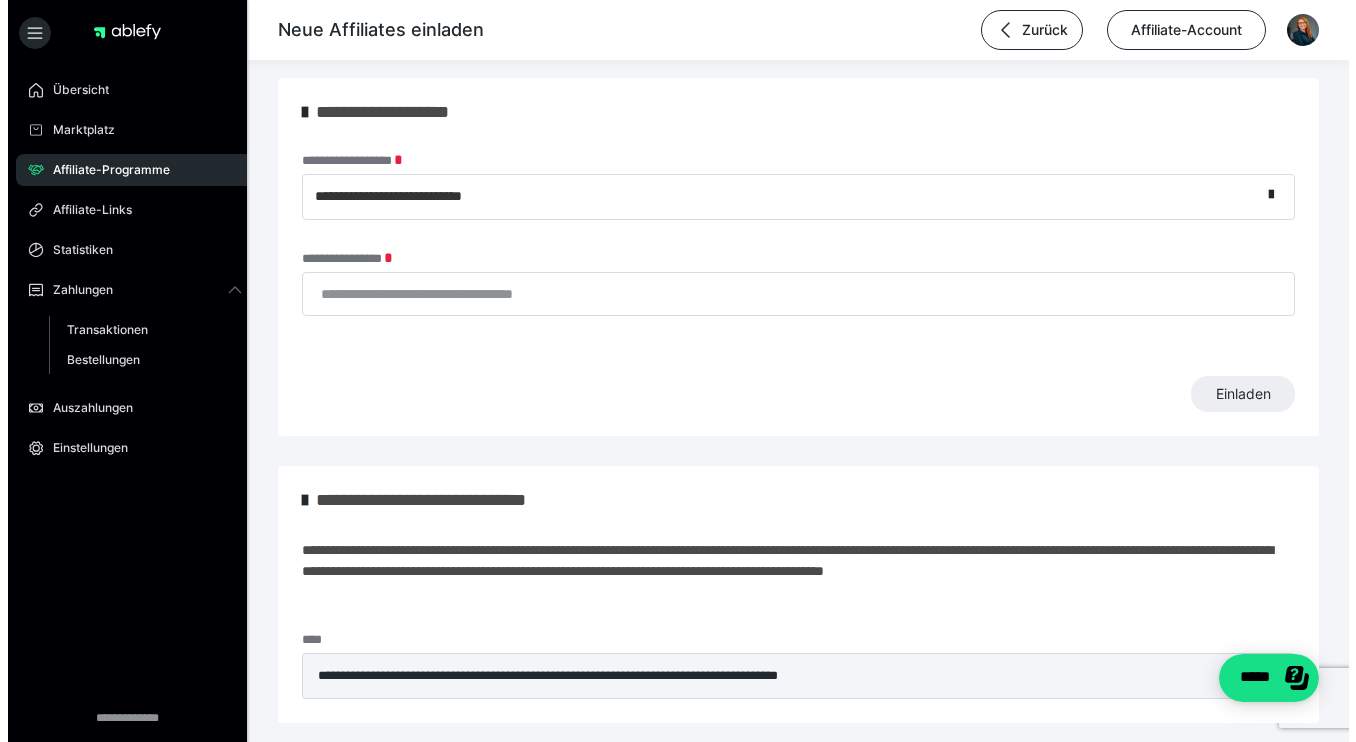 scroll, scrollTop: 0, scrollLeft: 0, axis: both 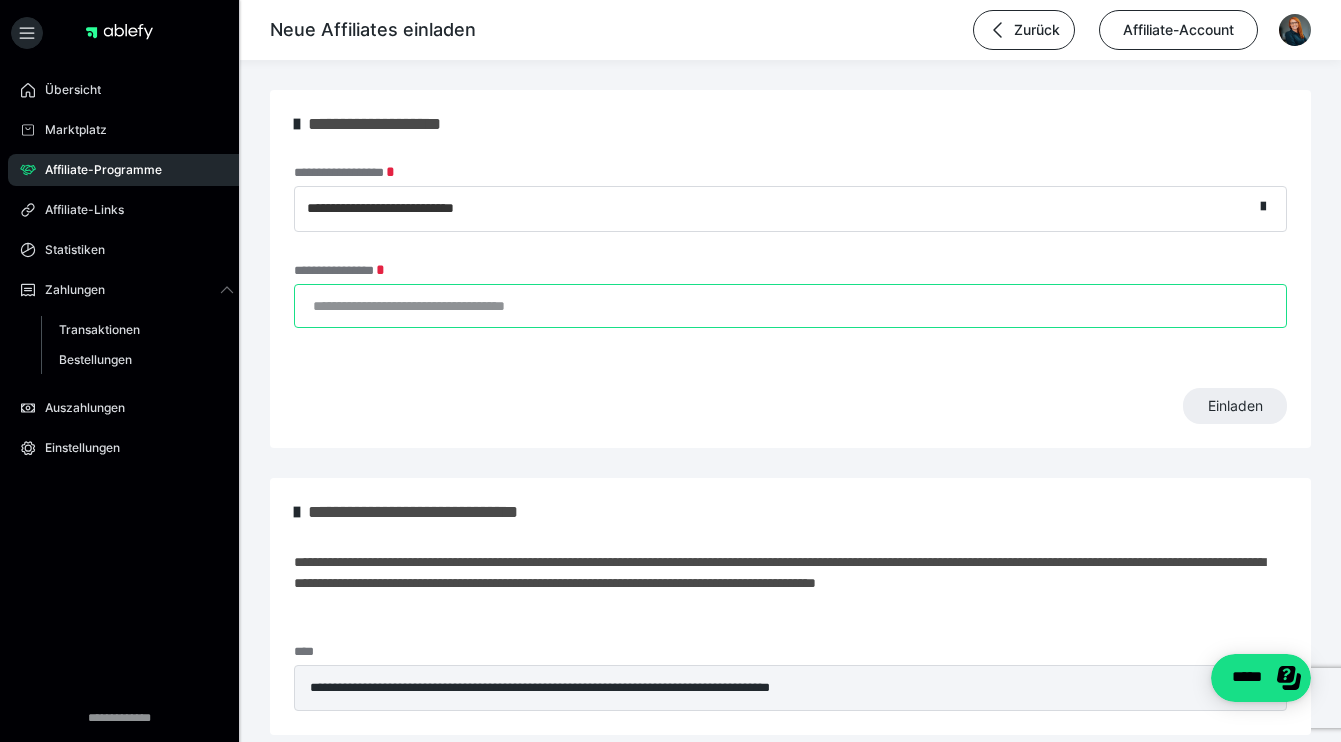 click on "**********" at bounding box center [790, 306] 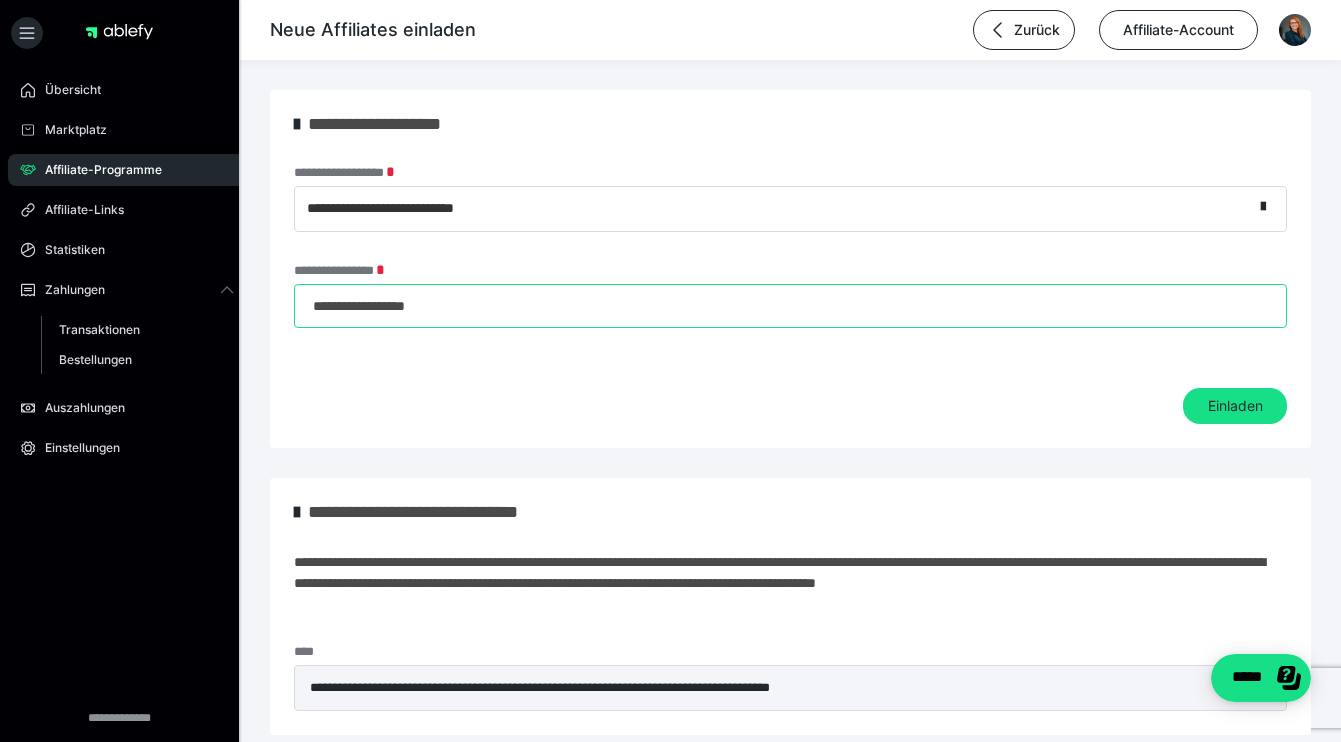 click on "**********" at bounding box center [790, 306] 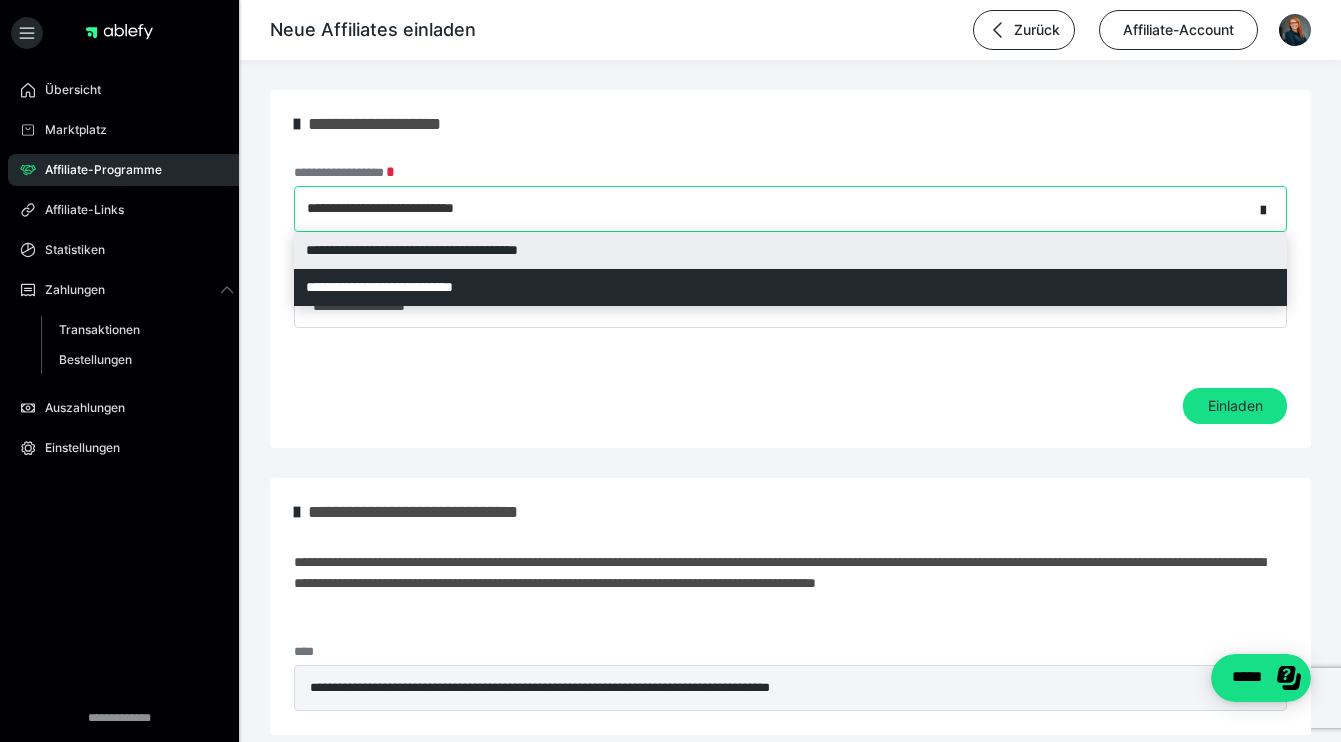 click on "**********" at bounding box center [774, 209] 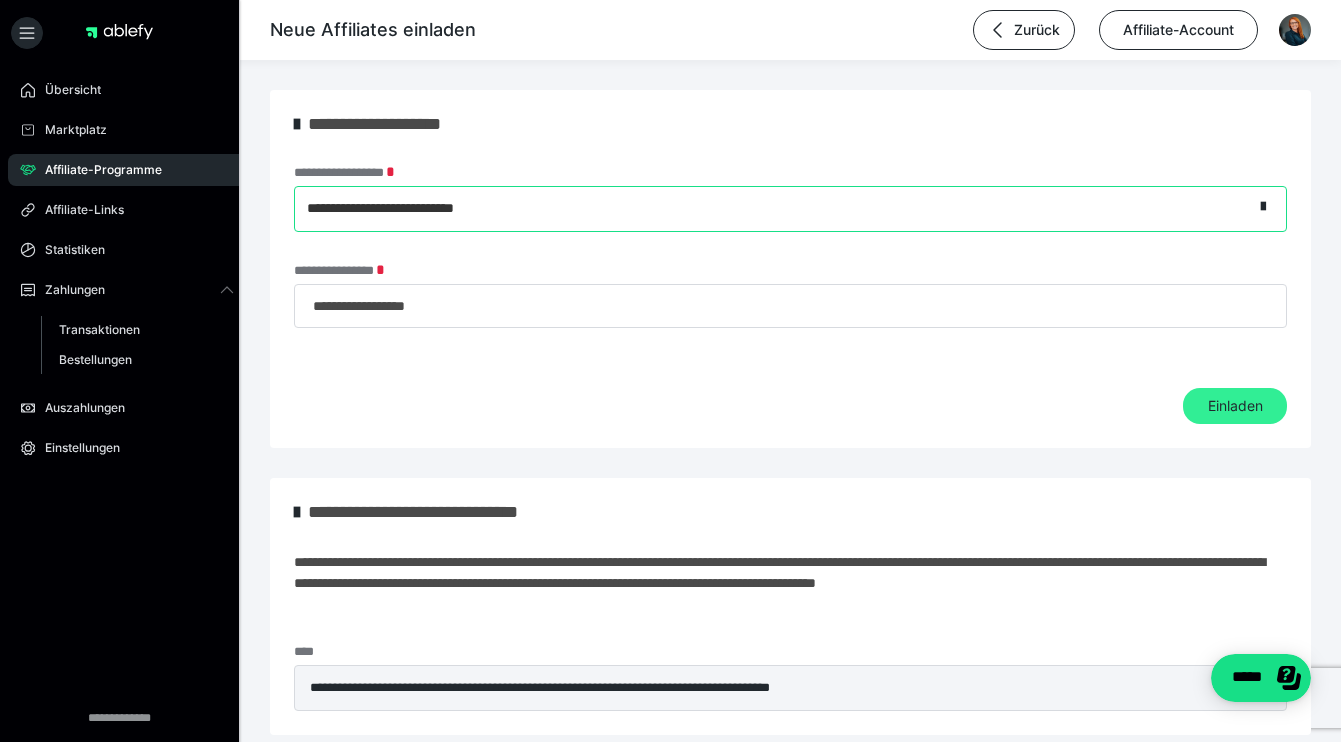 click on "Einladen" at bounding box center [1235, 406] 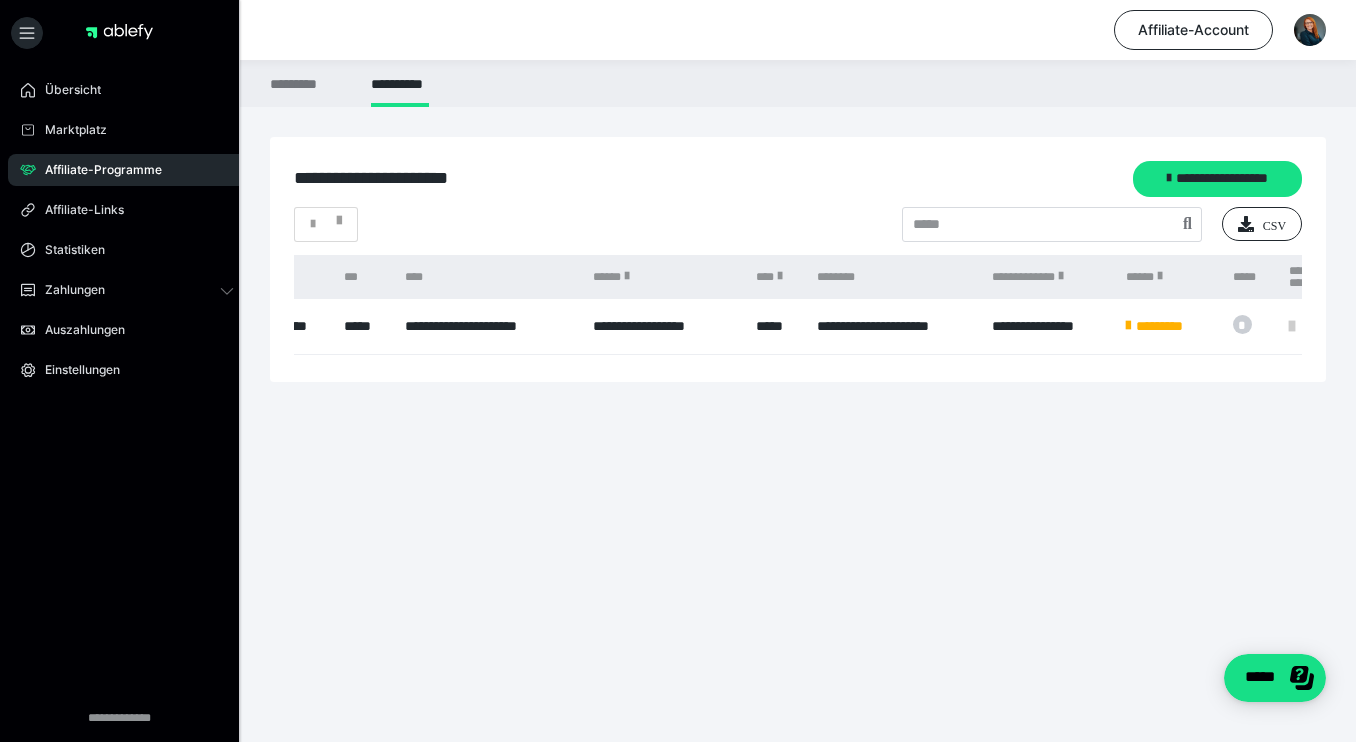 scroll, scrollTop: 0, scrollLeft: 0, axis: both 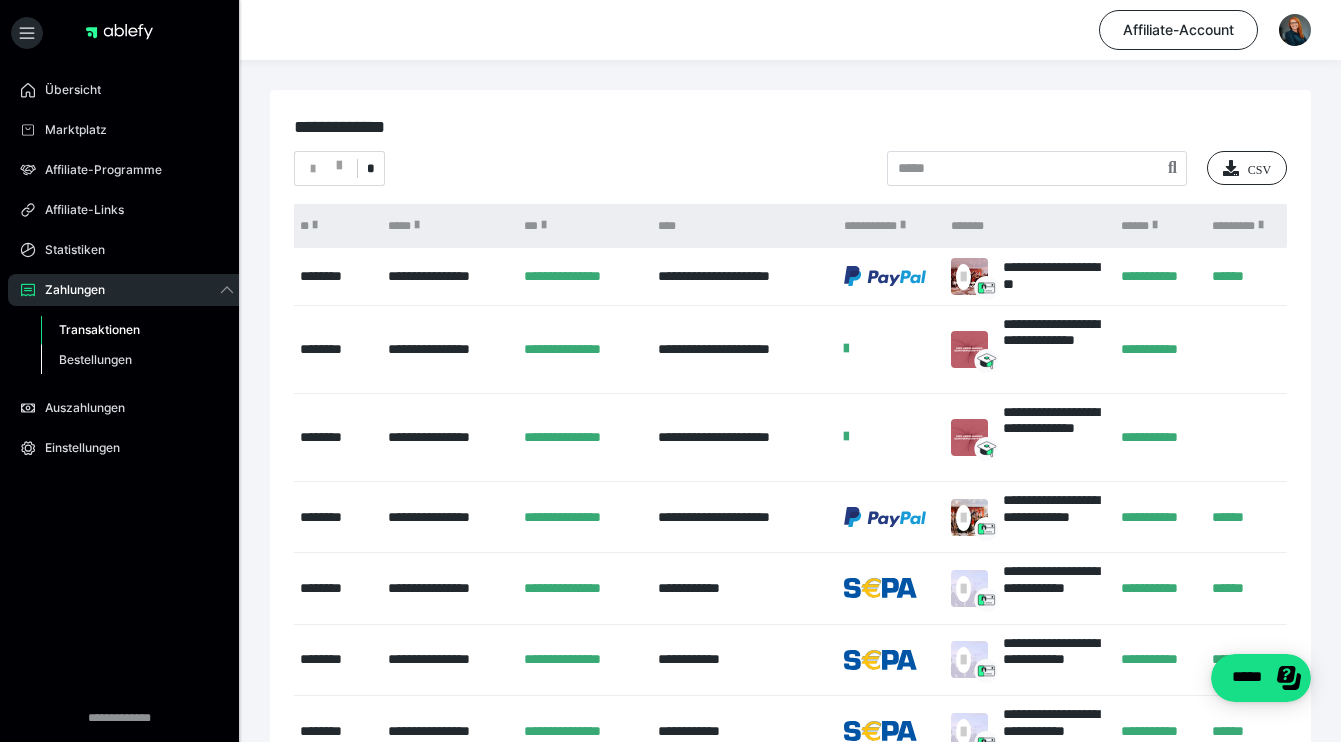 click on "Bestellungen" at bounding box center [137, 360] 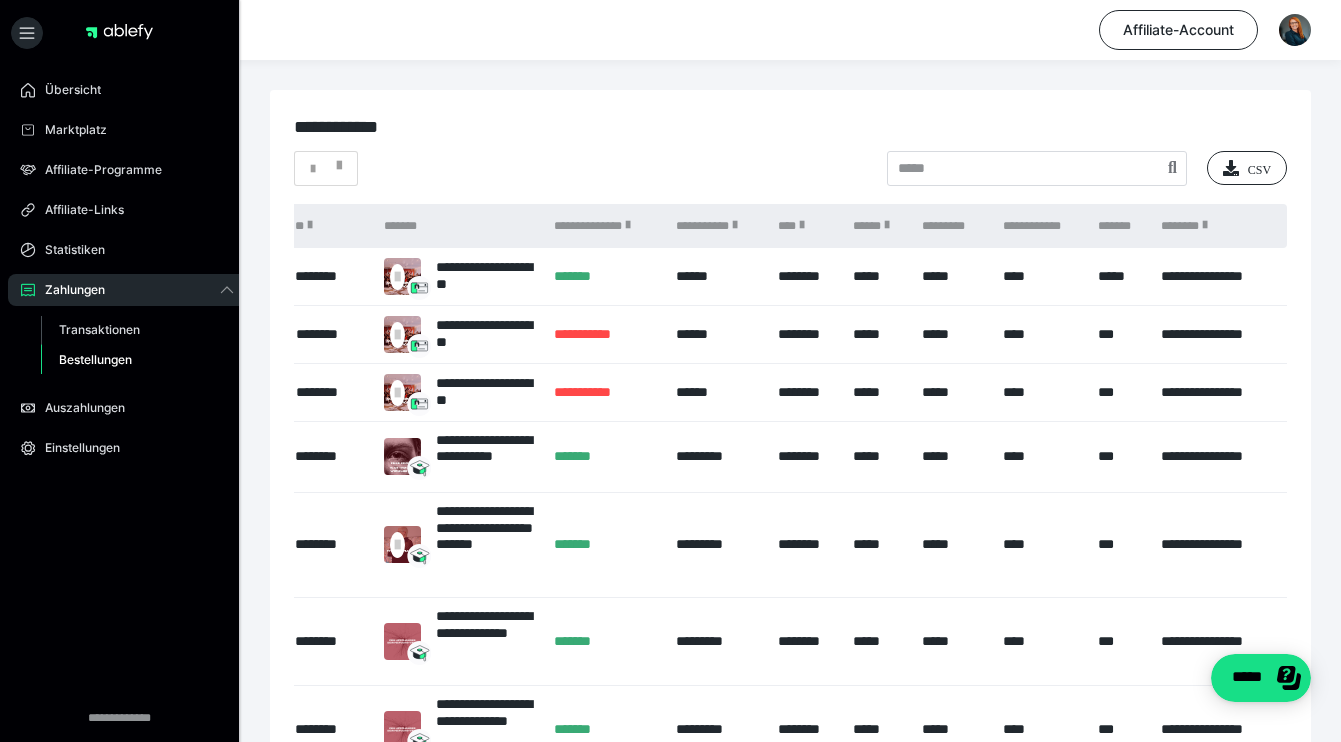 scroll, scrollTop: 0, scrollLeft: 0, axis: both 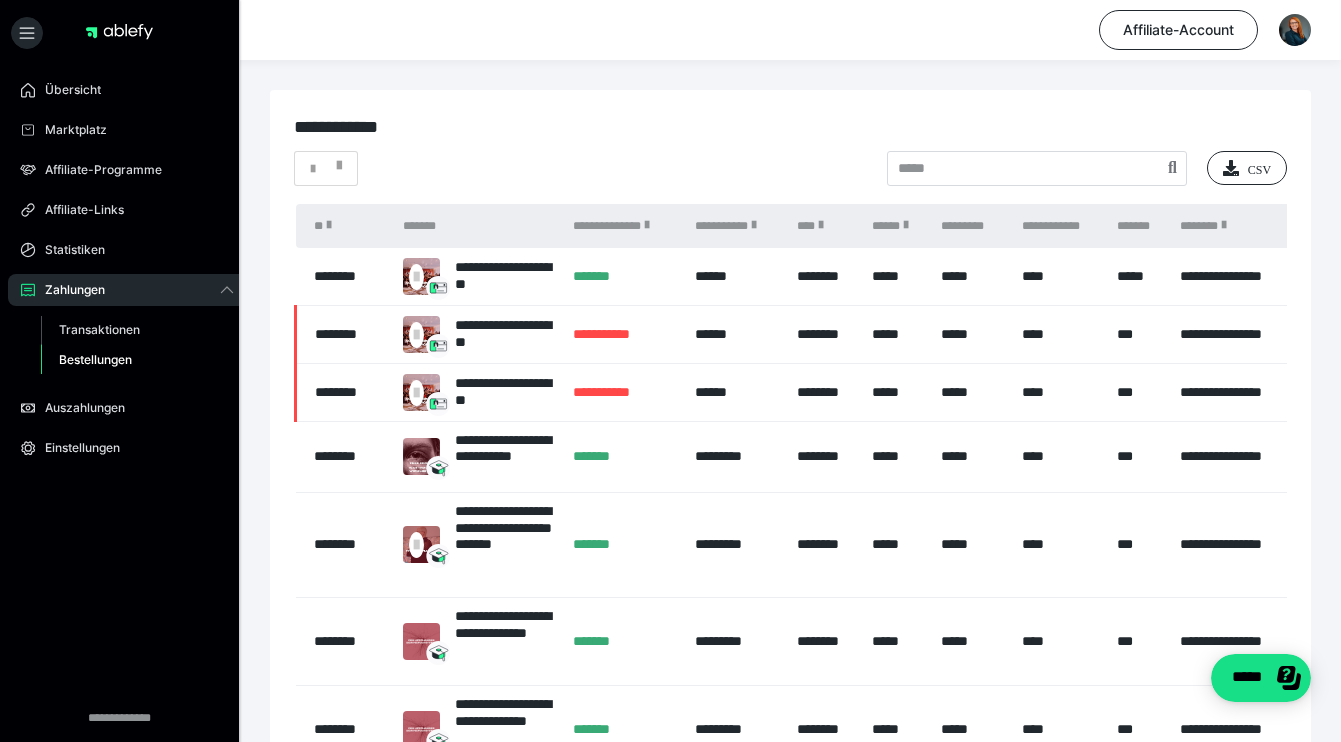 click on "*******" at bounding box center [623, 277] 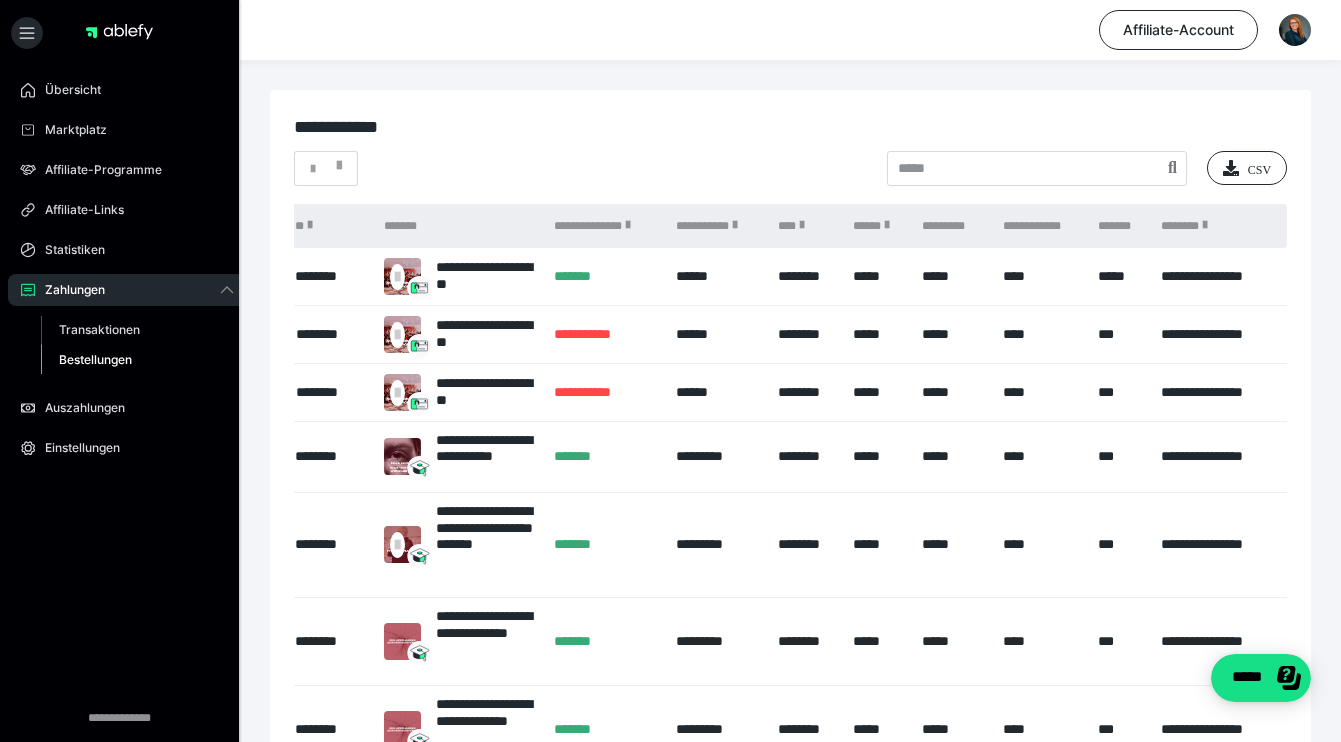 click on "**********" at bounding box center (485, 276) 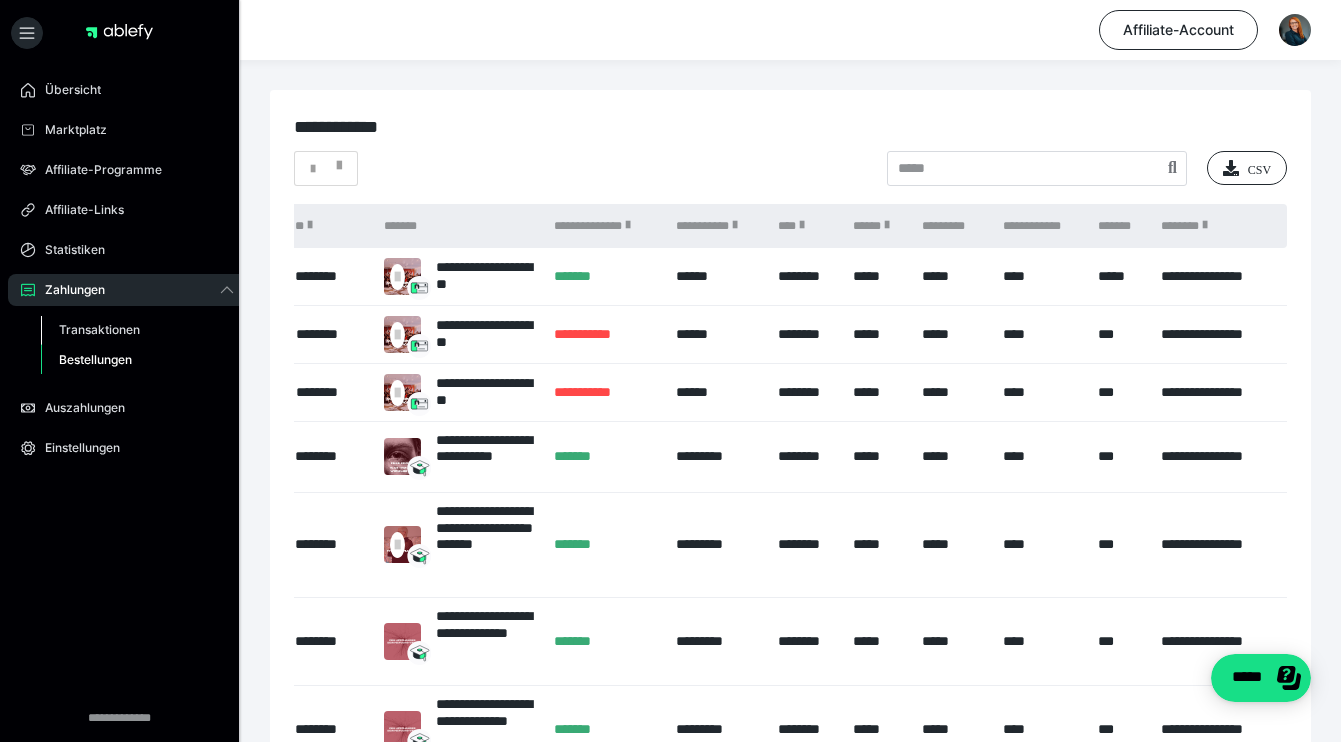 click on "Transaktionen" at bounding box center (99, 329) 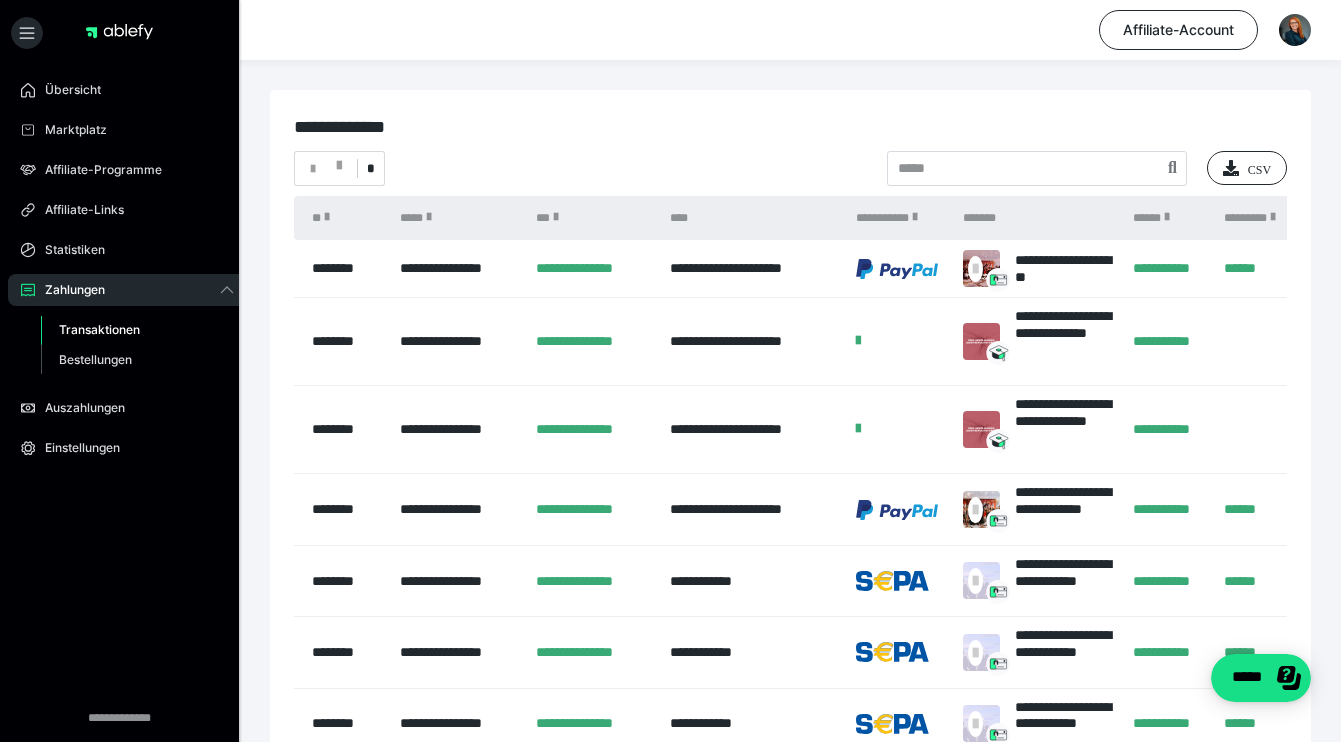 click on "**********" at bounding box center (726, 268) 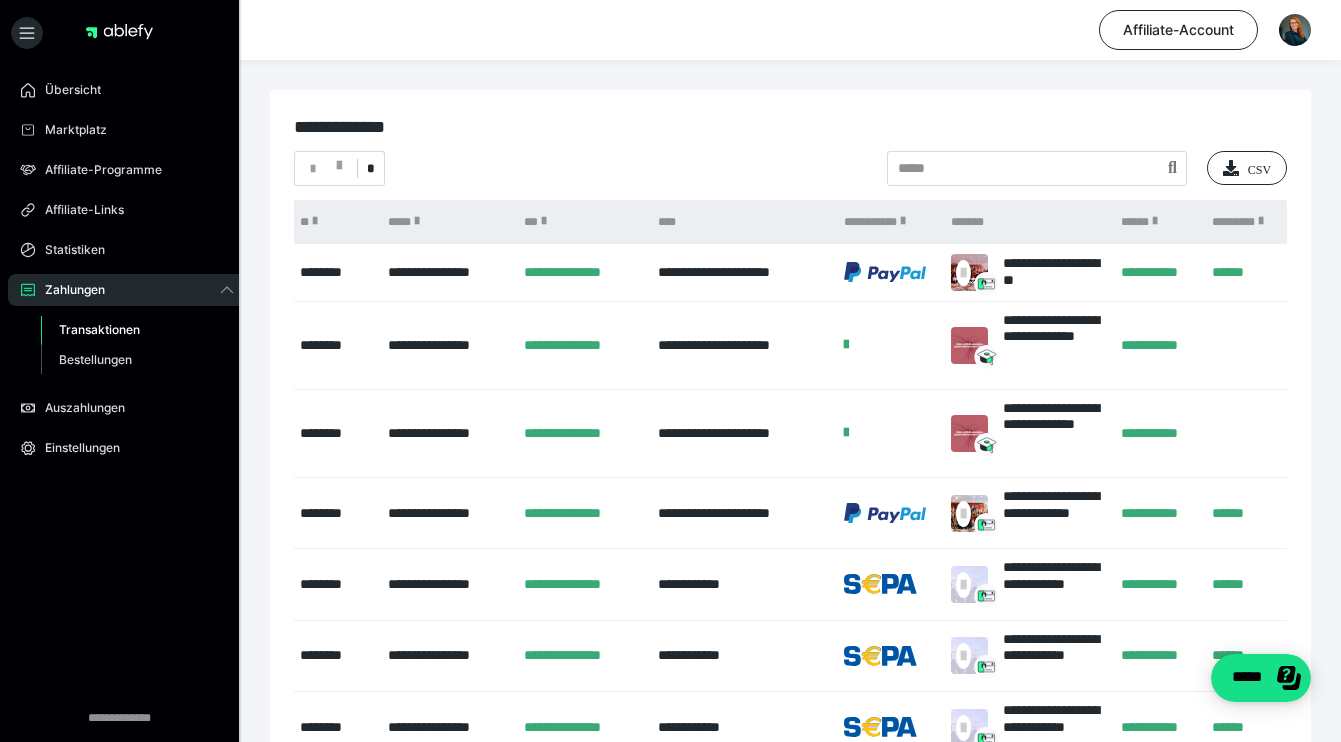 scroll, scrollTop: 0, scrollLeft: 0, axis: both 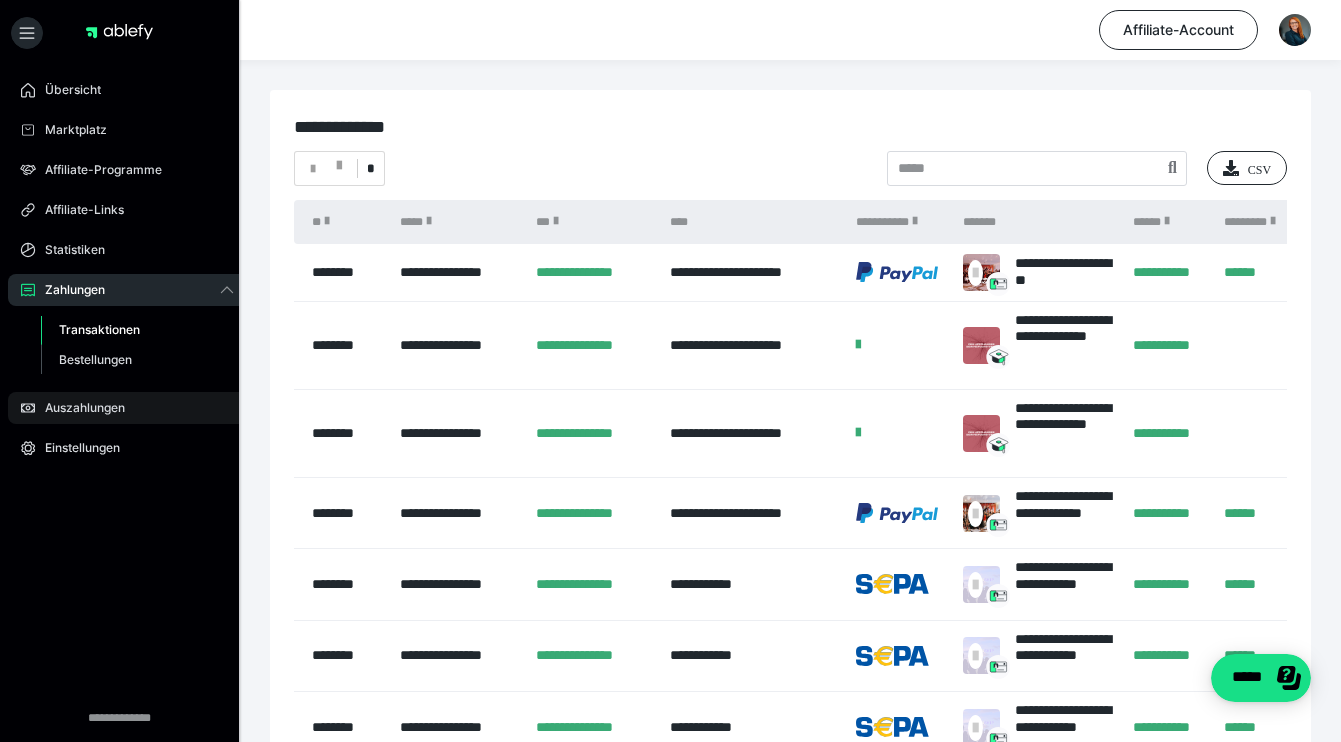 click on "Auszahlungen" at bounding box center (78, 408) 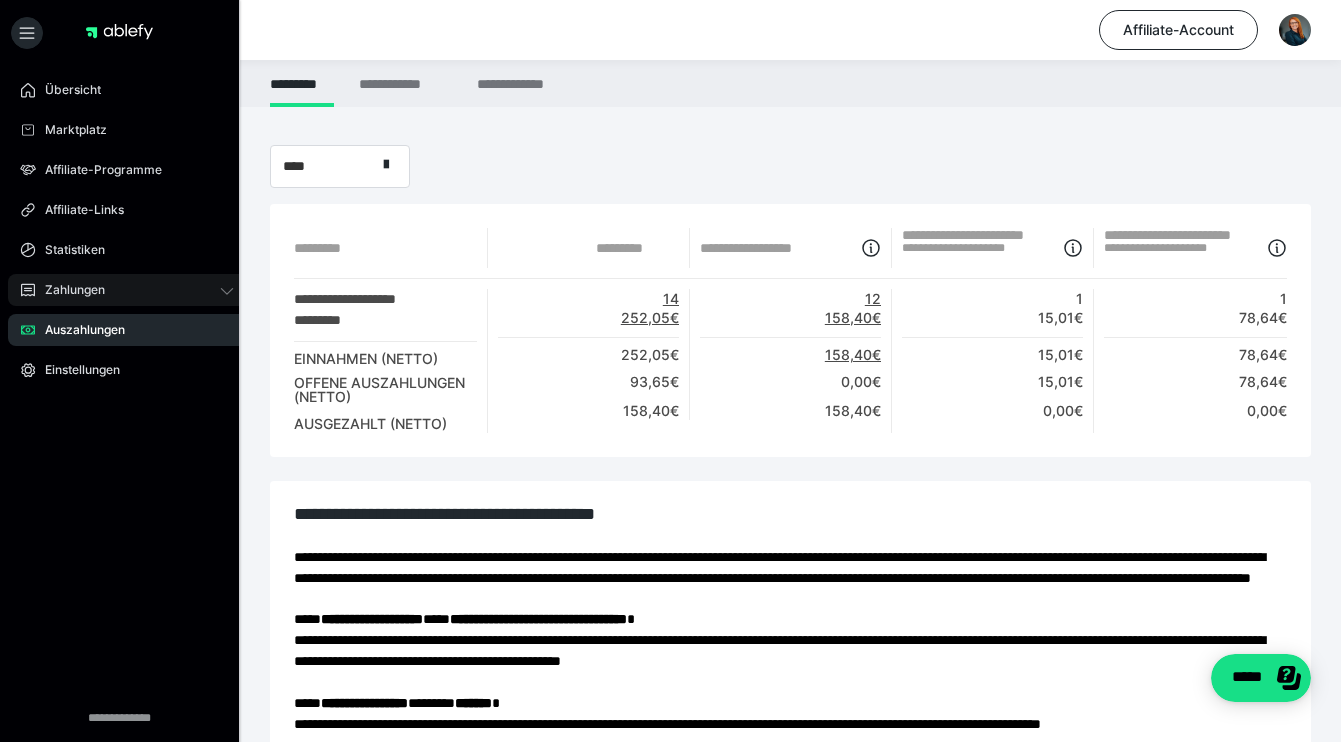 click on "Zahlungen" at bounding box center [127, 290] 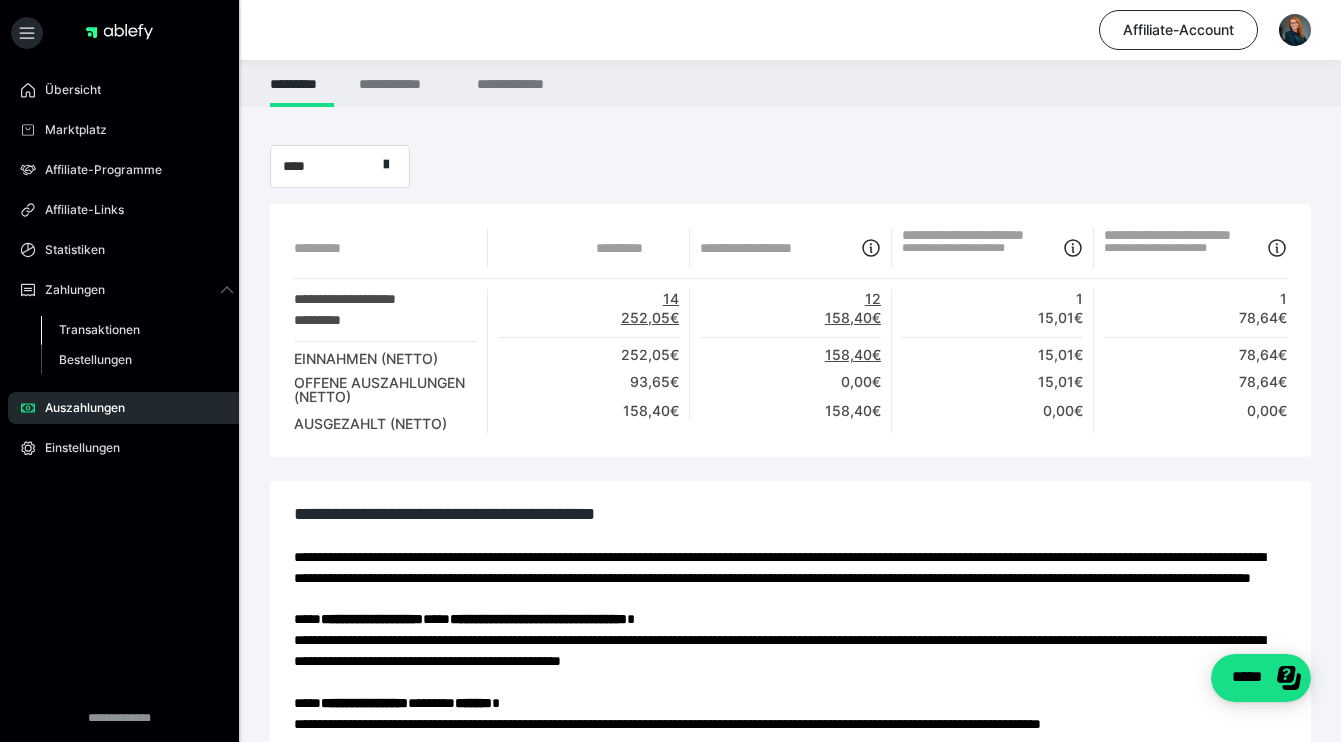 click on "Transaktionen" at bounding box center [99, 329] 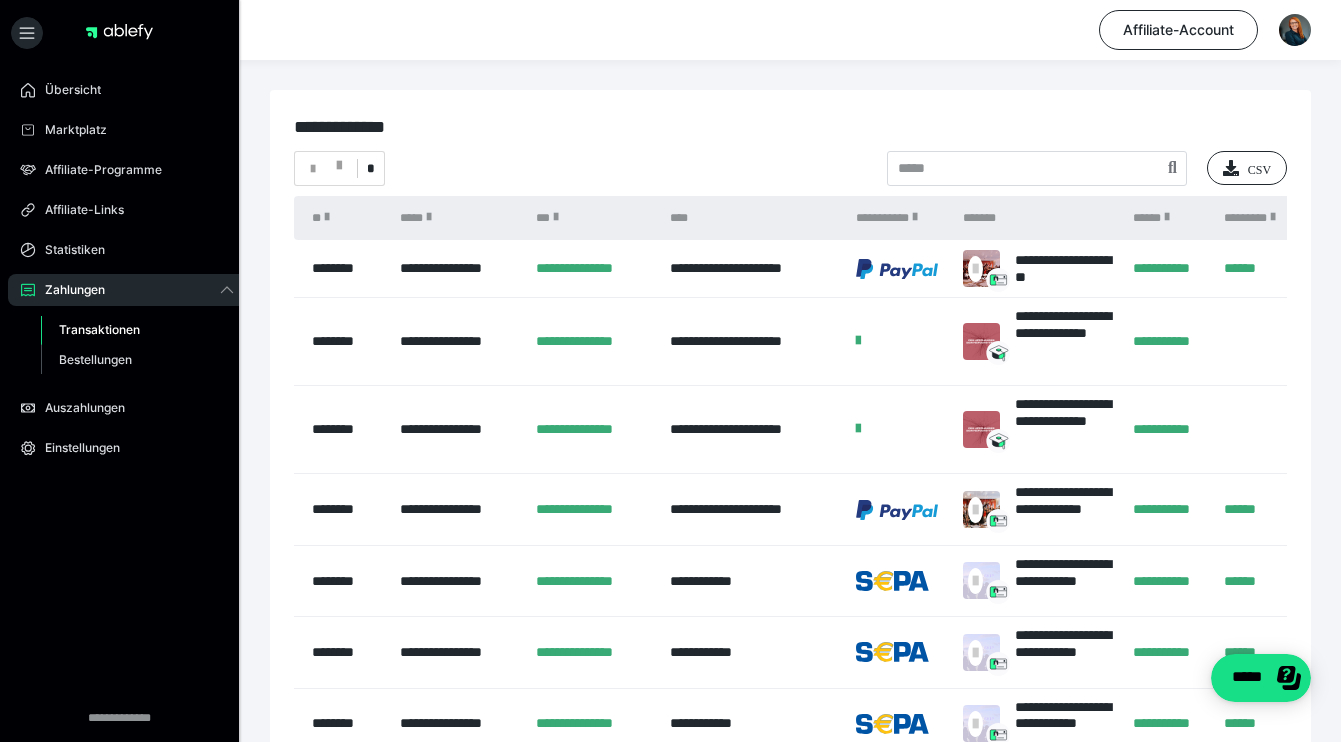 scroll, scrollTop: 0, scrollLeft: 12, axis: horizontal 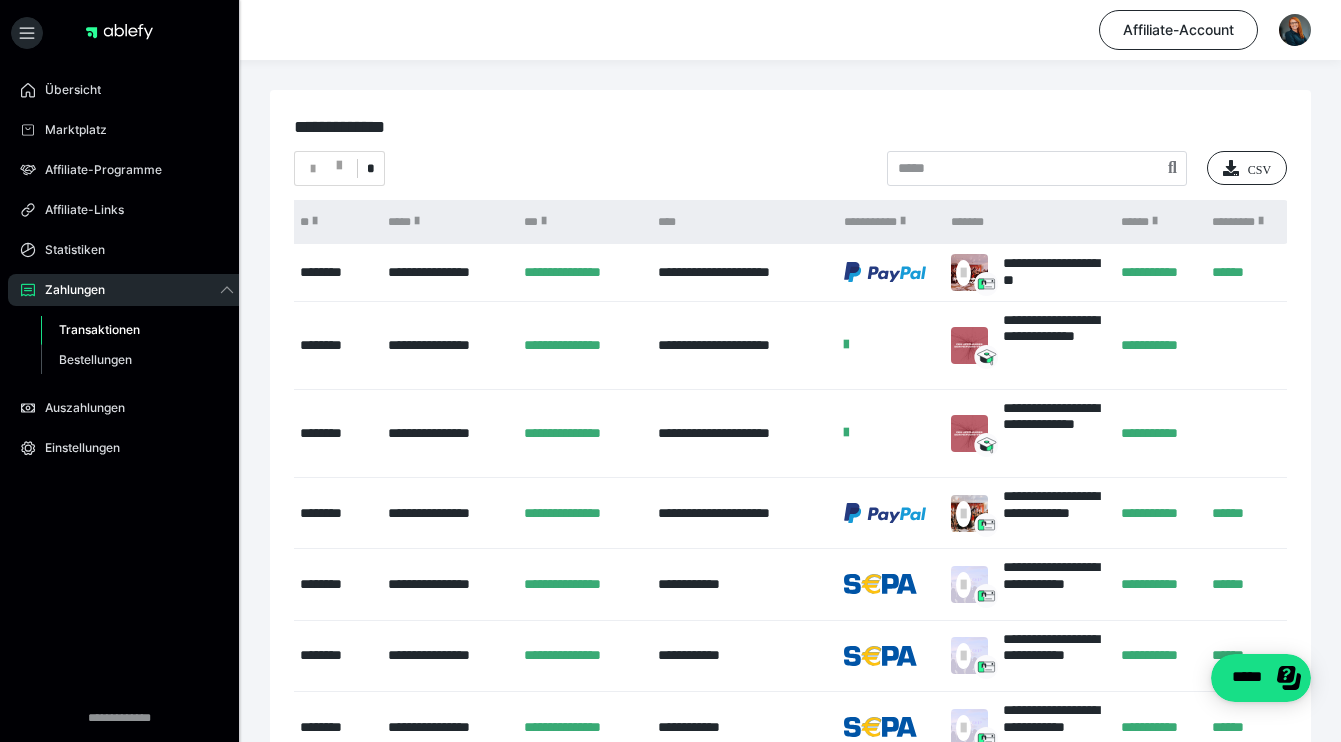 drag, startPoint x: 748, startPoint y: 269, endPoint x: 707, endPoint y: 269, distance: 41 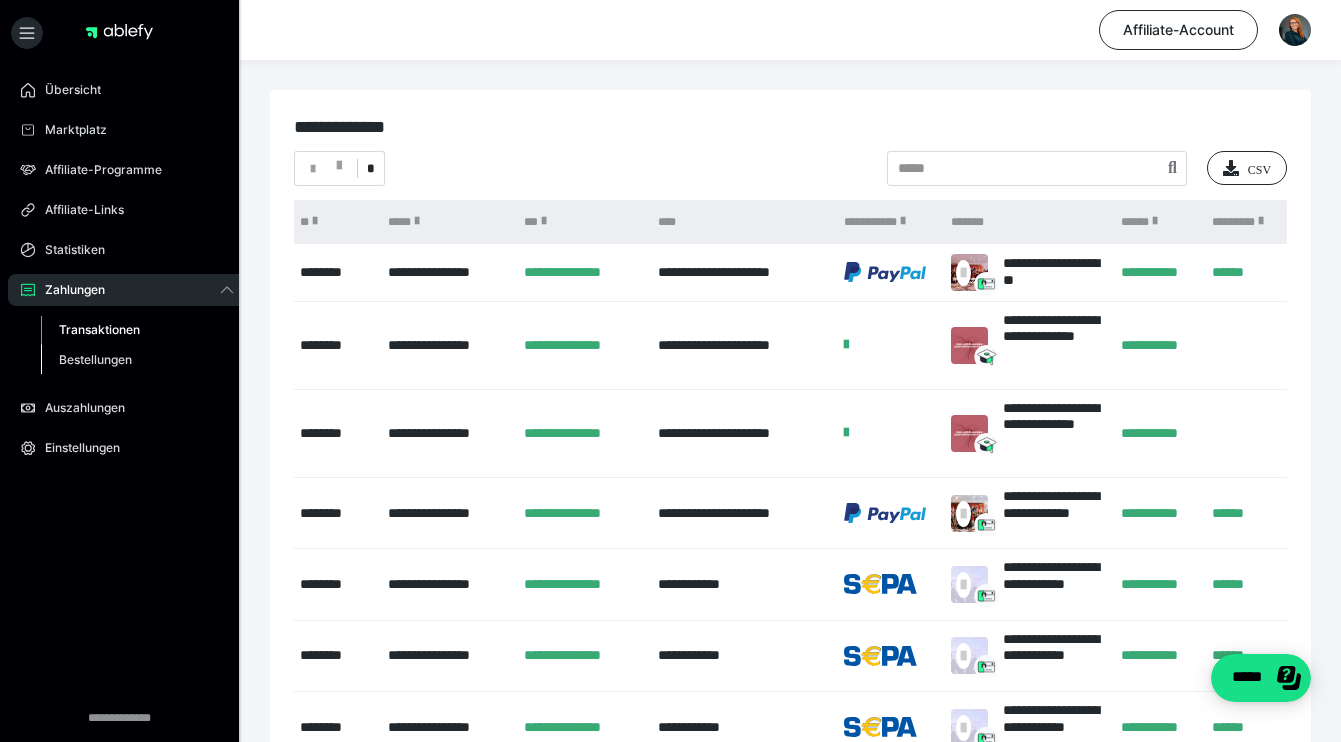 click on "Bestellungen" at bounding box center (137, 360) 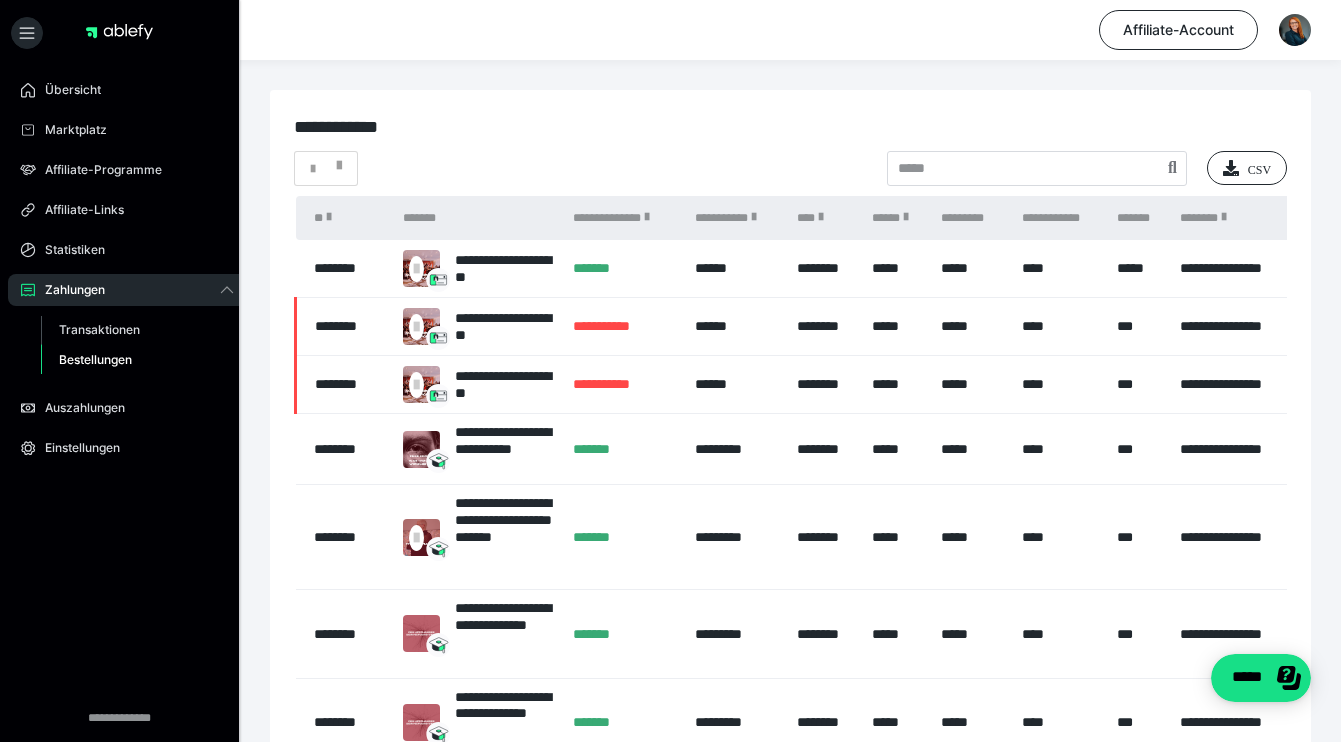 click on "*******" at bounding box center (623, 269) 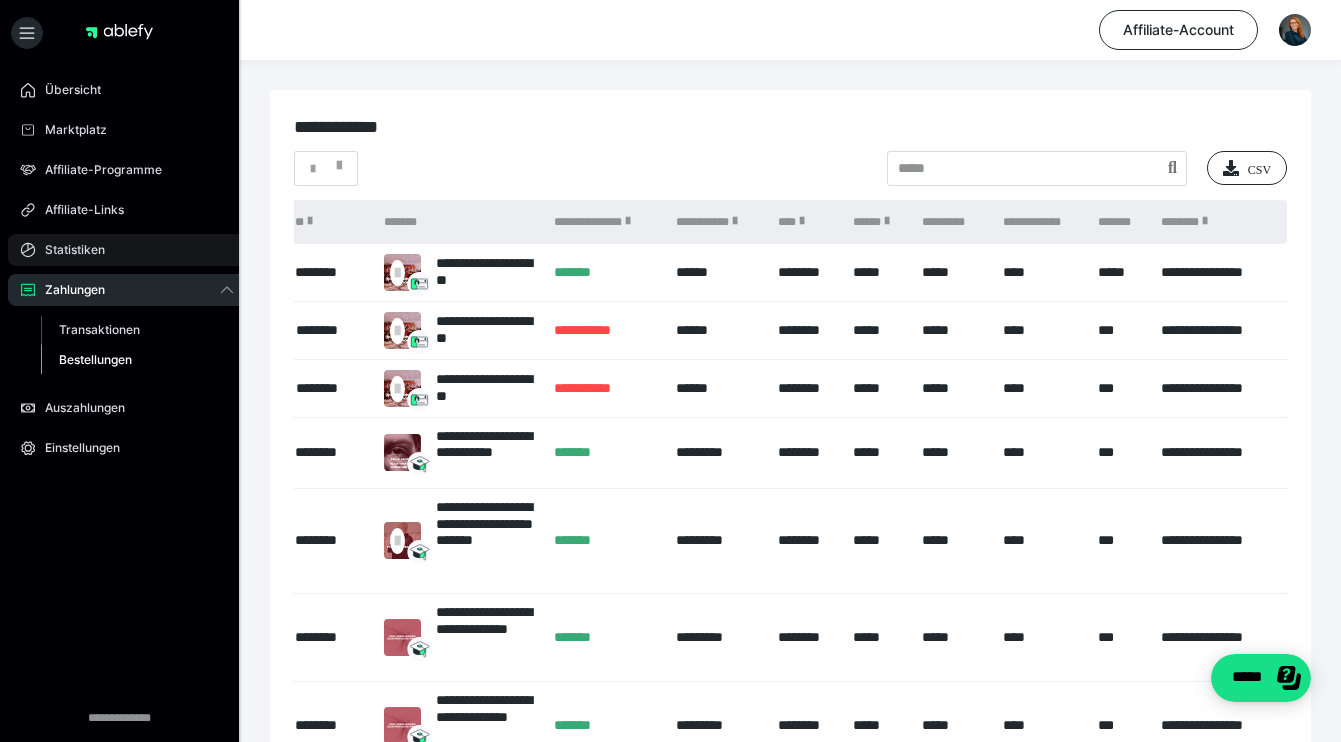 click on "Statistiken" at bounding box center (68, 250) 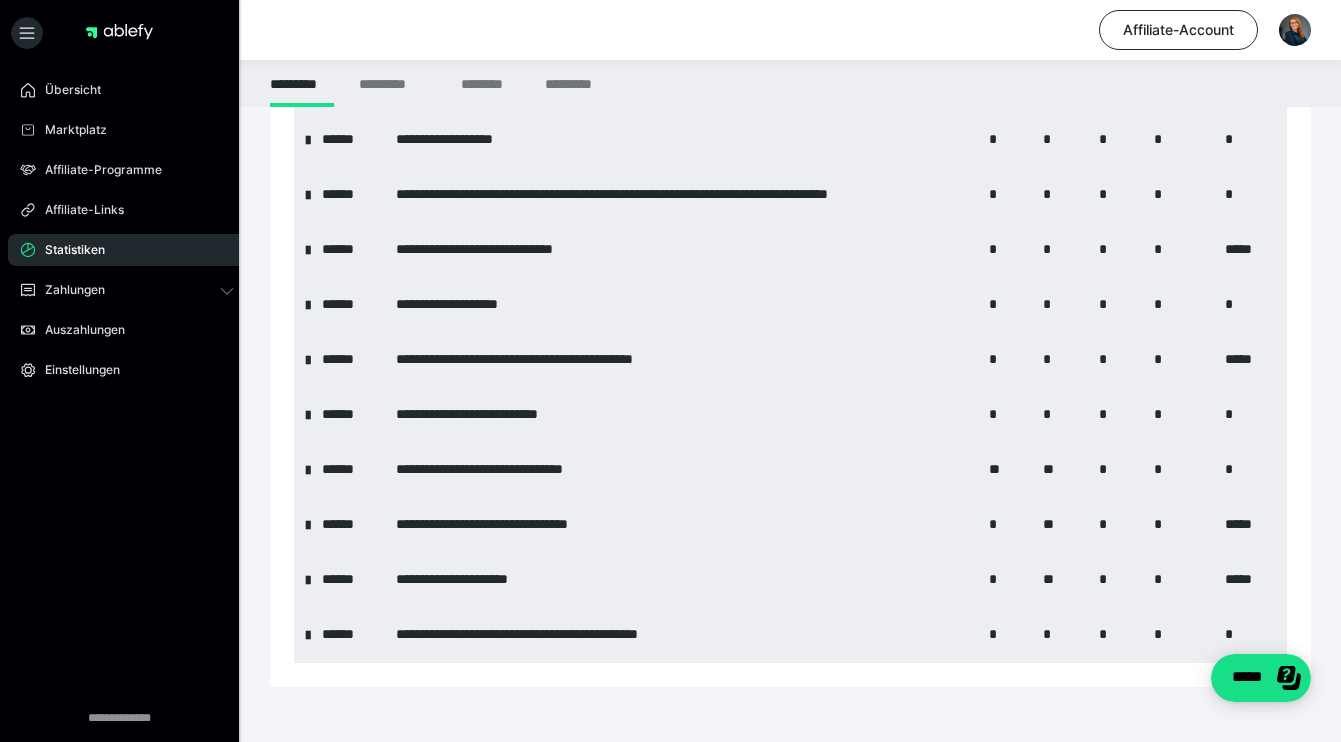 scroll, scrollTop: 564, scrollLeft: 0, axis: vertical 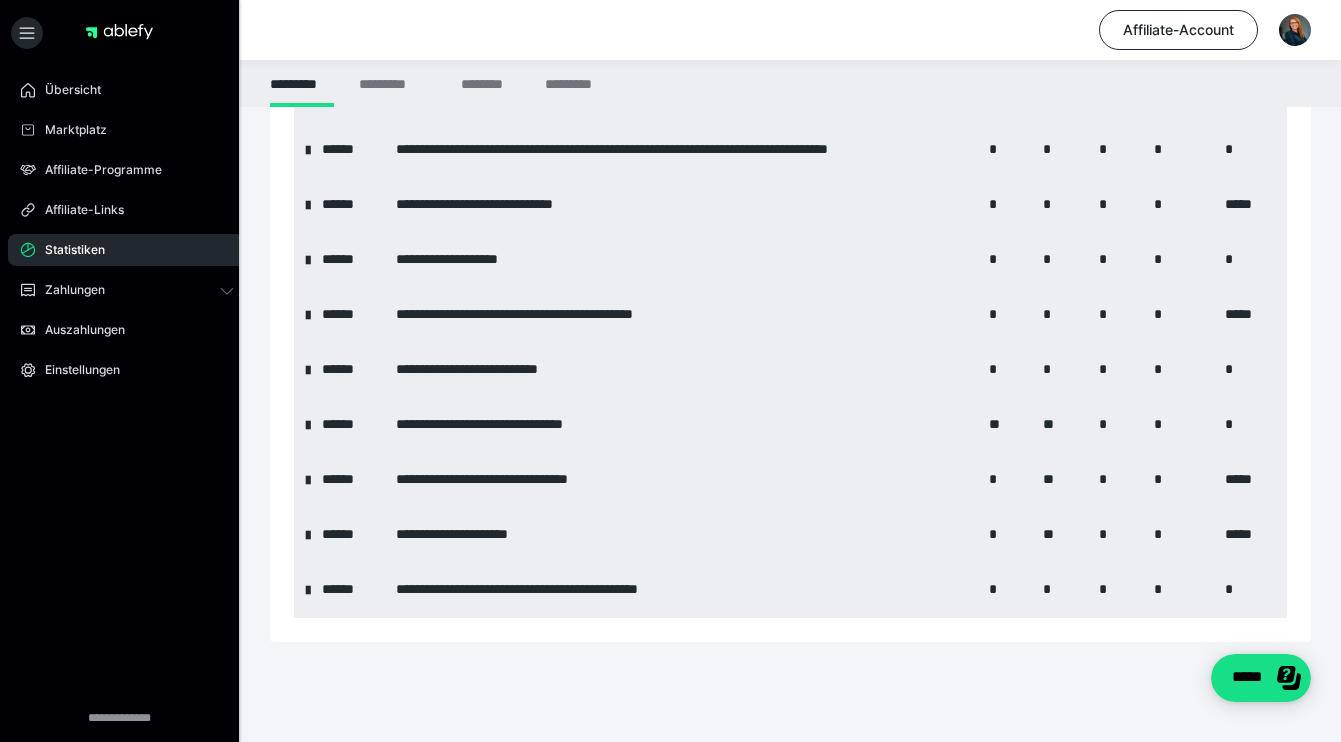 click at bounding box center (308, 534) 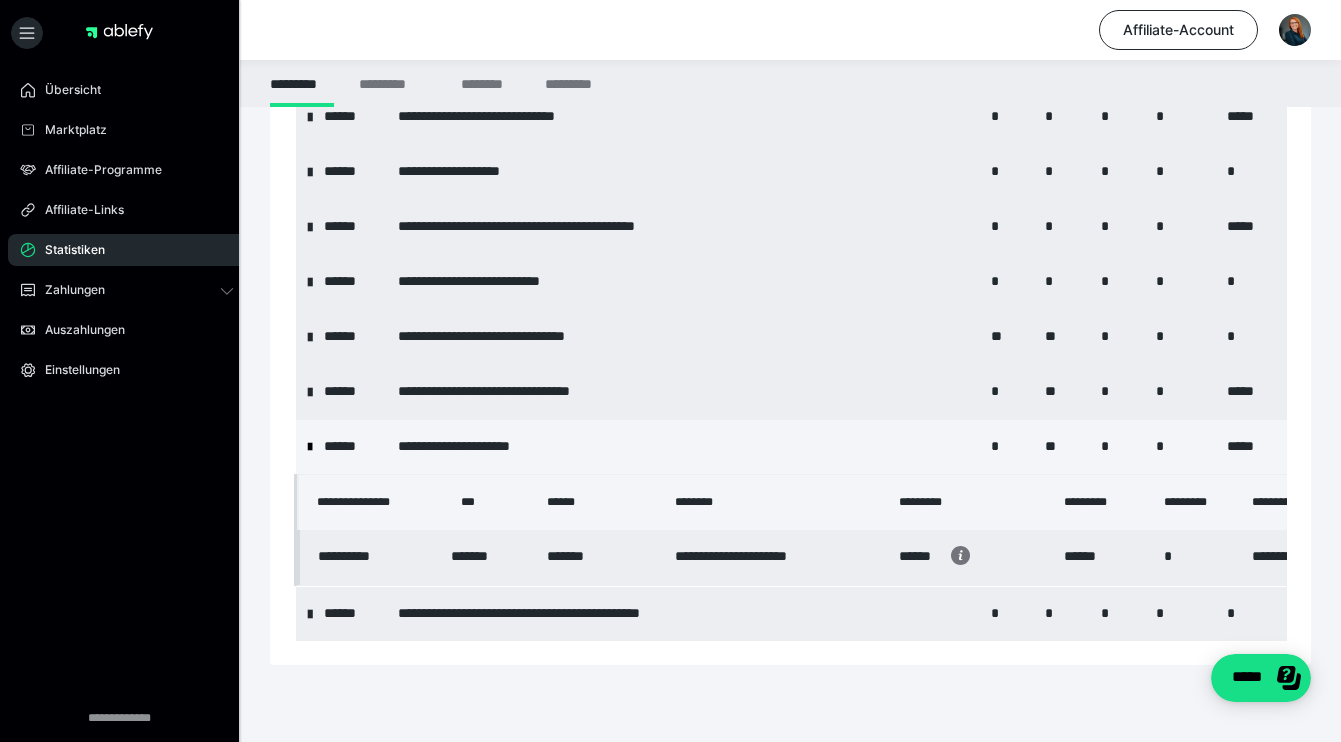 scroll, scrollTop: 676, scrollLeft: 0, axis: vertical 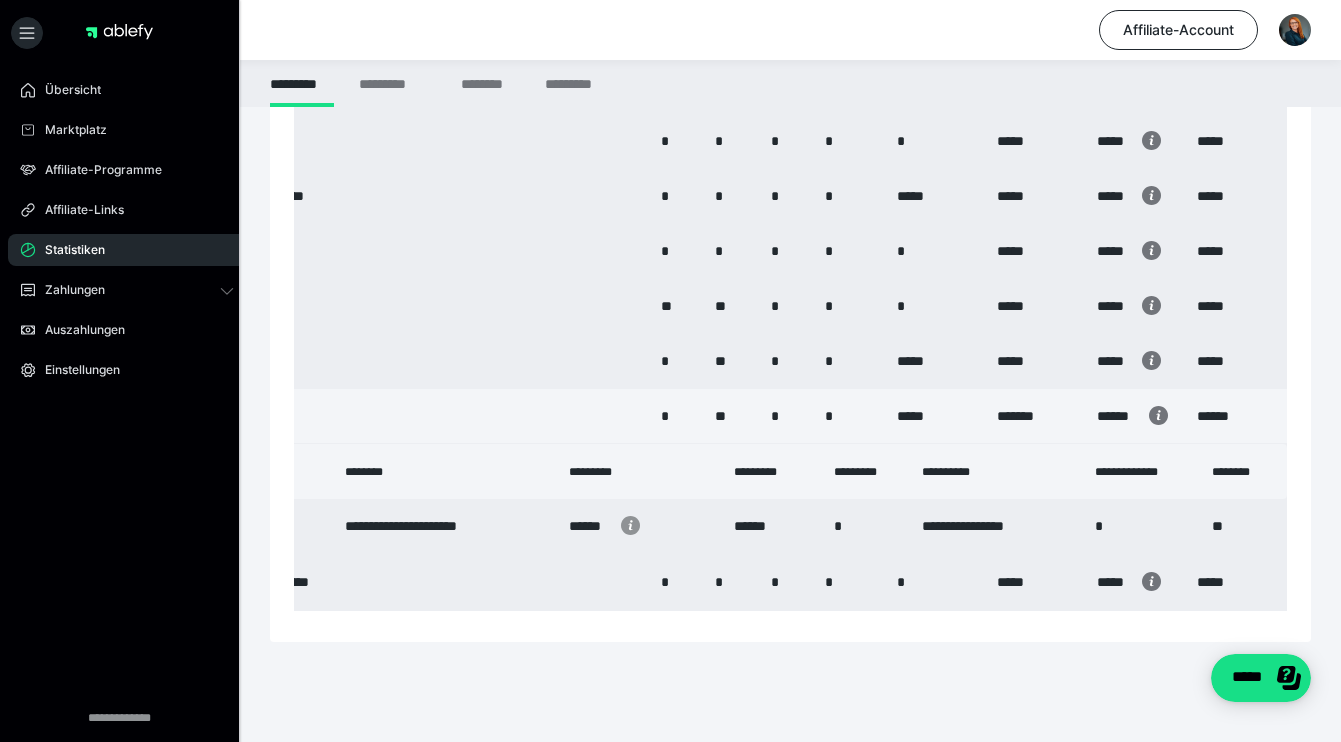 click 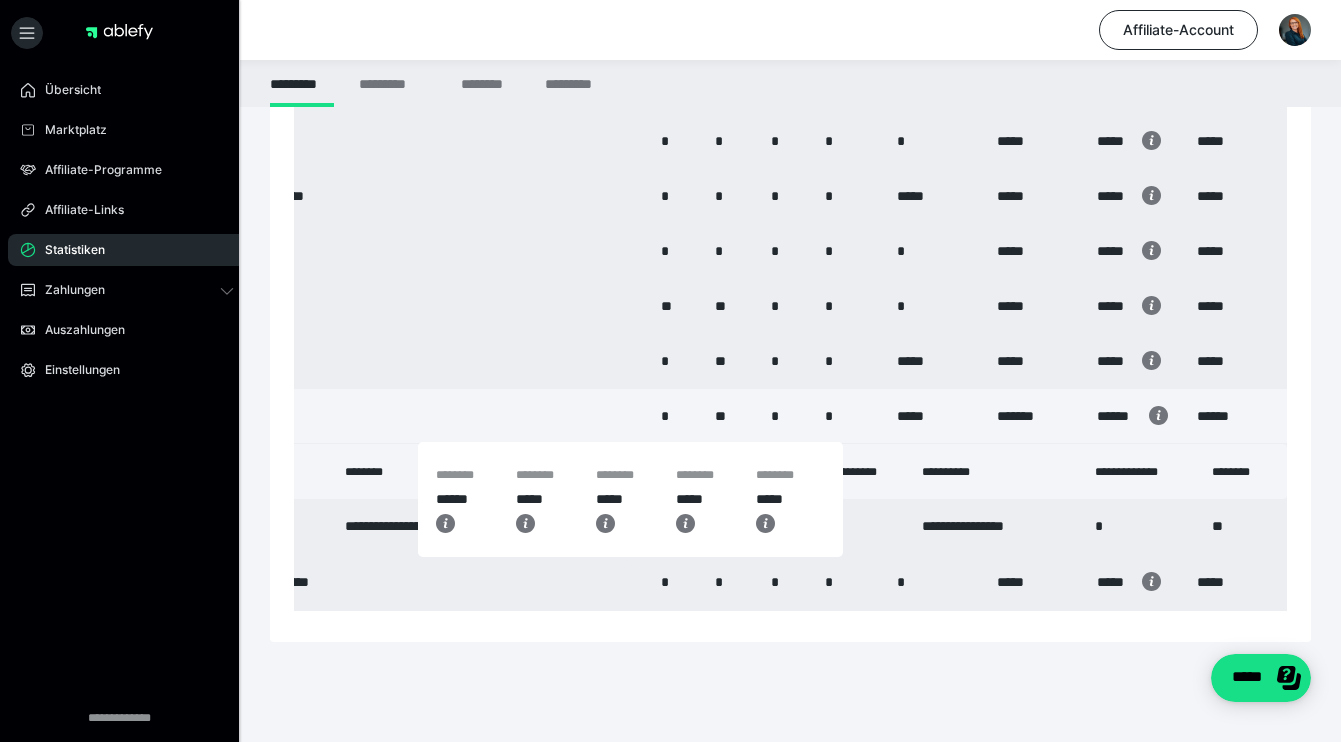 click on "**********" at bounding box center [353, 582] 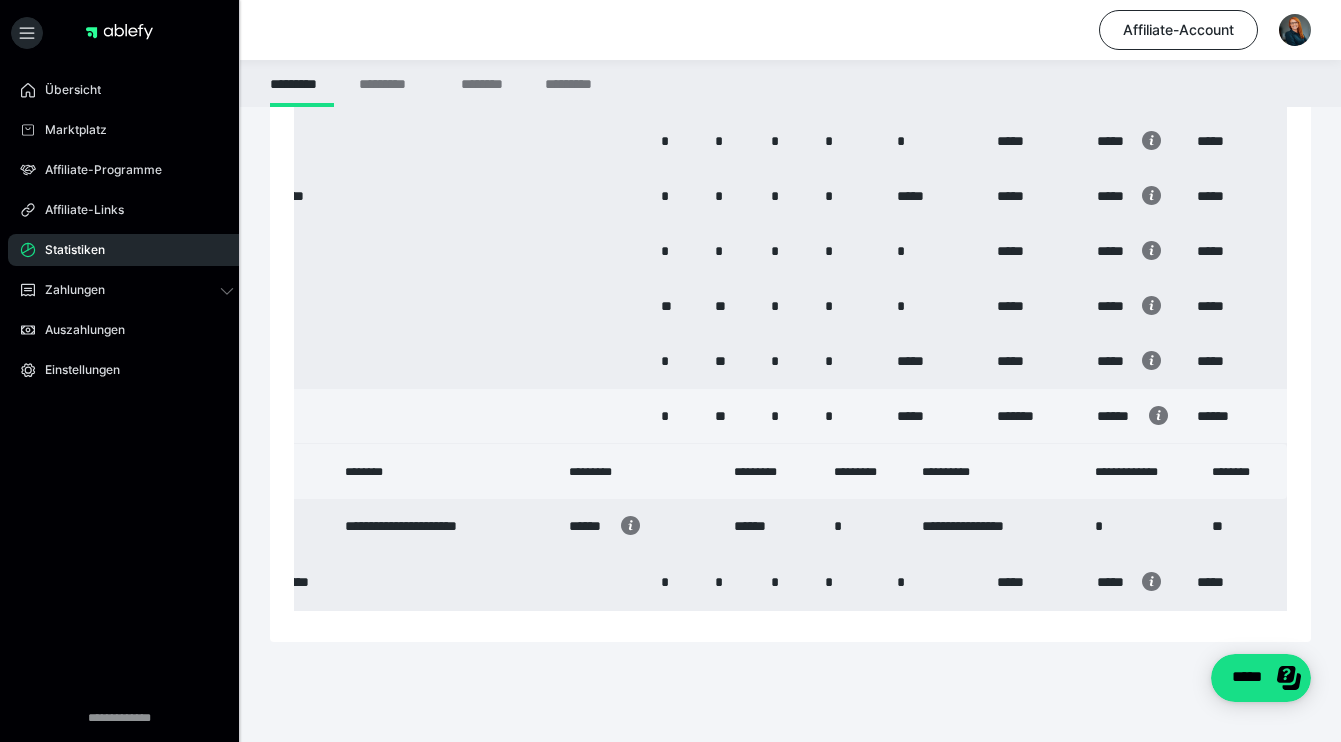 scroll, scrollTop: 0, scrollLeft: 0, axis: both 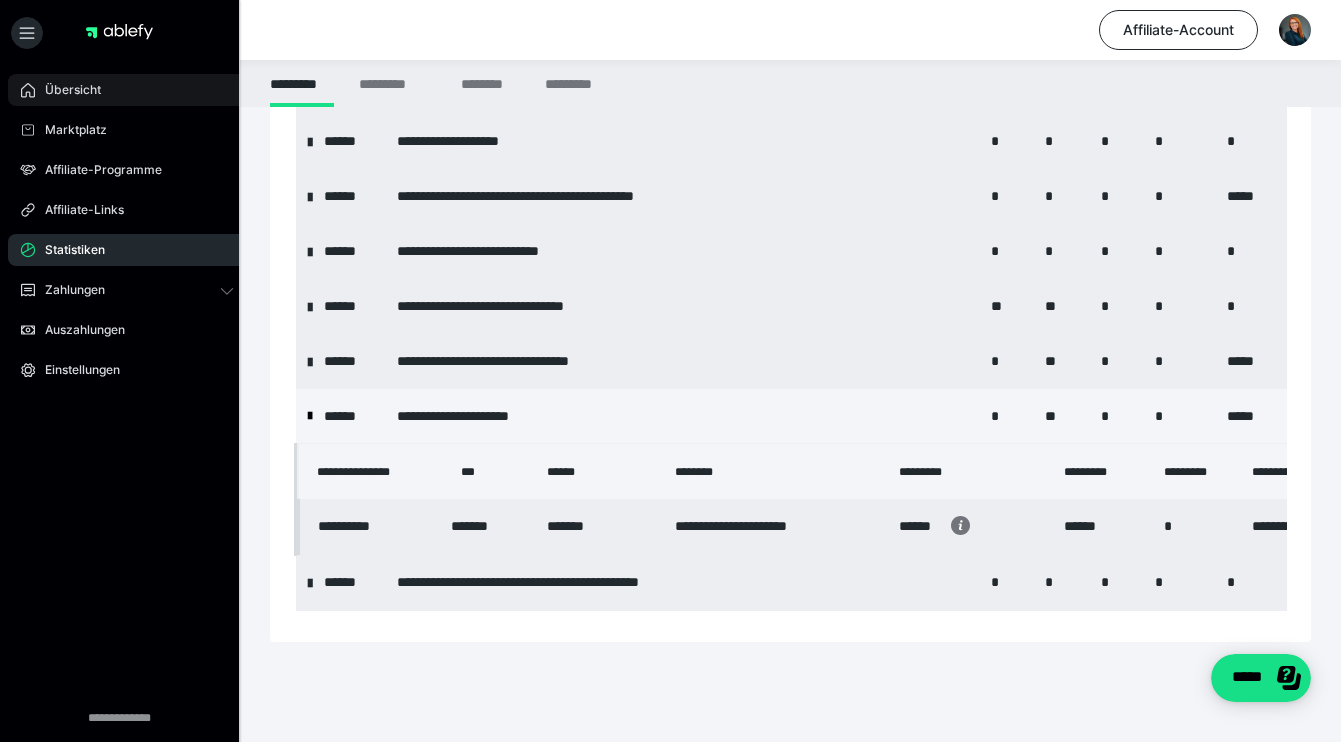 click on "Übersicht" at bounding box center (127, 90) 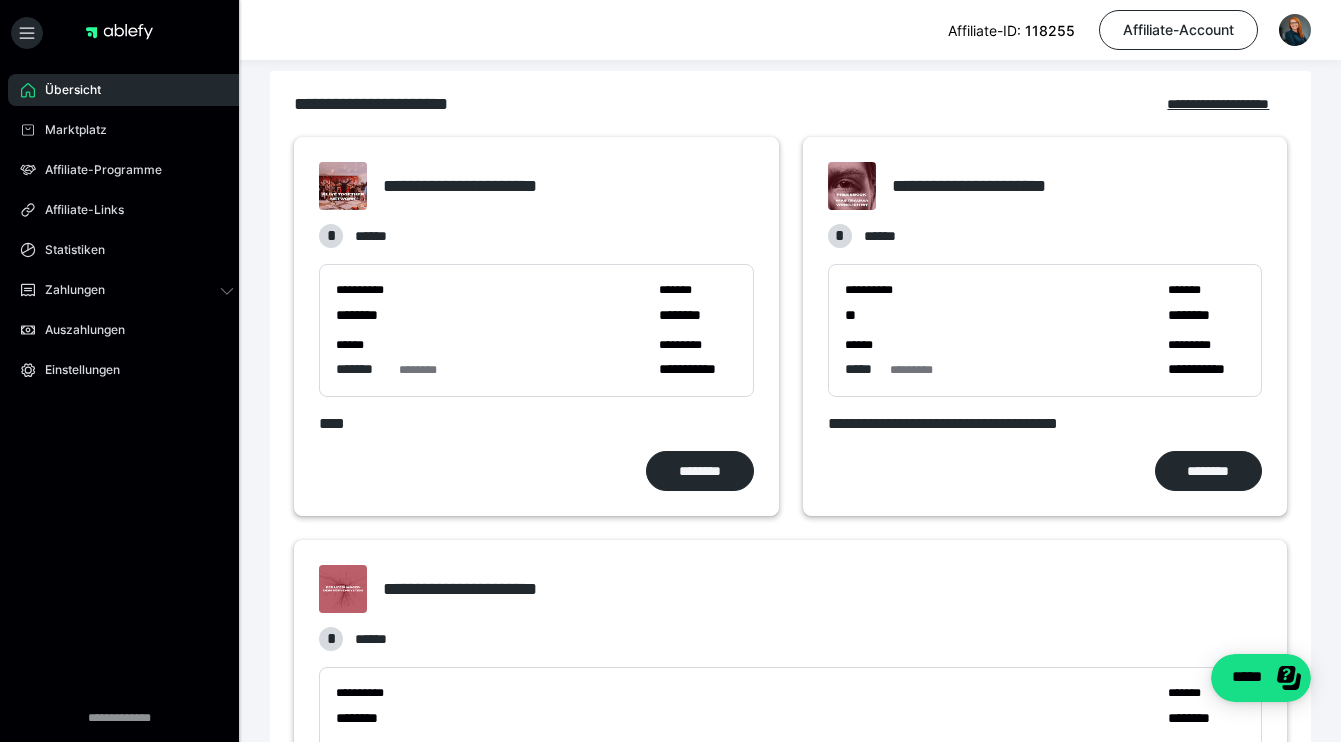 scroll, scrollTop: 0, scrollLeft: 0, axis: both 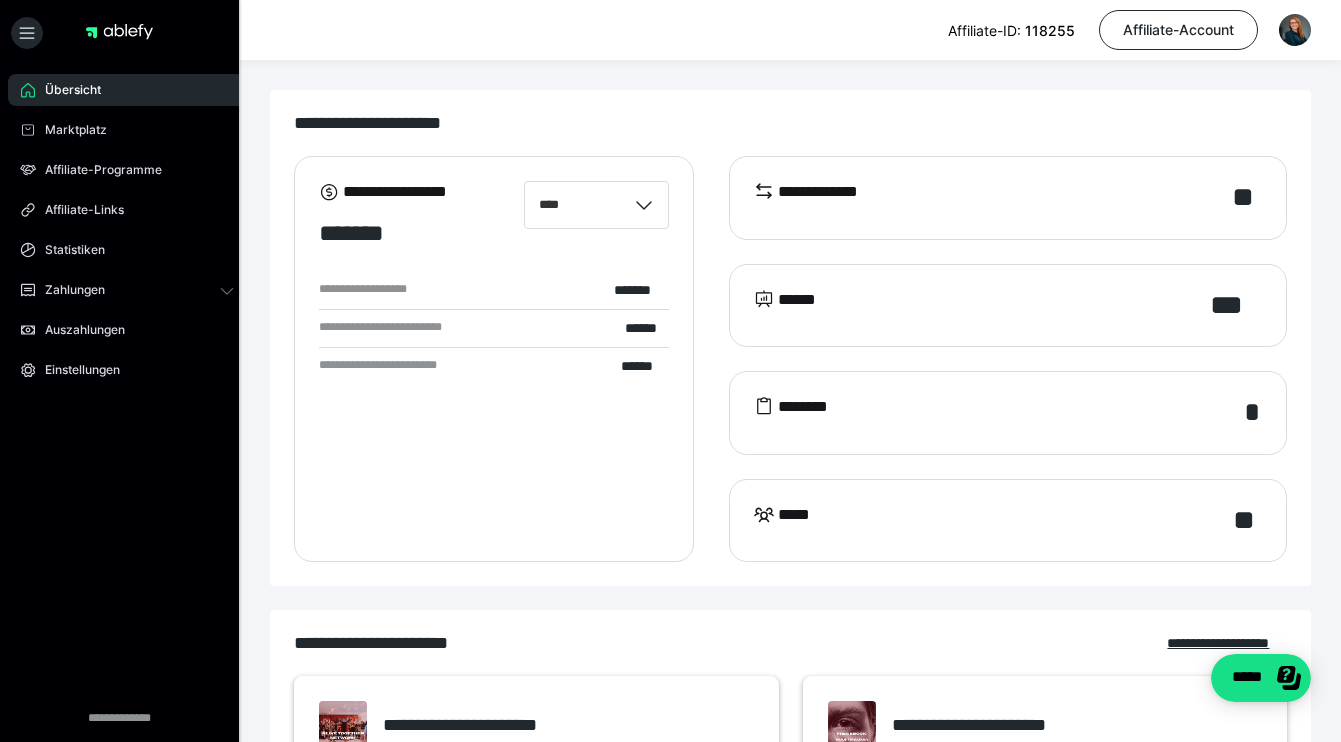 click on "**********" at bounding box center [1008, 198] 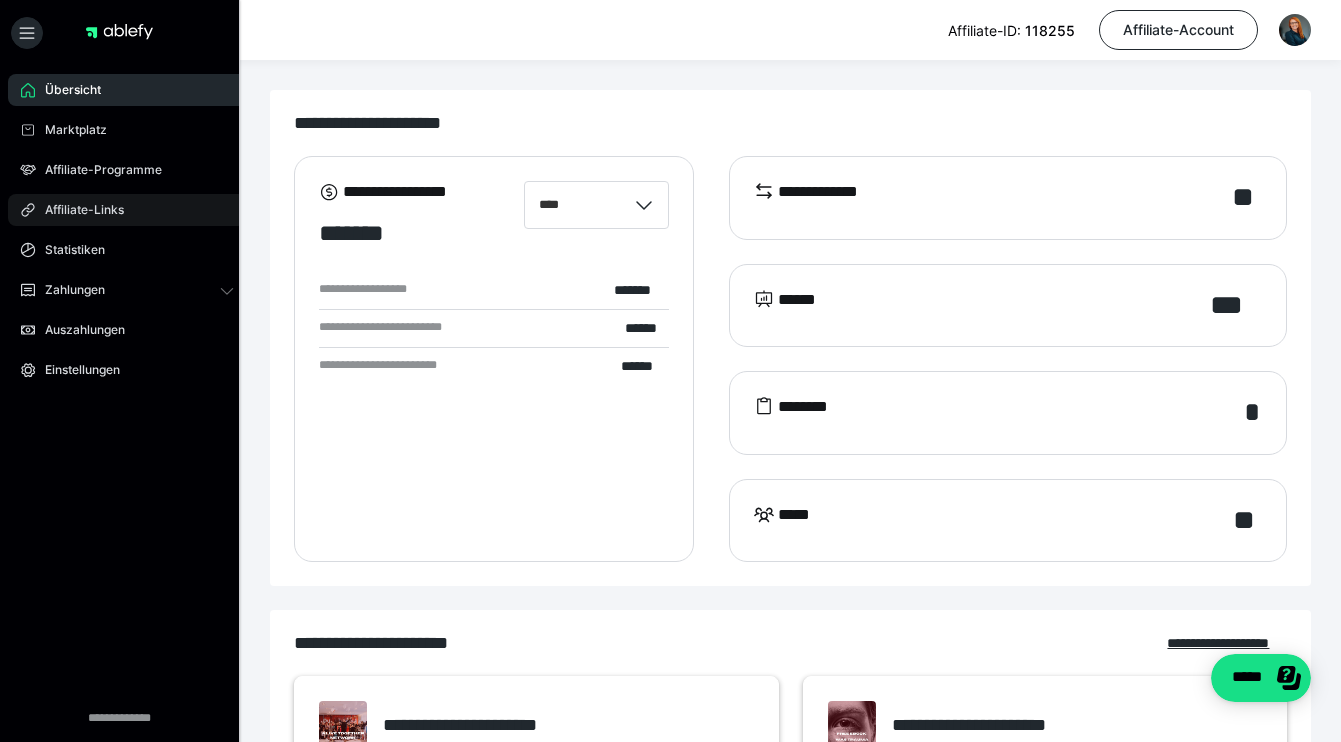 click on "Affiliate-Links" at bounding box center (77, 210) 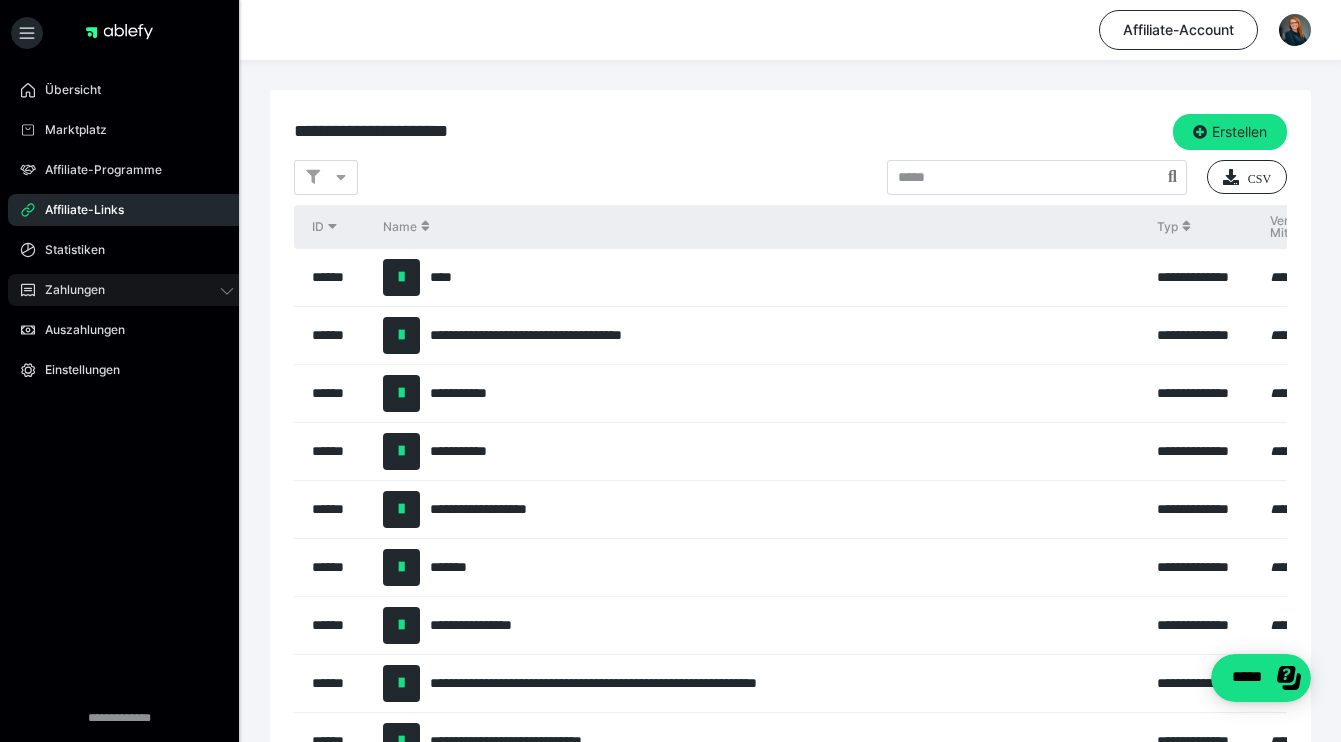 click on "Zahlungen" at bounding box center [68, 290] 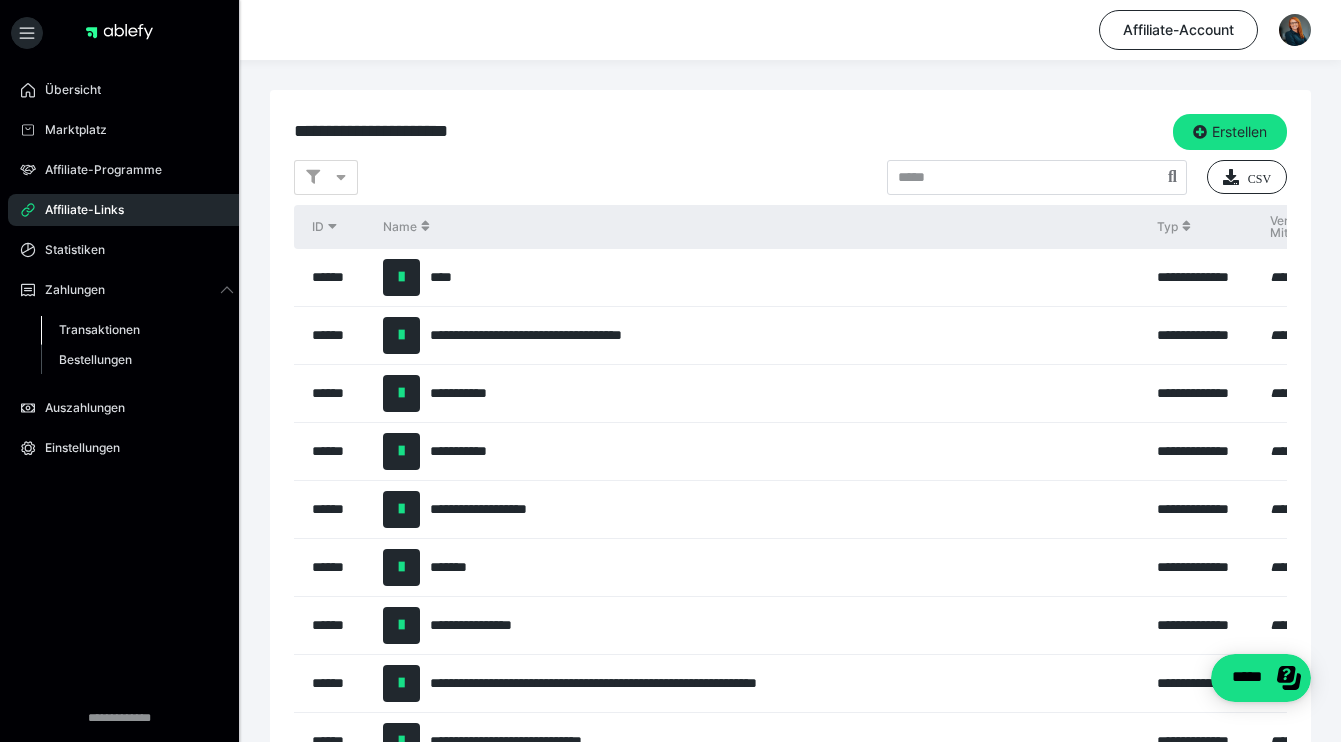 click on "Transaktionen" at bounding box center (99, 329) 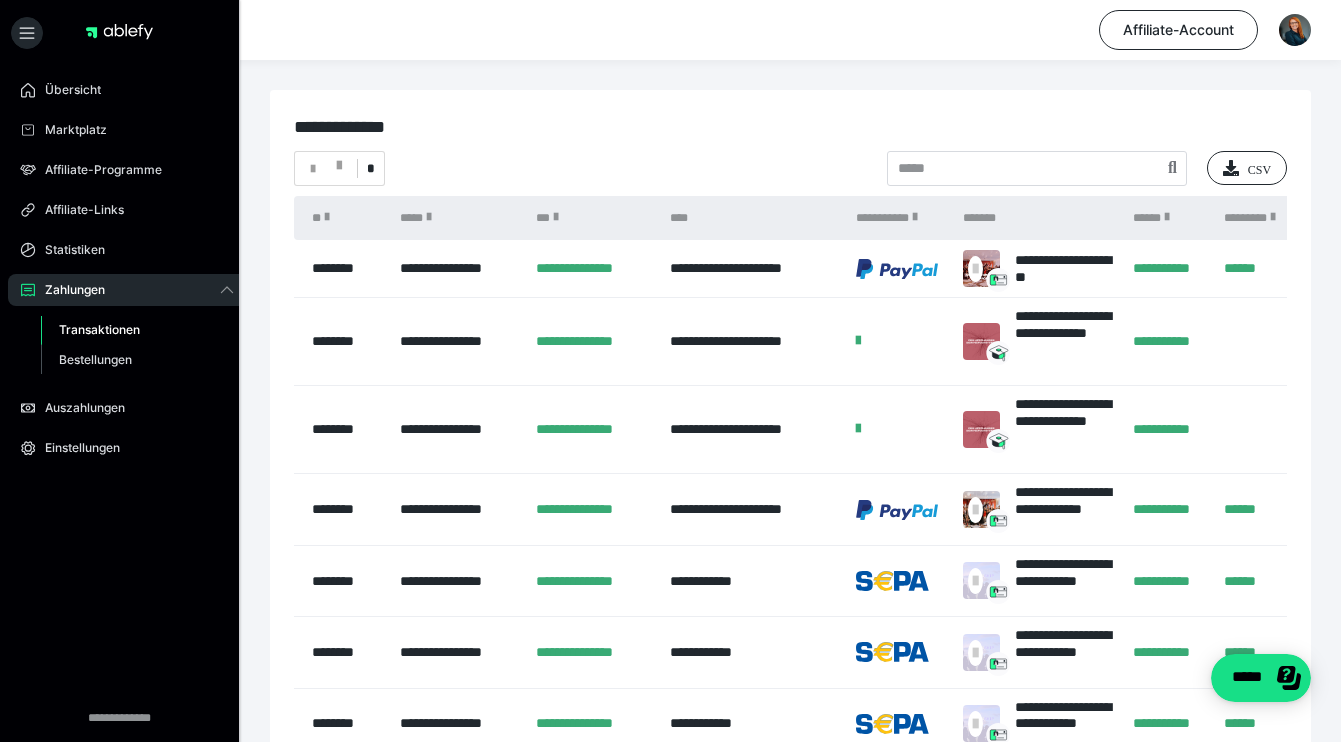 click on "**********" at bounding box center (592, 269) 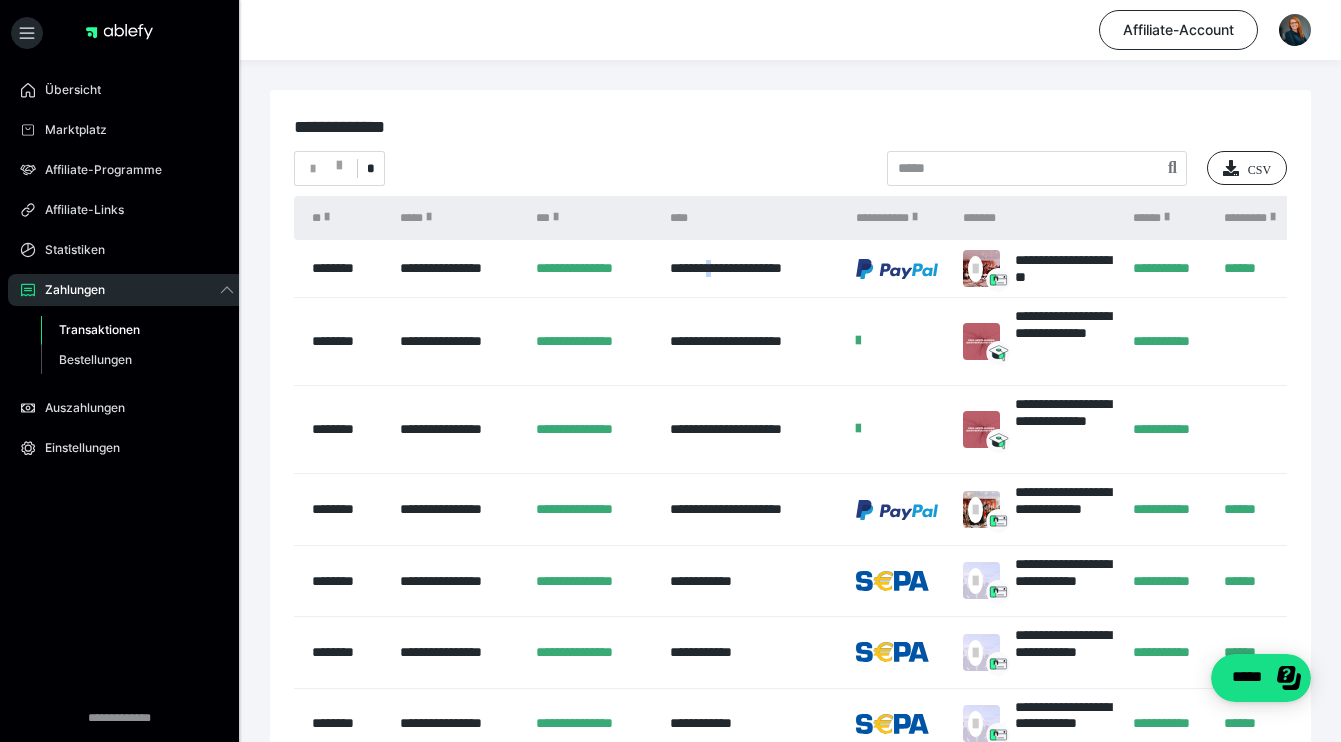click on "**********" at bounding box center (726, 268) 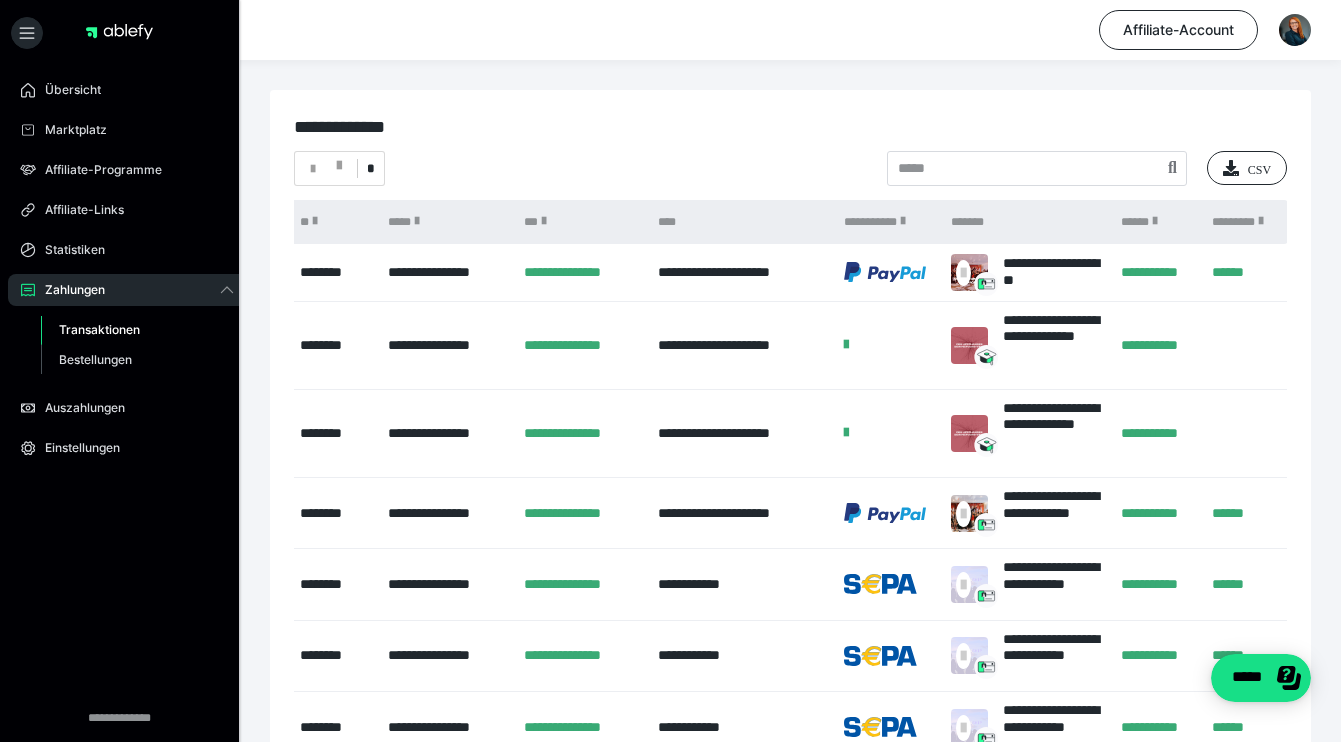 click on "**********" at bounding box center (1157, 273) 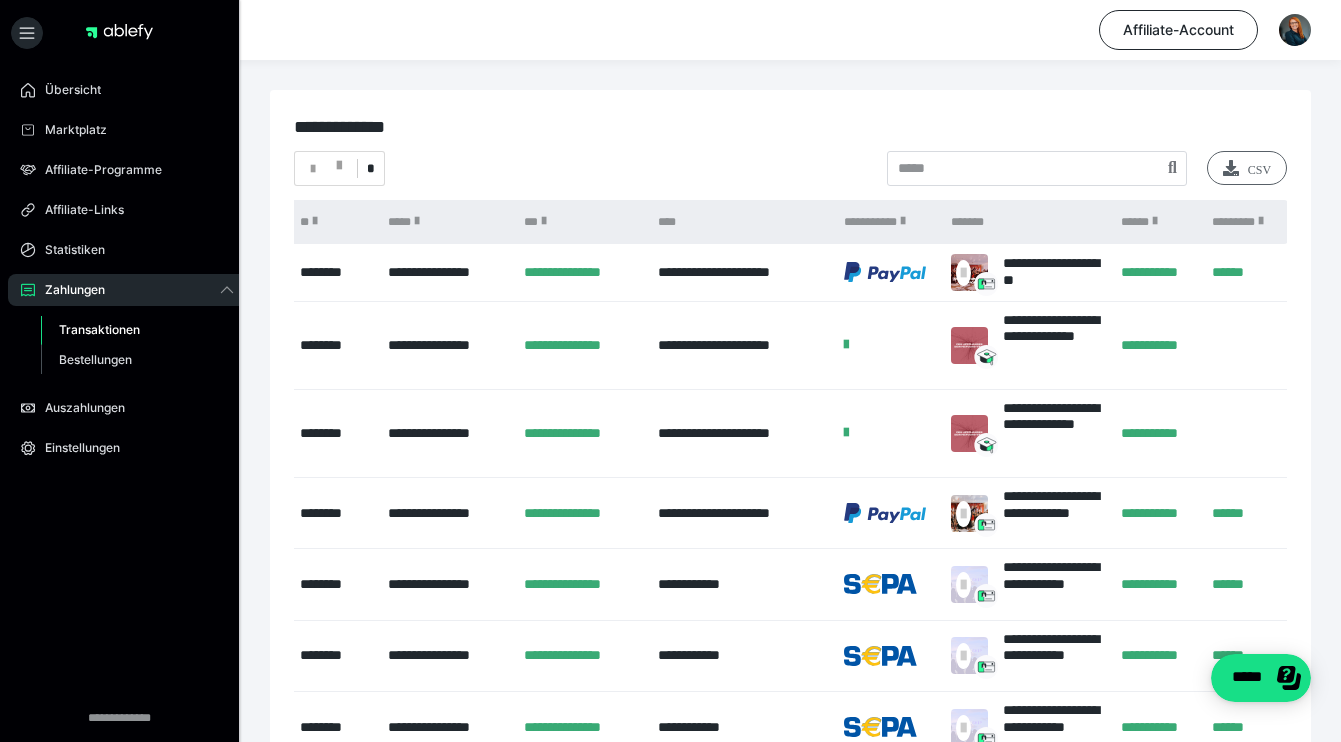 click on "CSV" at bounding box center (1247, 168) 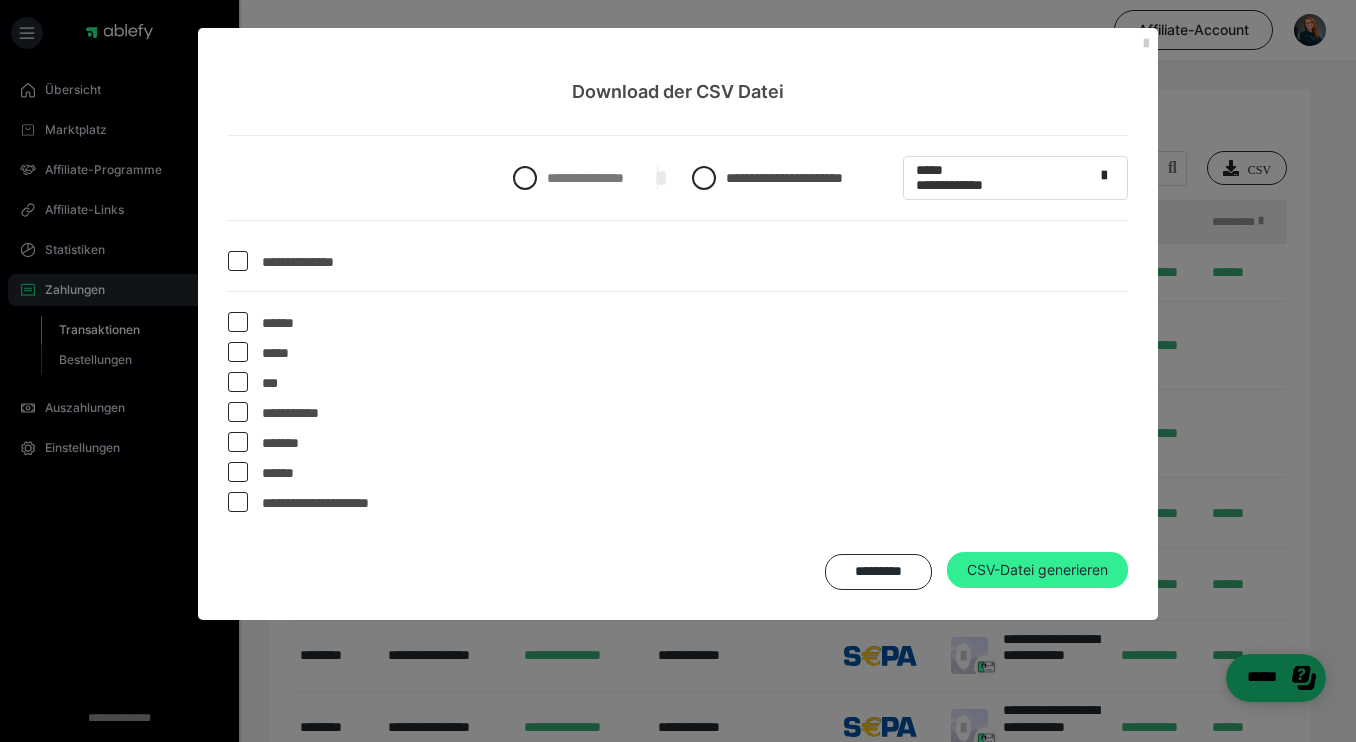 click on "CSV-Datei generieren" at bounding box center [1037, 570] 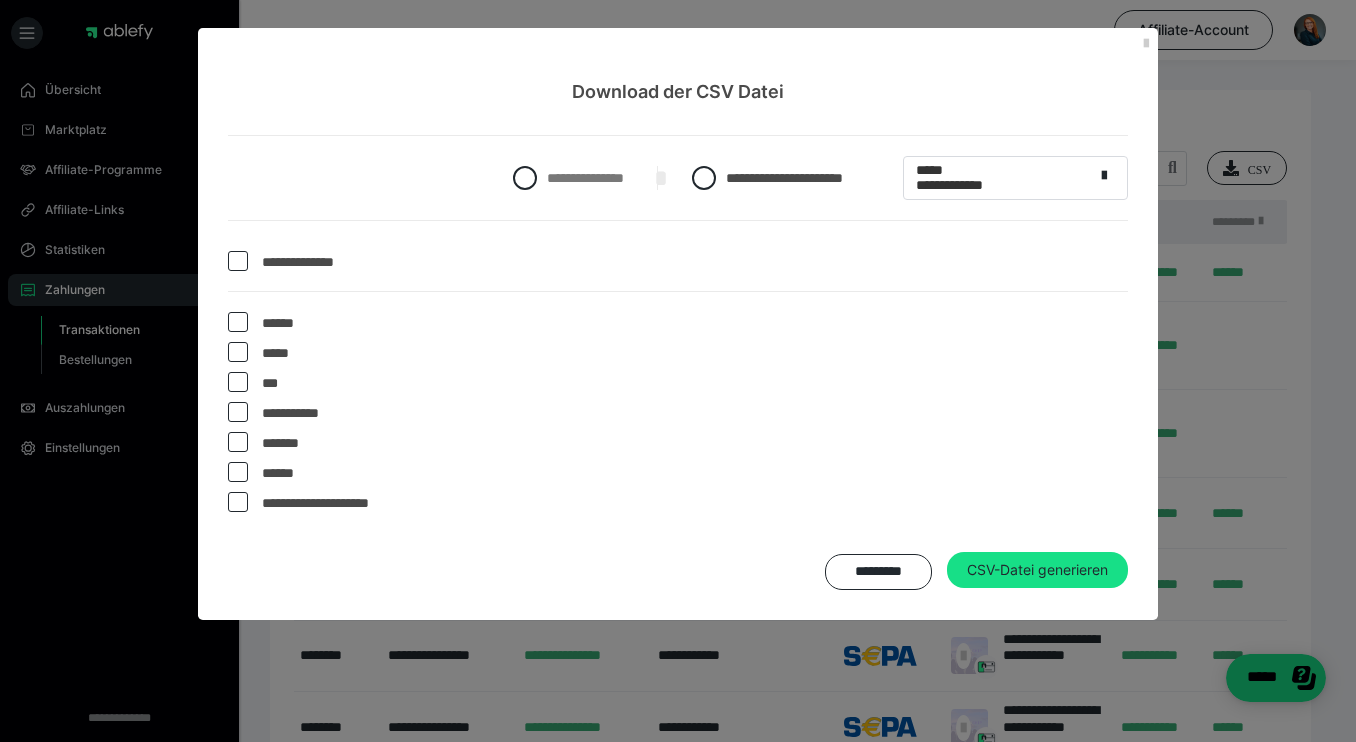 radio on "****" 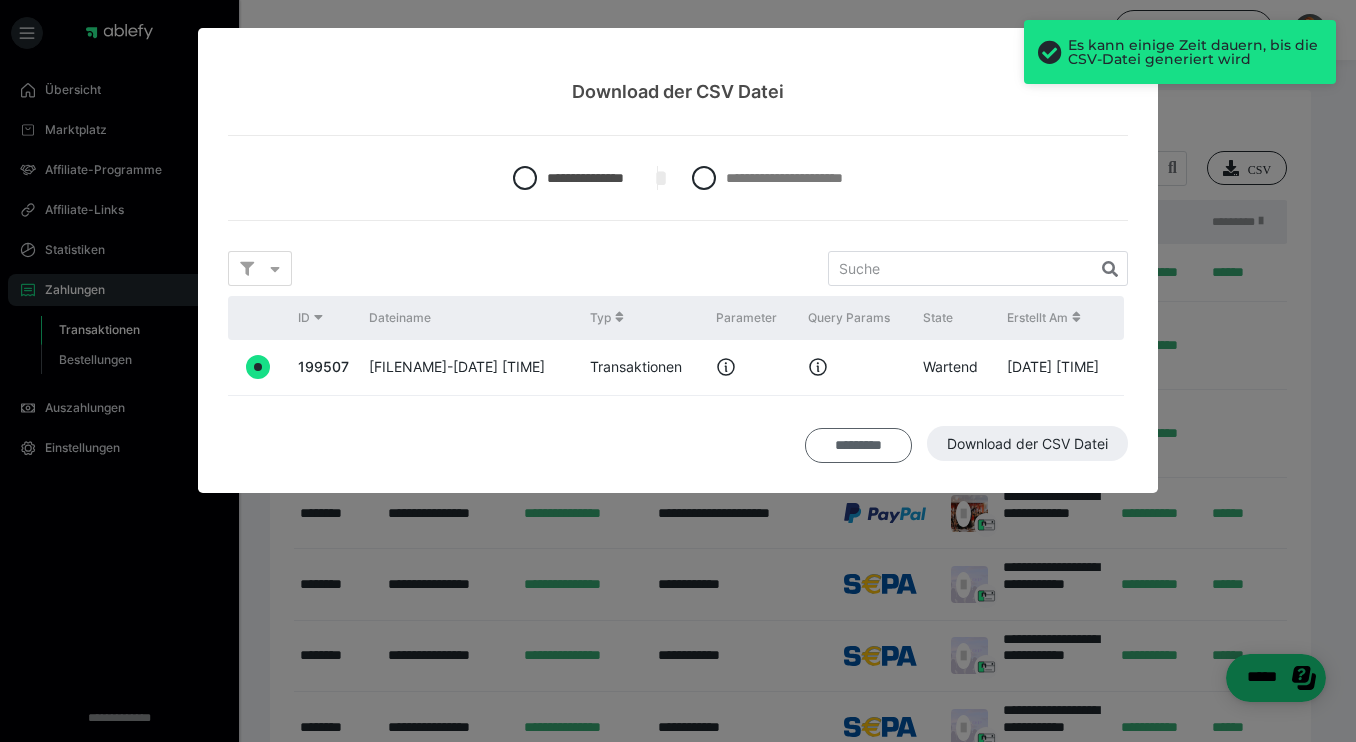 click on "*********" at bounding box center [858, 446] 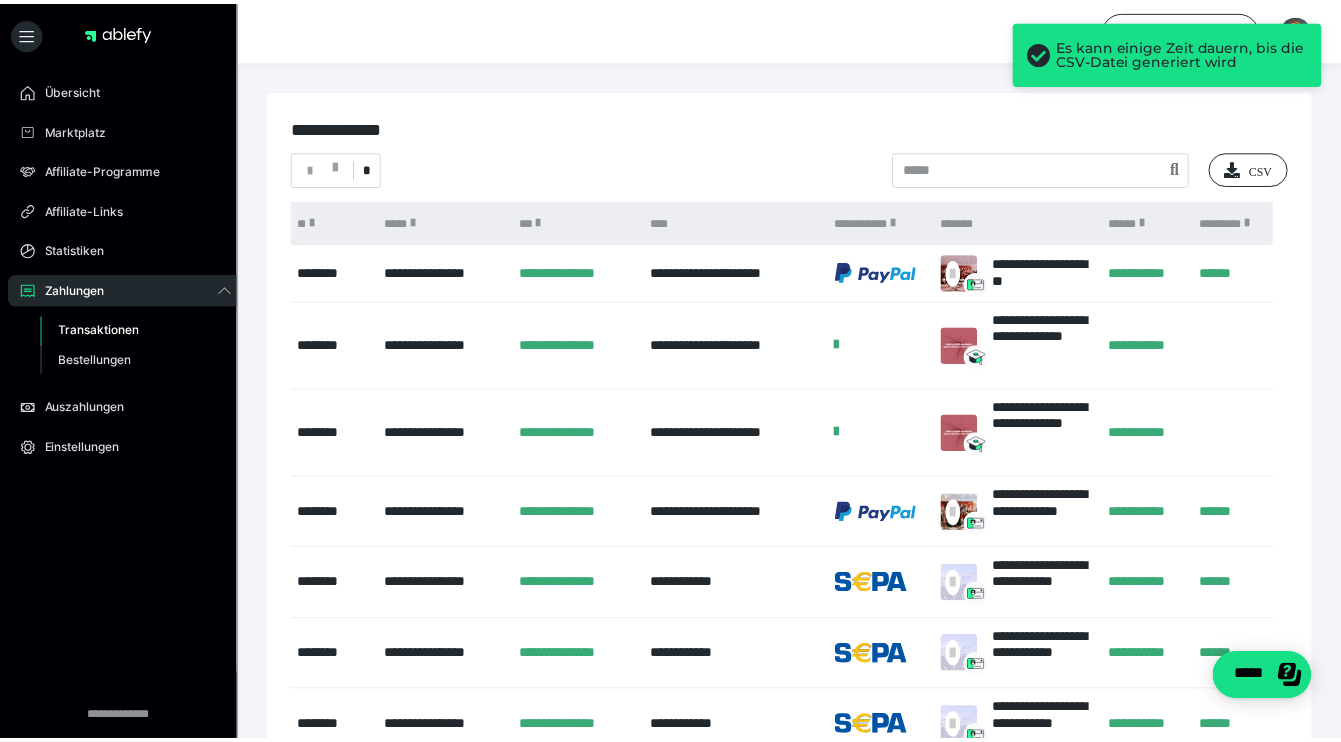 scroll, scrollTop: 0, scrollLeft: 0, axis: both 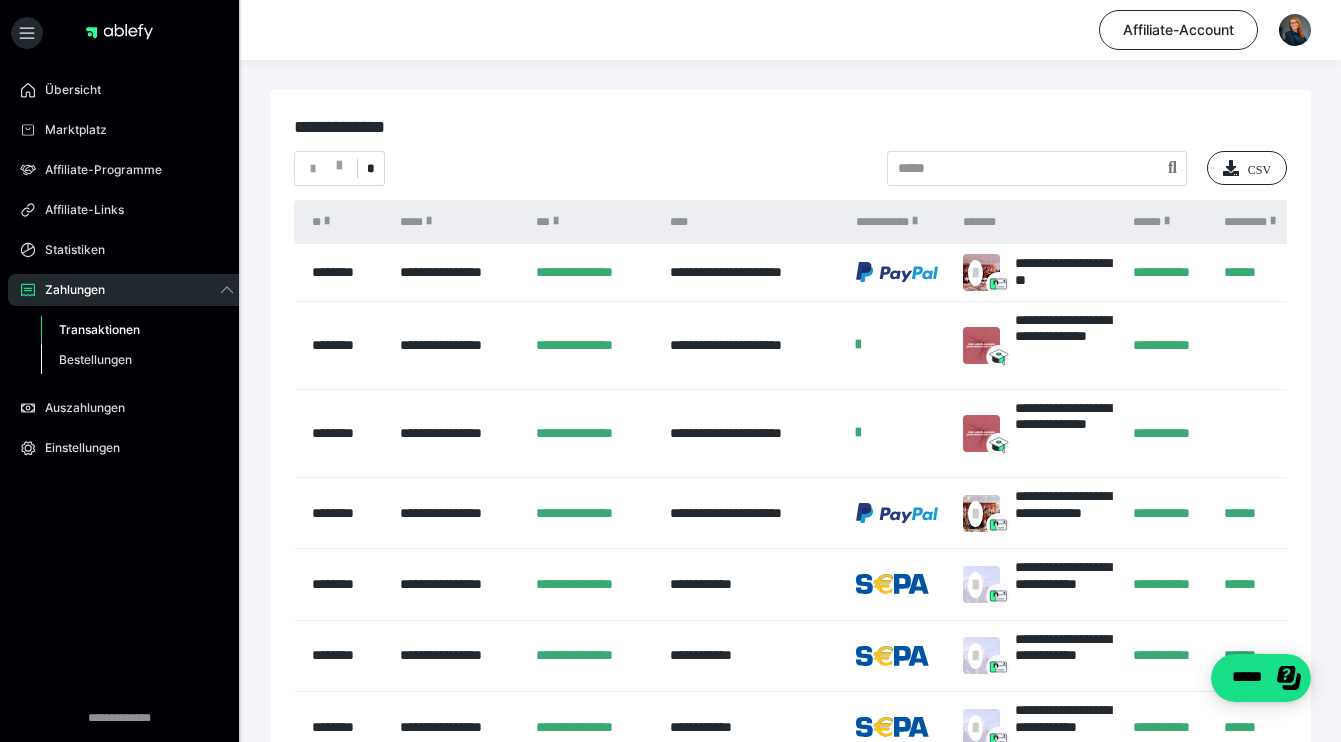 click on "Bestellungen" at bounding box center [95, 359] 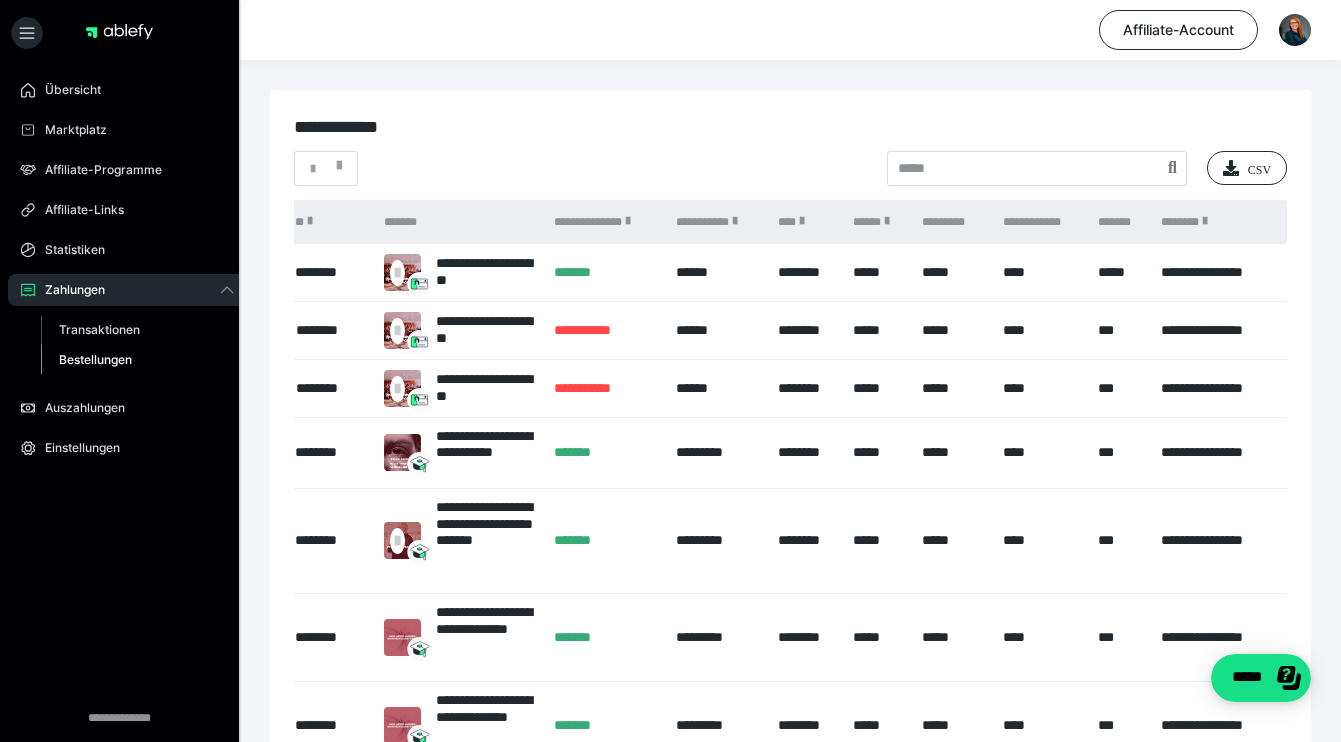 scroll, scrollTop: 0, scrollLeft: 0, axis: both 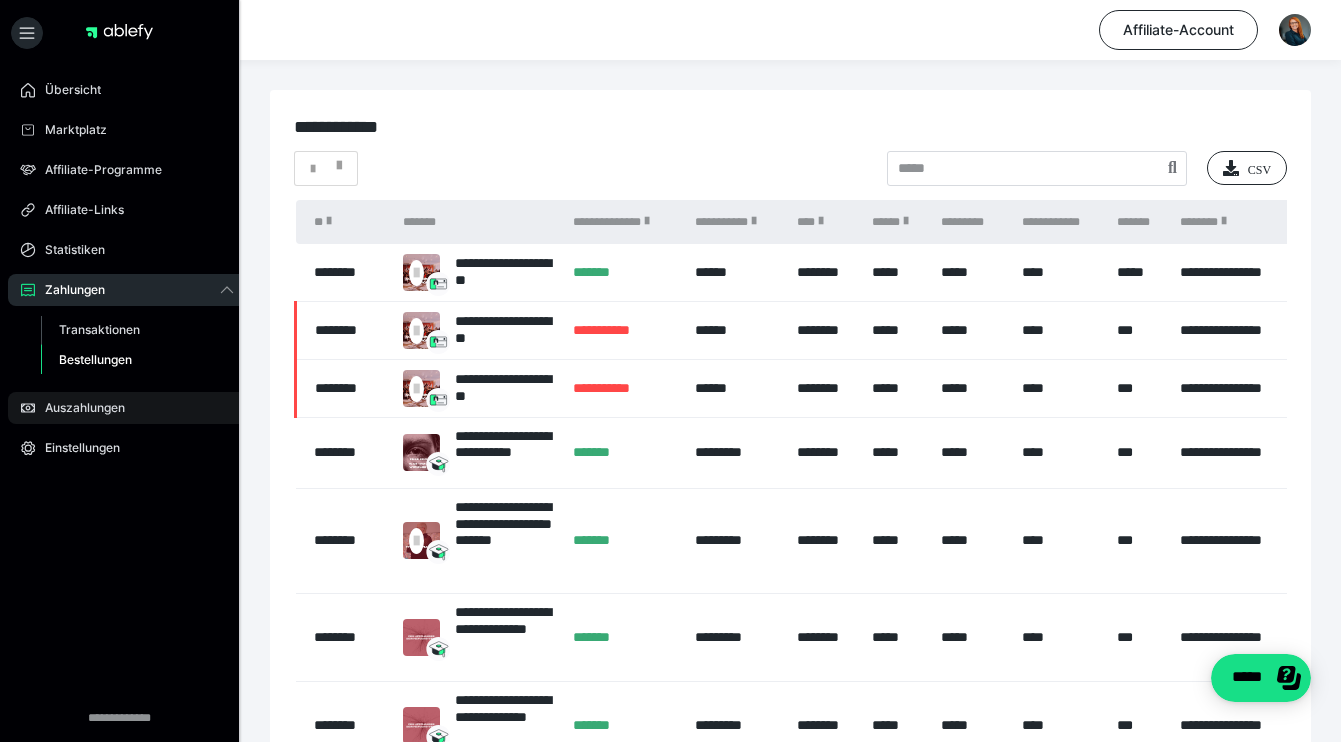 click on "Auszahlungen" at bounding box center [78, 408] 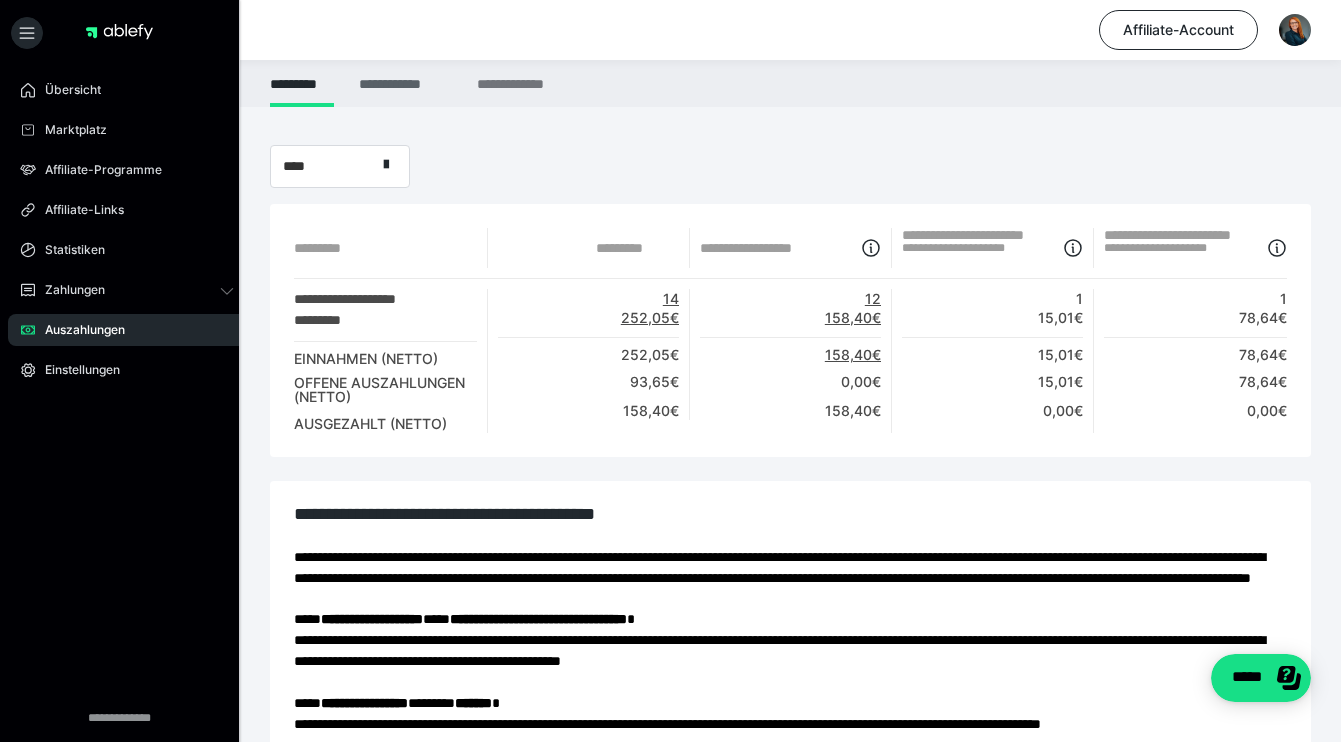 click on "**********" at bounding box center (405, 83) 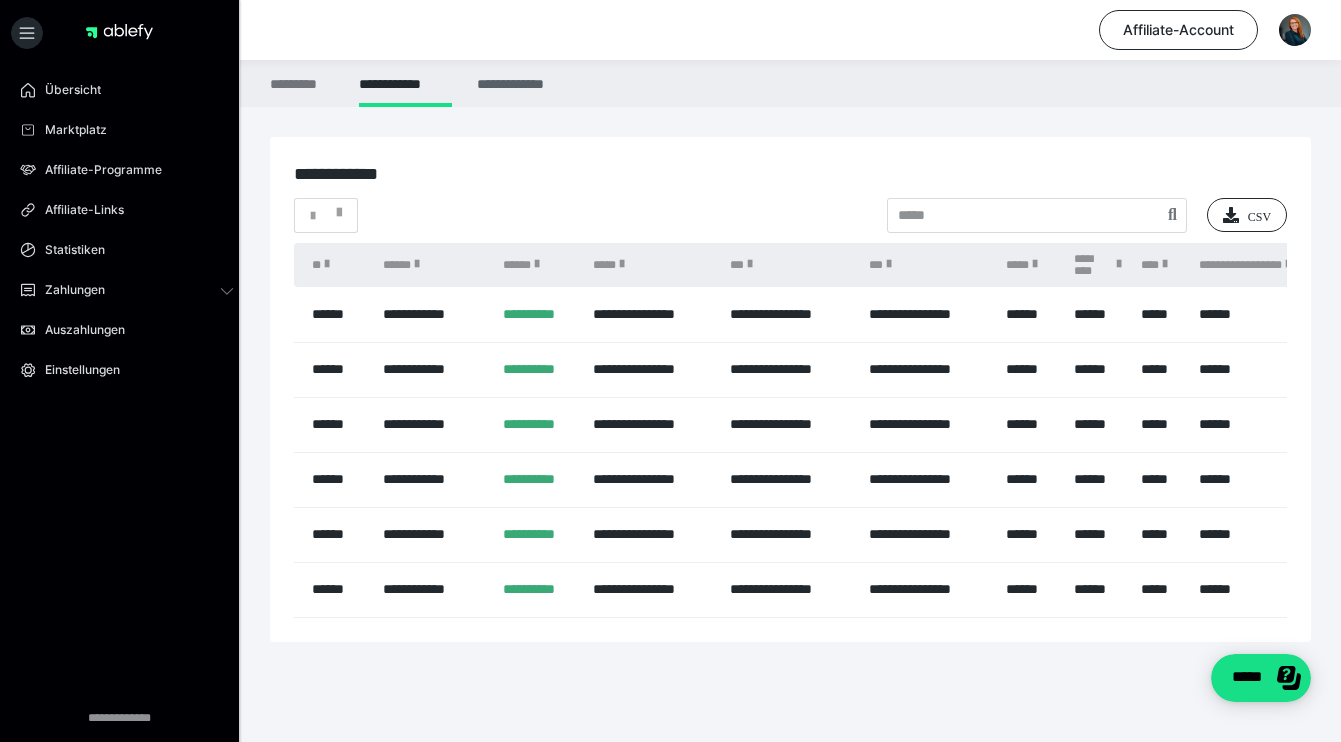 click on "**********" at bounding box center [521, 83] 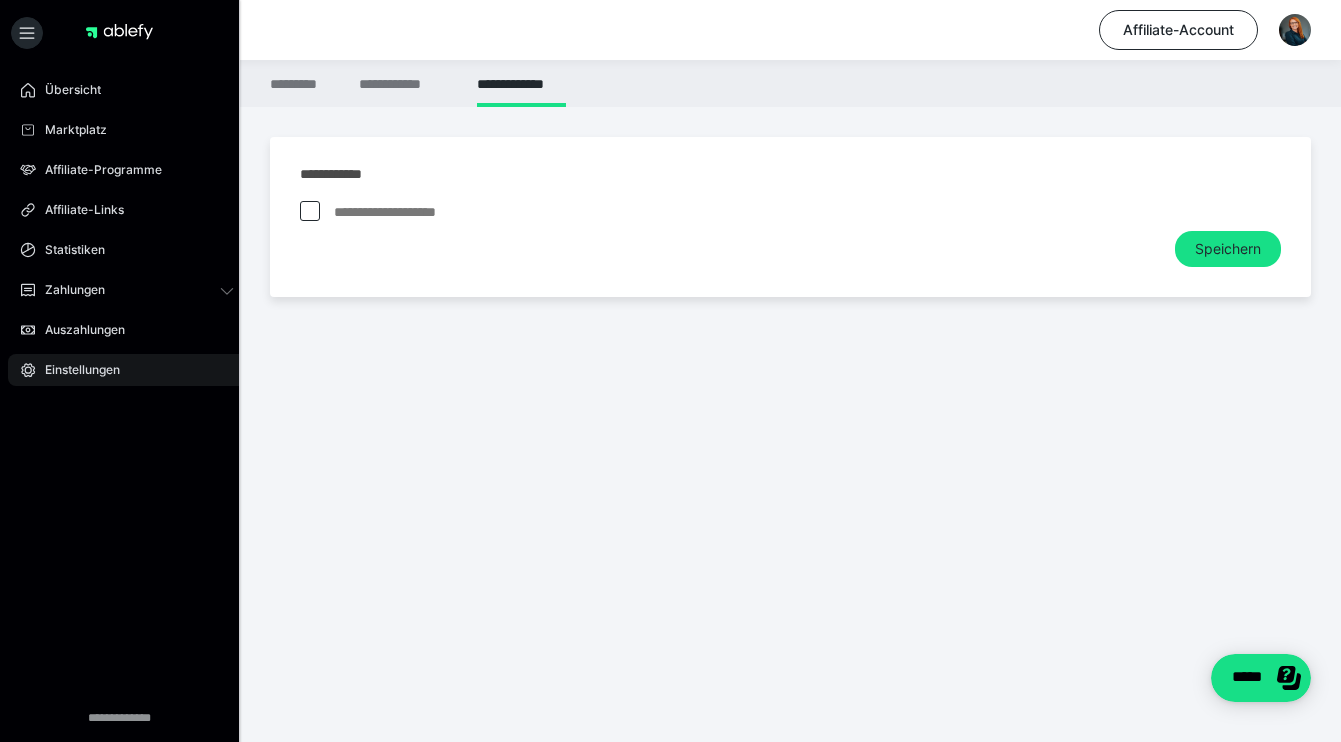 click on "Einstellungen" at bounding box center (75, 370) 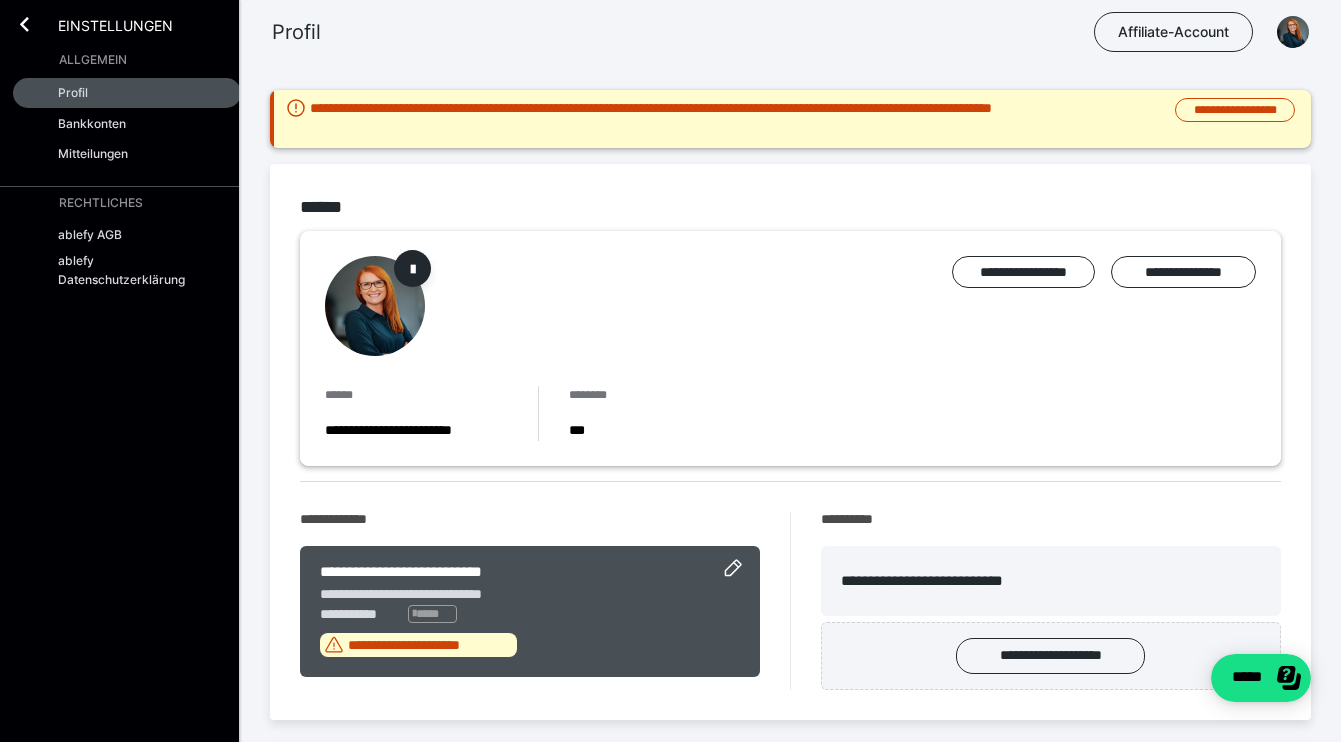 scroll, scrollTop: 417, scrollLeft: 0, axis: vertical 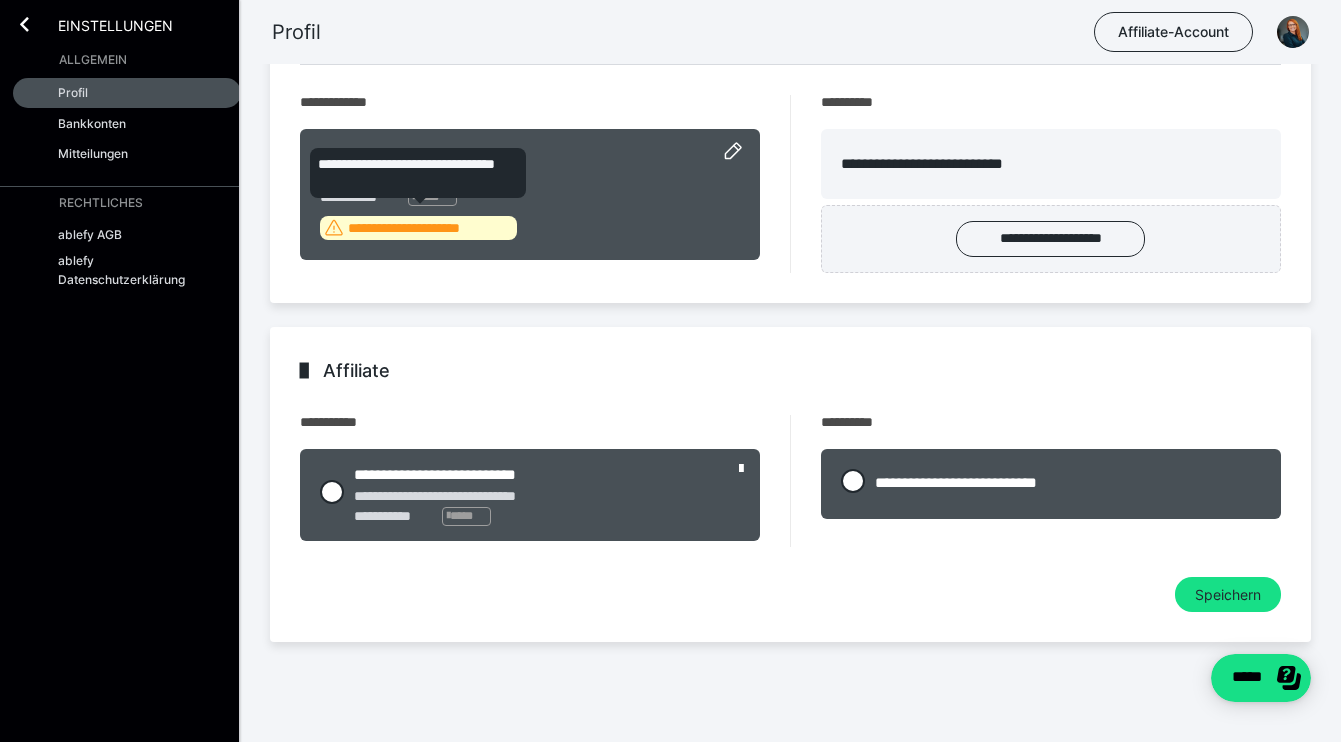click on "**********" at bounding box center [430, 228] 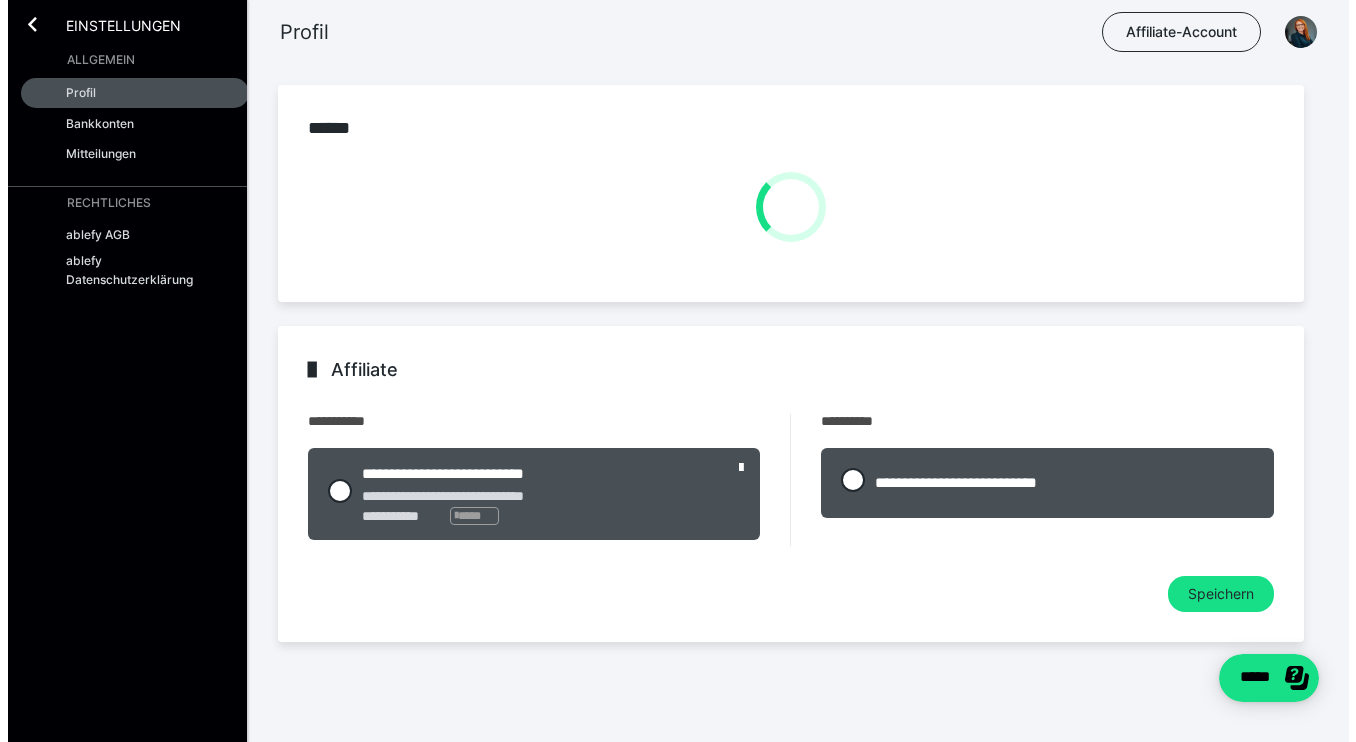scroll, scrollTop: 78, scrollLeft: 0, axis: vertical 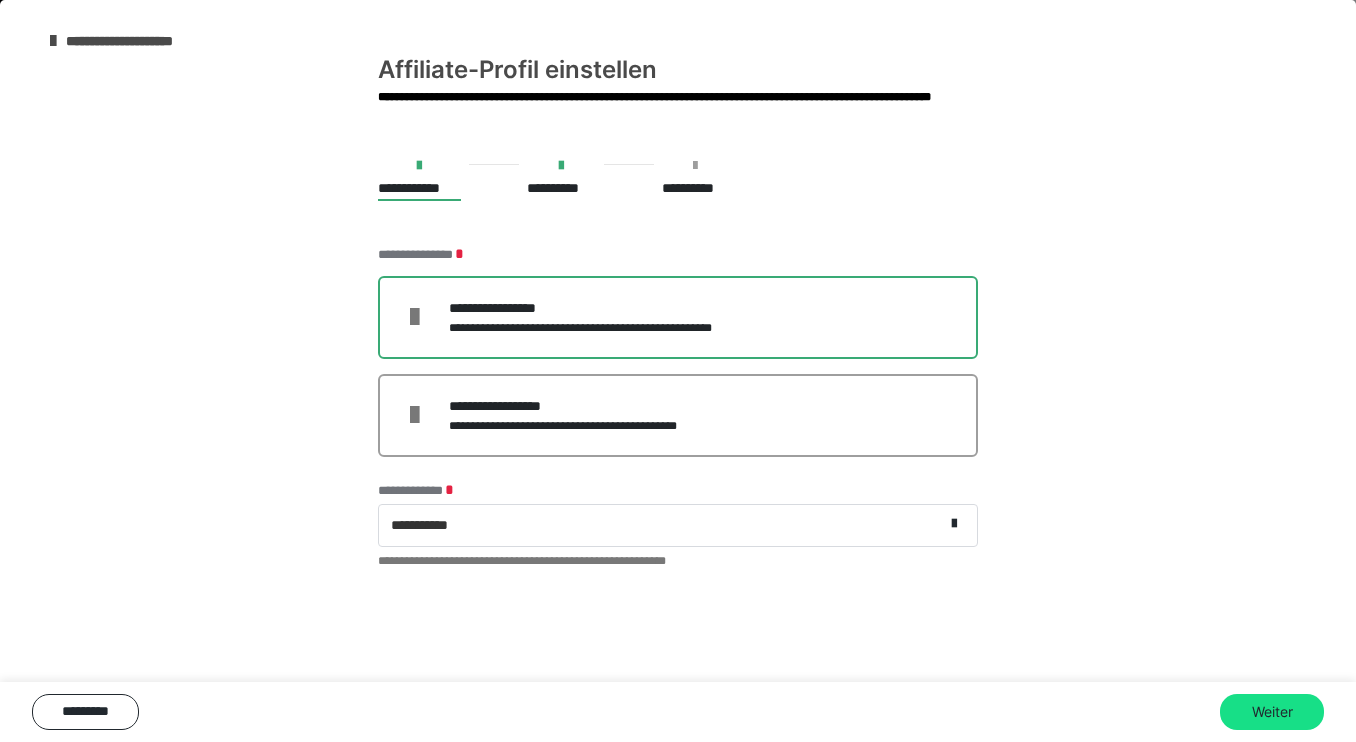 click on "**********" at bounding box center [606, 328] 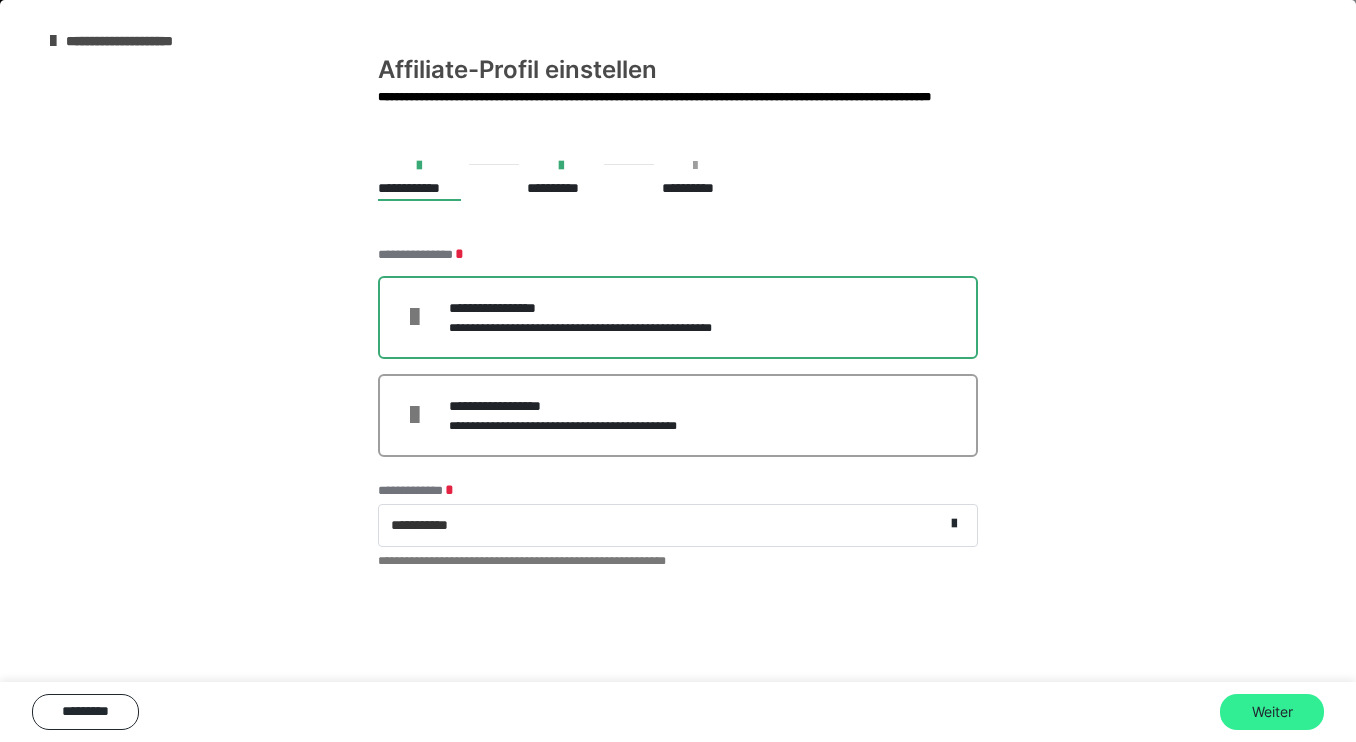 drag, startPoint x: 1248, startPoint y: 708, endPoint x: 1237, endPoint y: 708, distance: 11 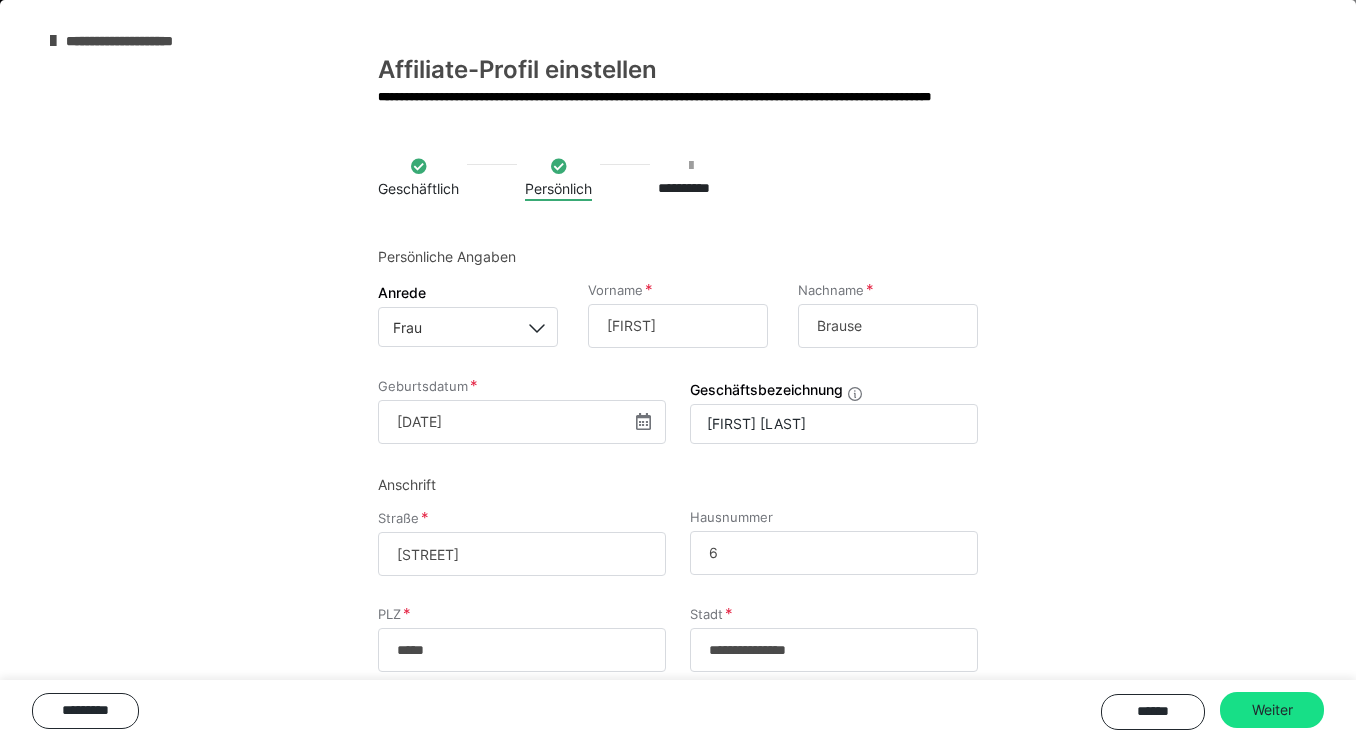 scroll, scrollTop: 78, scrollLeft: 0, axis: vertical 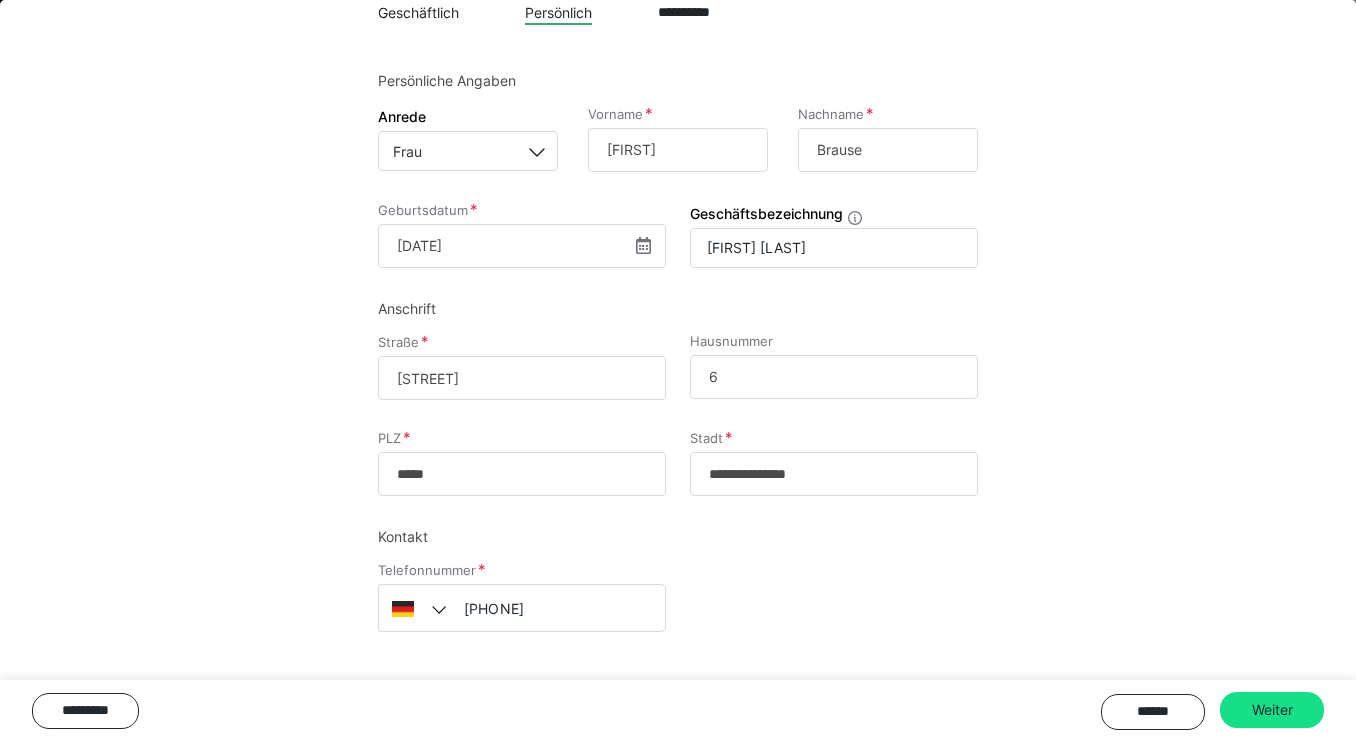 click on "Weiter" at bounding box center (1272, 710) 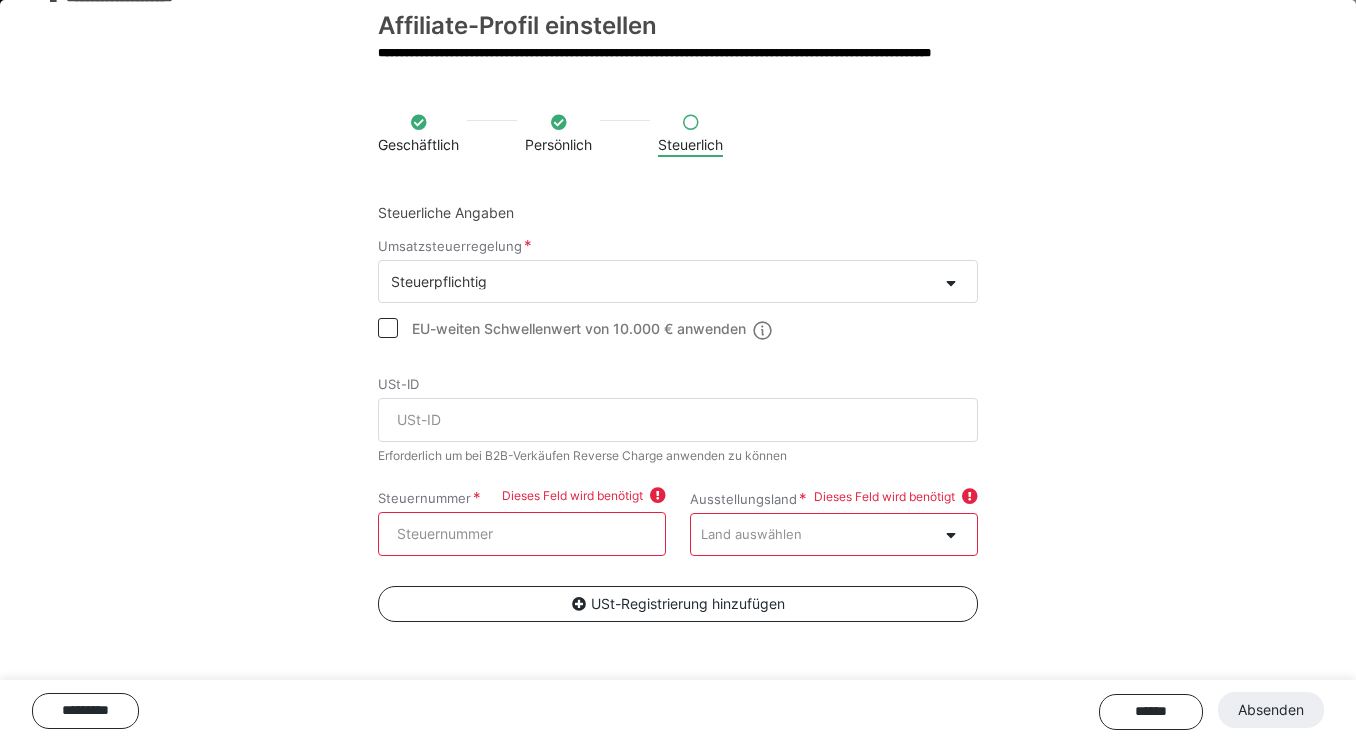 scroll, scrollTop: 4, scrollLeft: 0, axis: vertical 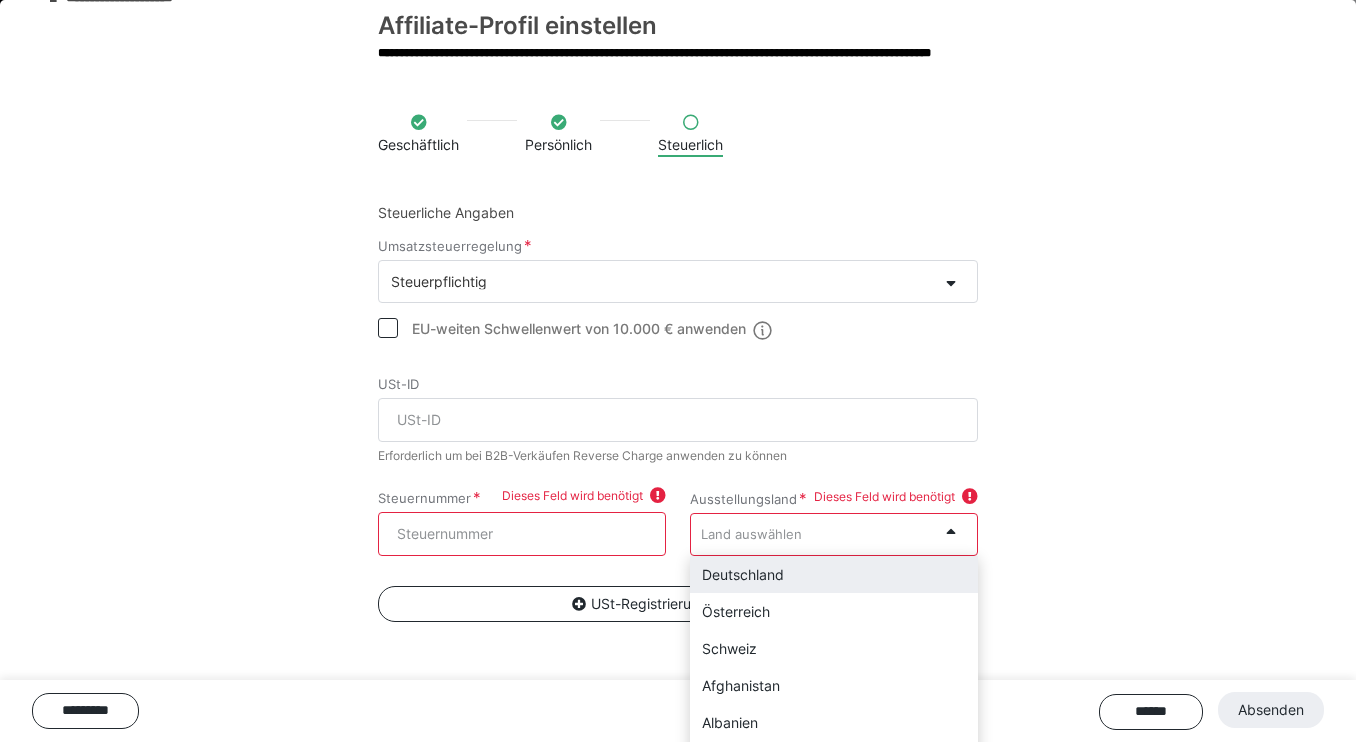 click on "option Deutschland focused, 1 of 248. 248 results available. Use Up and Down to choose options, press Enter to select the currently focused option, press Escape to exit the menu, press Tab to select the option and exit the menu. Land auswählen Deutschland Österreich Schweiz Afghanistan Albanien Algerien Amerikanisch-Samoa Amerikanische Jungferninseln Andorra Angola Anguilla Antarktis Antigua und Barbuda Argentinien Armenien Aruba Aserbaidschan Australien Bahamas Bahrain Bangladesch Barbados Belgien Belize Benin Bermuda Bhutan Bolivien Bonaire, Sint Eustatius und Saba Bosnien und Herzegowina Botsuana Bouvet-Insel Brasilien Britische Jungferninseln Britisches Territorium im Indischen Ozean Brunei Darussalam Bulgarien Burkina Faso Burundi Cayman-Inseln Chile China Cookinseln Costa Rica Curaçao Demokratische Republik Kongo Dominica Dominikanische Republik Dschibuti Dänemark Ecuador El Salvador Elfenbeinküste Eritrea Estland Eswatini Falklandinseln (Malwinen) Fidschi Finnland Frankreich Französisch-Guyana" at bounding box center (834, 534) 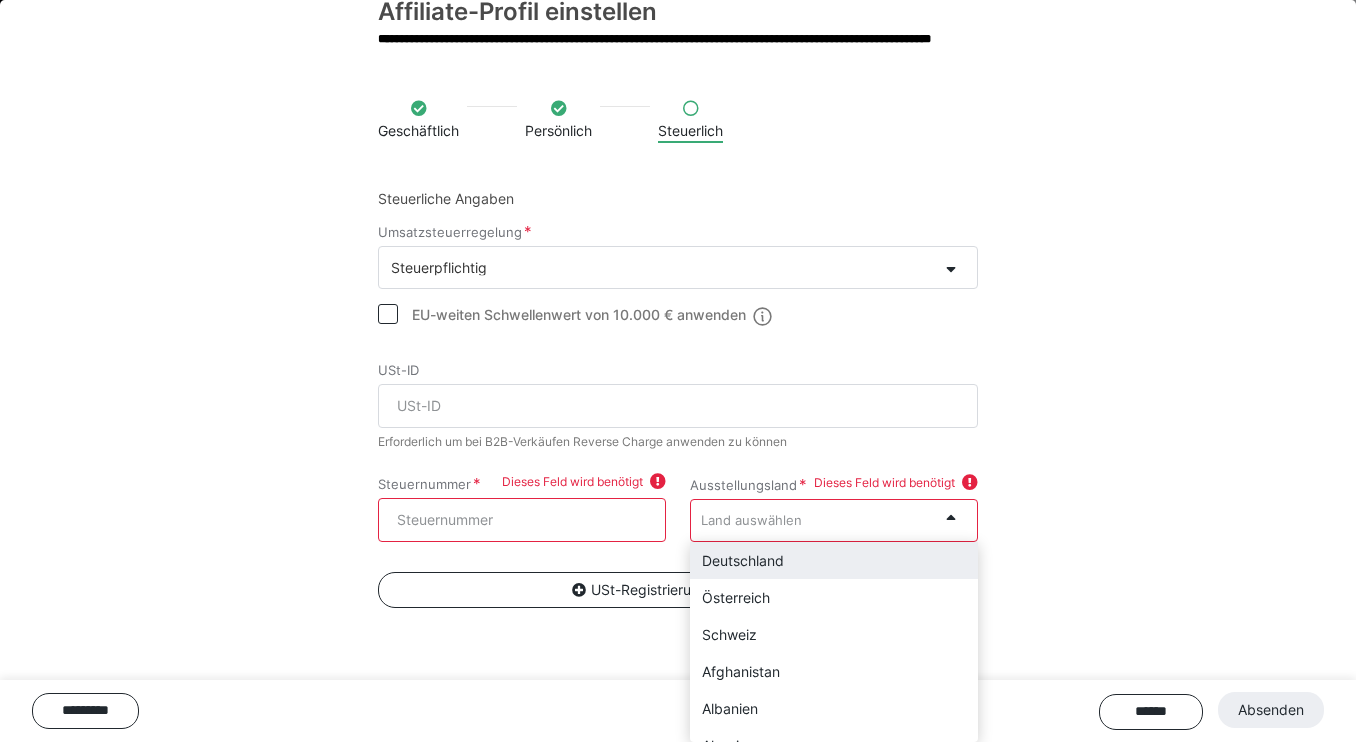 click on "Deutschland" at bounding box center (834, 560) 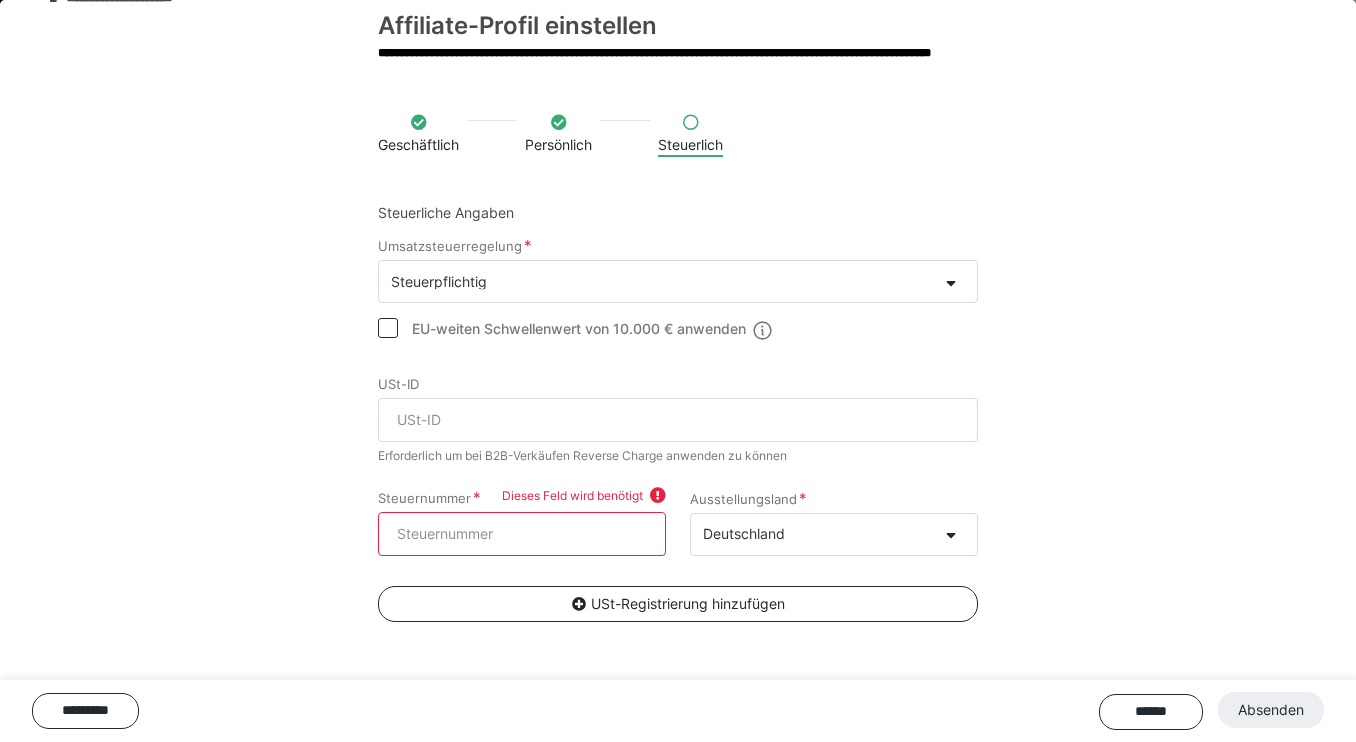 click on "Steuernummer" at bounding box center (522, 534) 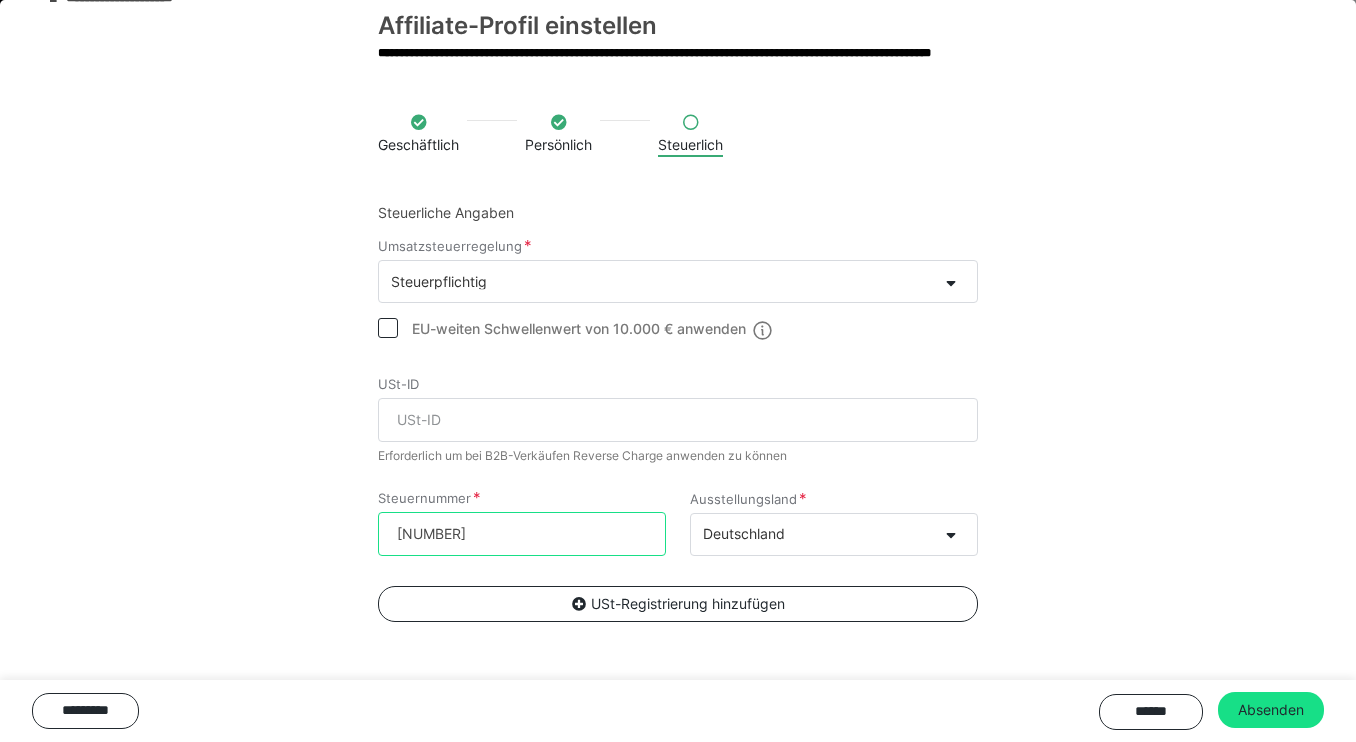 type on "154/209/06886" 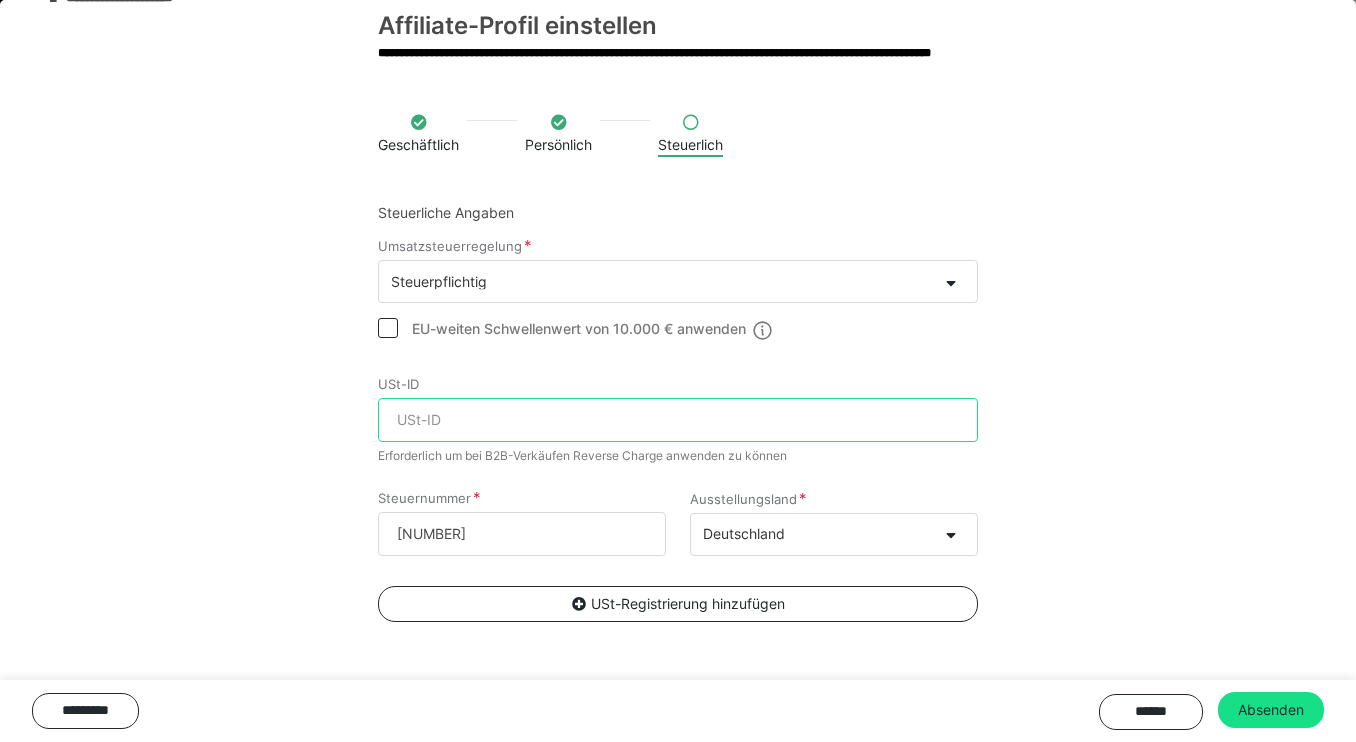 click on "USt-ID" at bounding box center [678, 420] 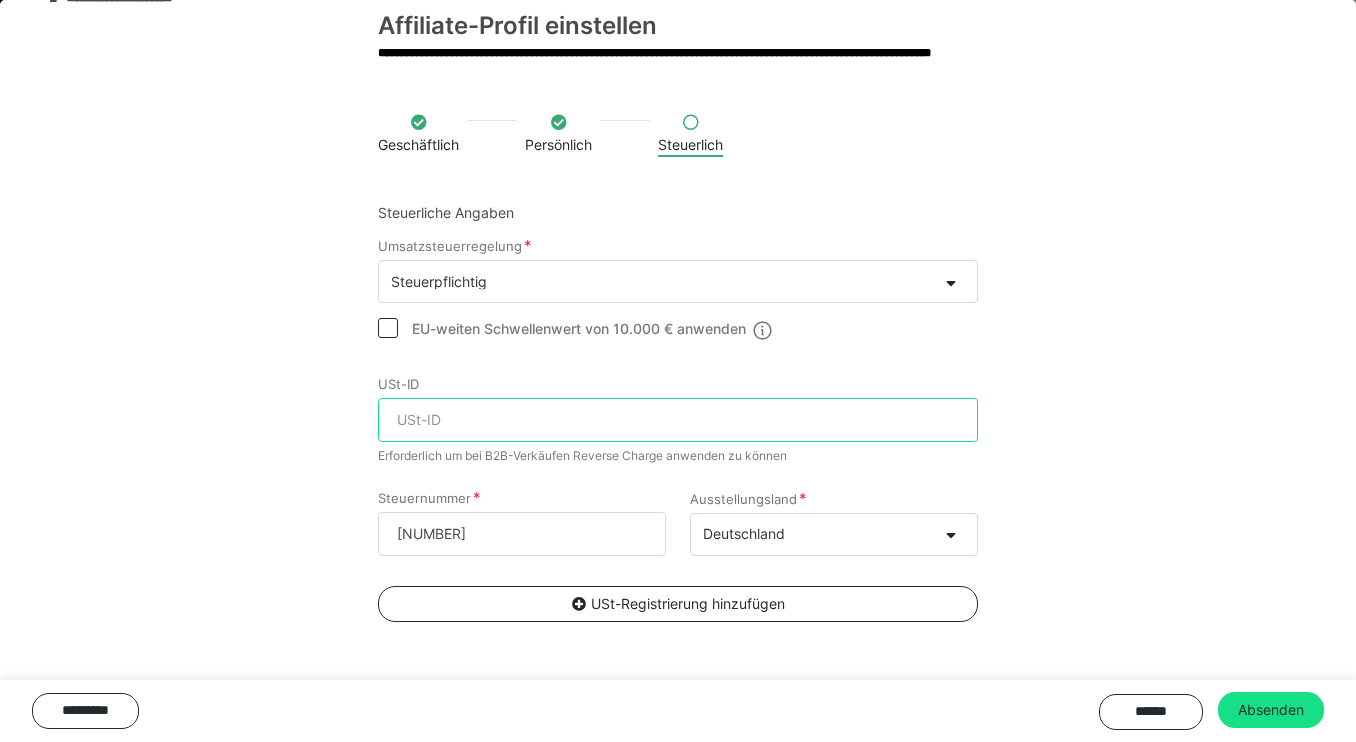 paste on "DE346963144" 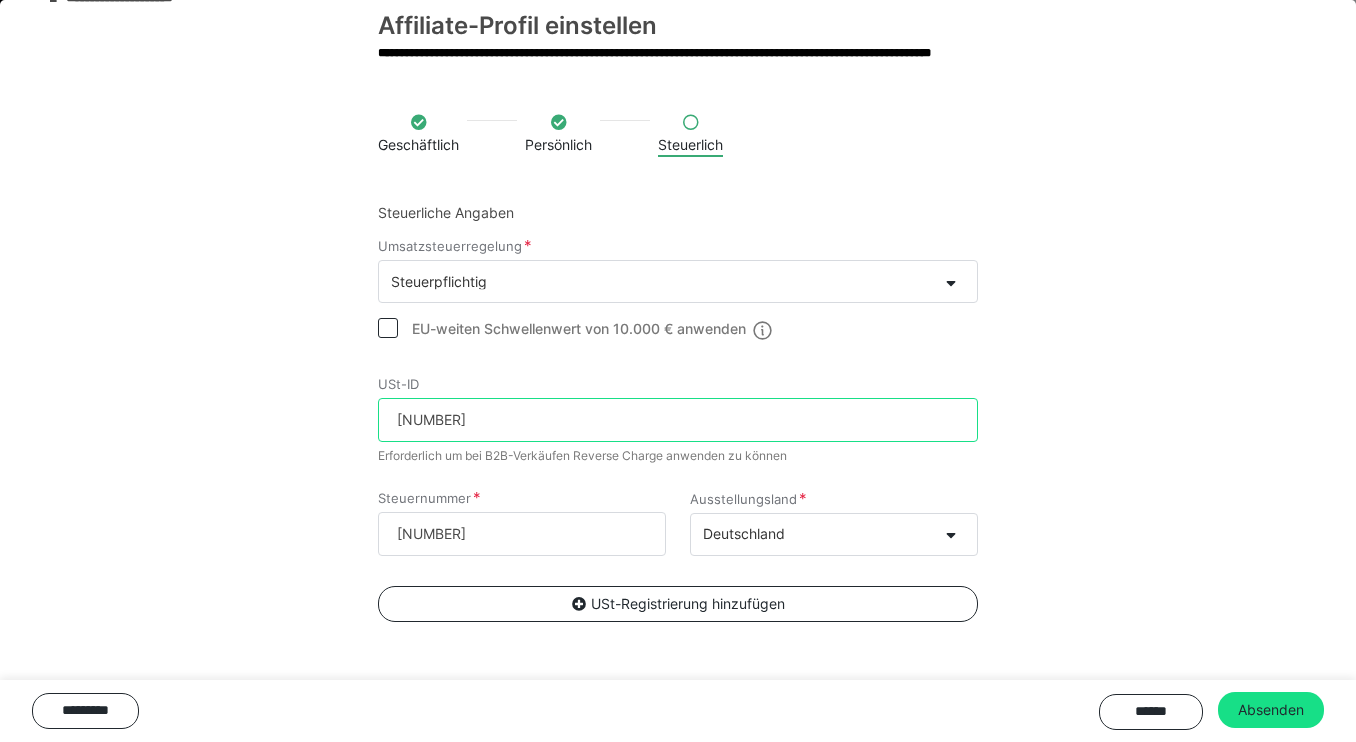 type on "DE346963144" 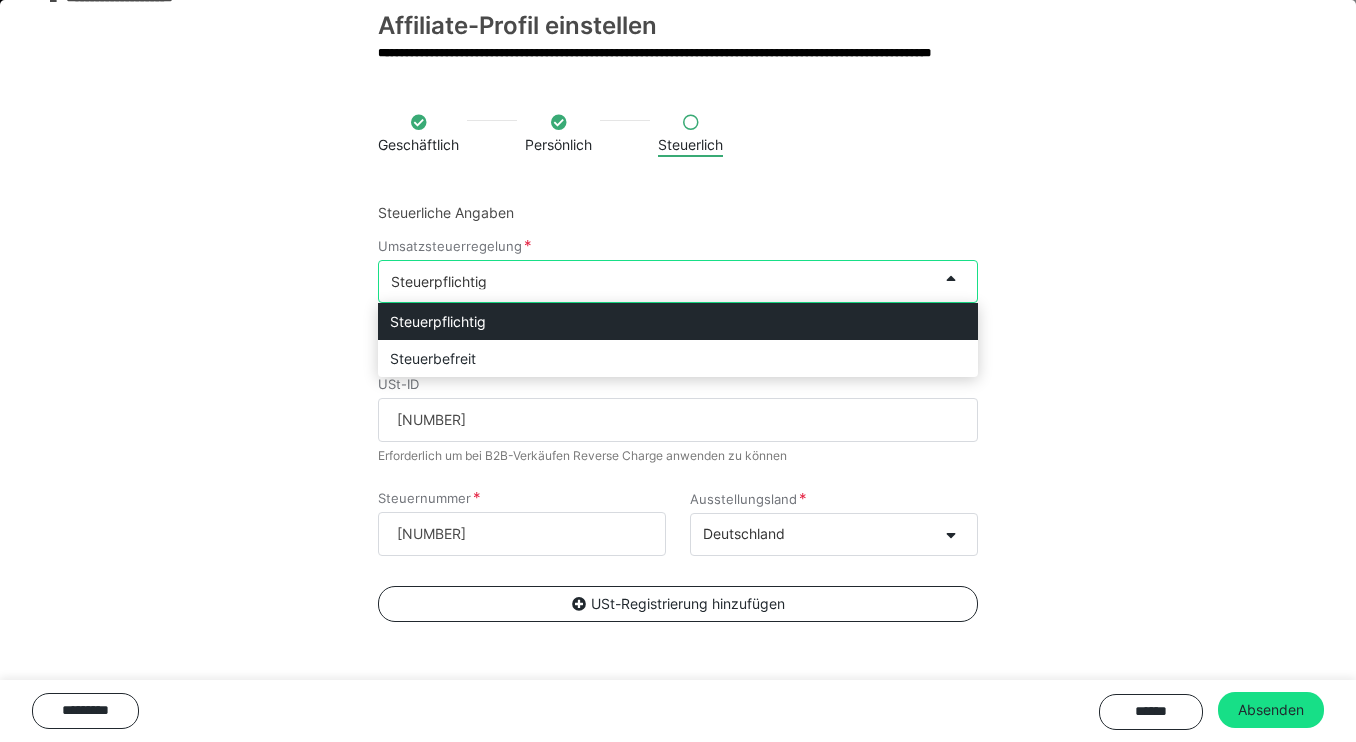 click on "Steuerpflichtig" at bounding box center (658, 281) 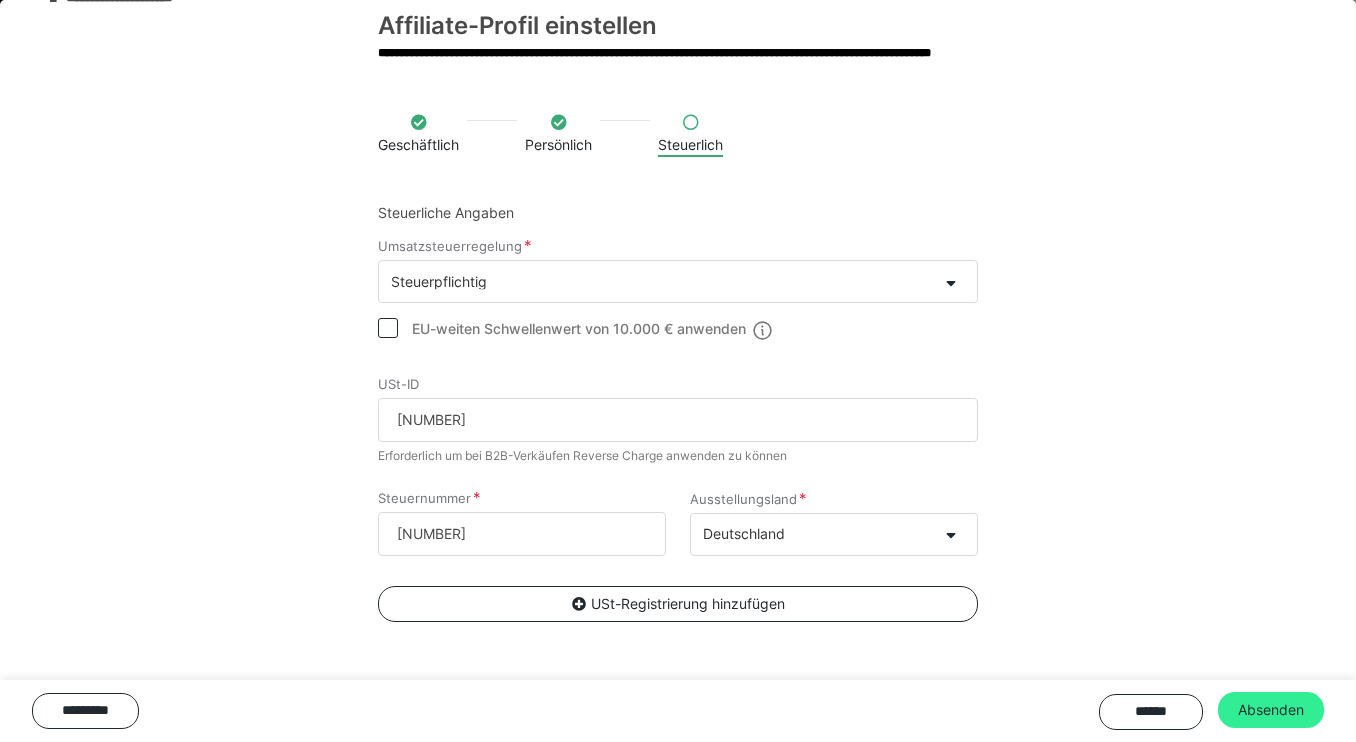 click on "Absenden" at bounding box center [1271, 710] 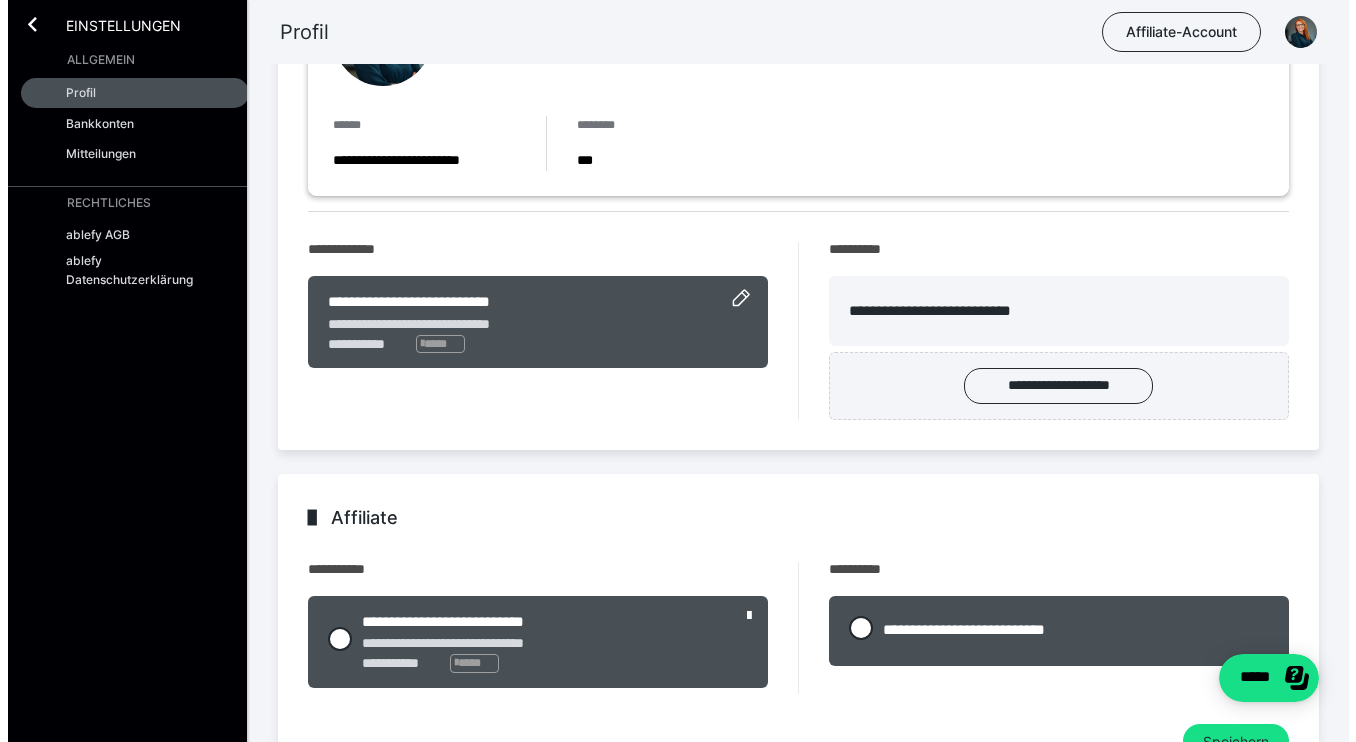 scroll, scrollTop: 0, scrollLeft: 0, axis: both 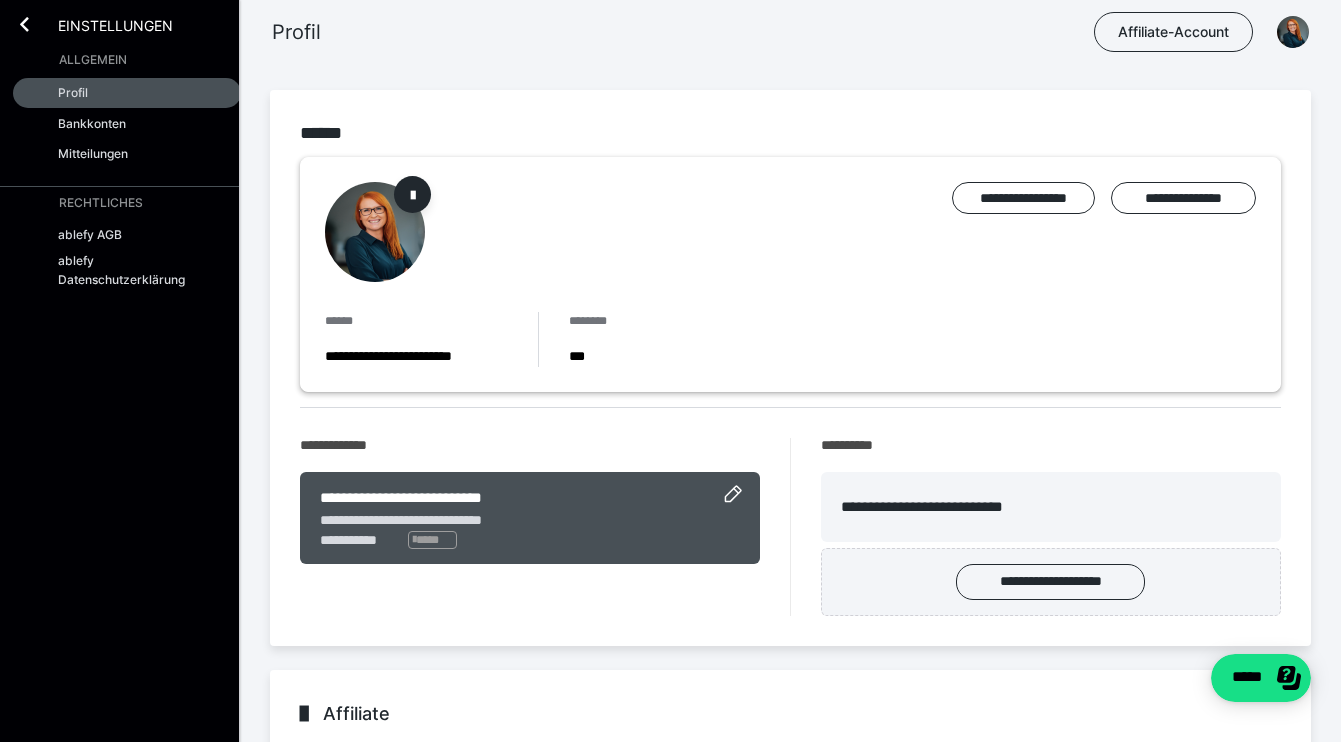 click on "Einstellungen" at bounding box center [101, 24] 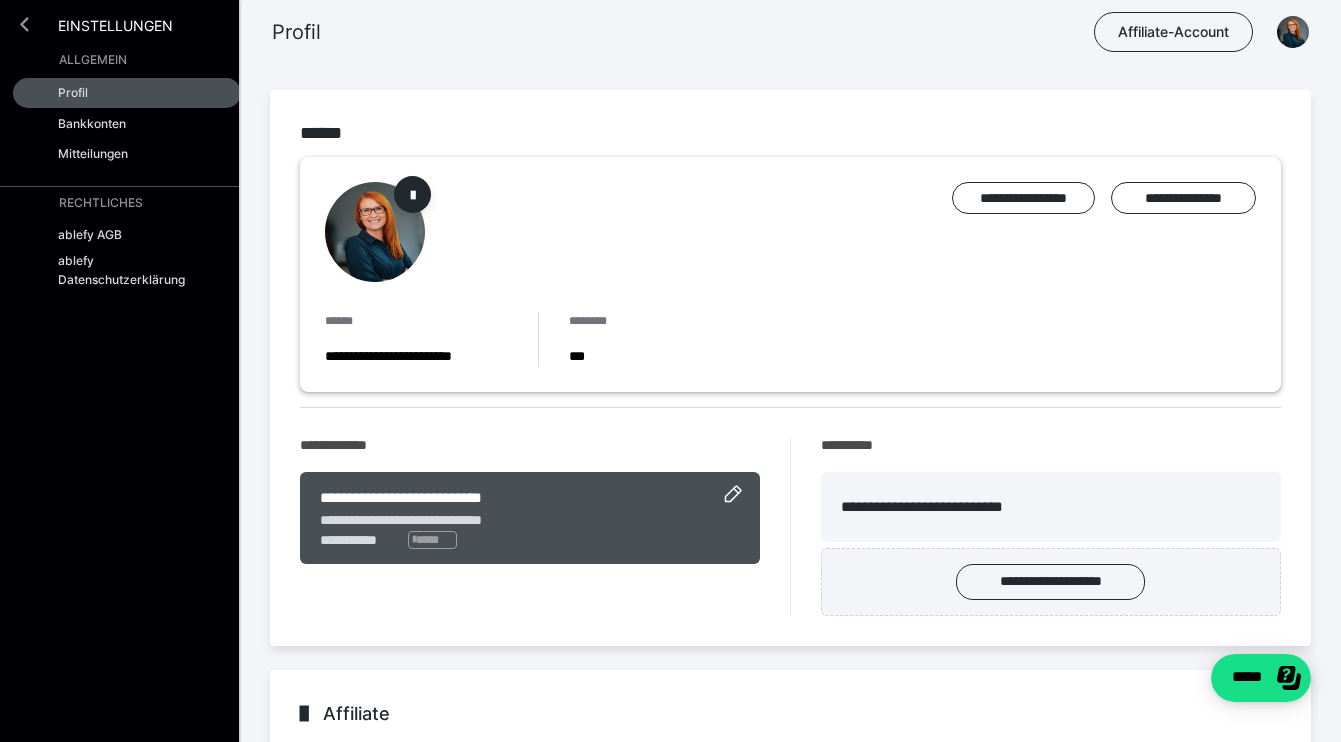 click at bounding box center (24, 24) 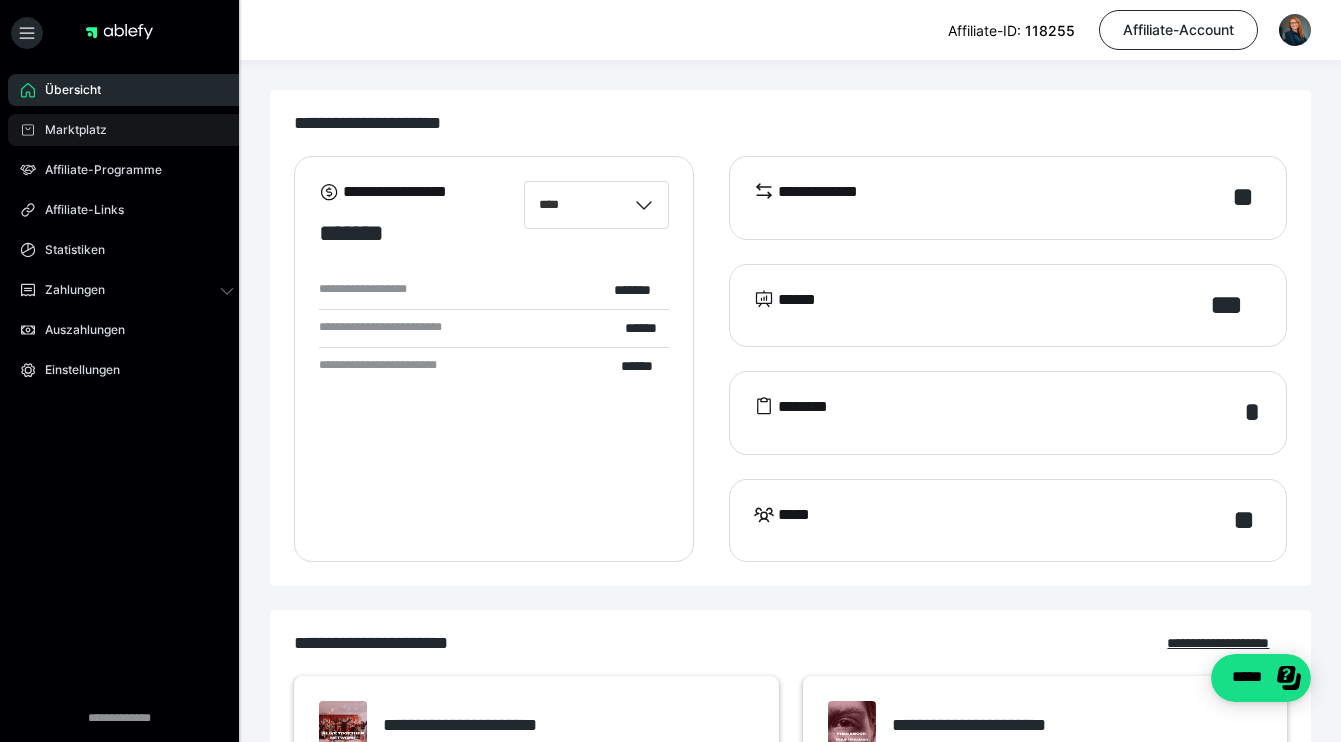 click on "Marktplatz" at bounding box center (69, 130) 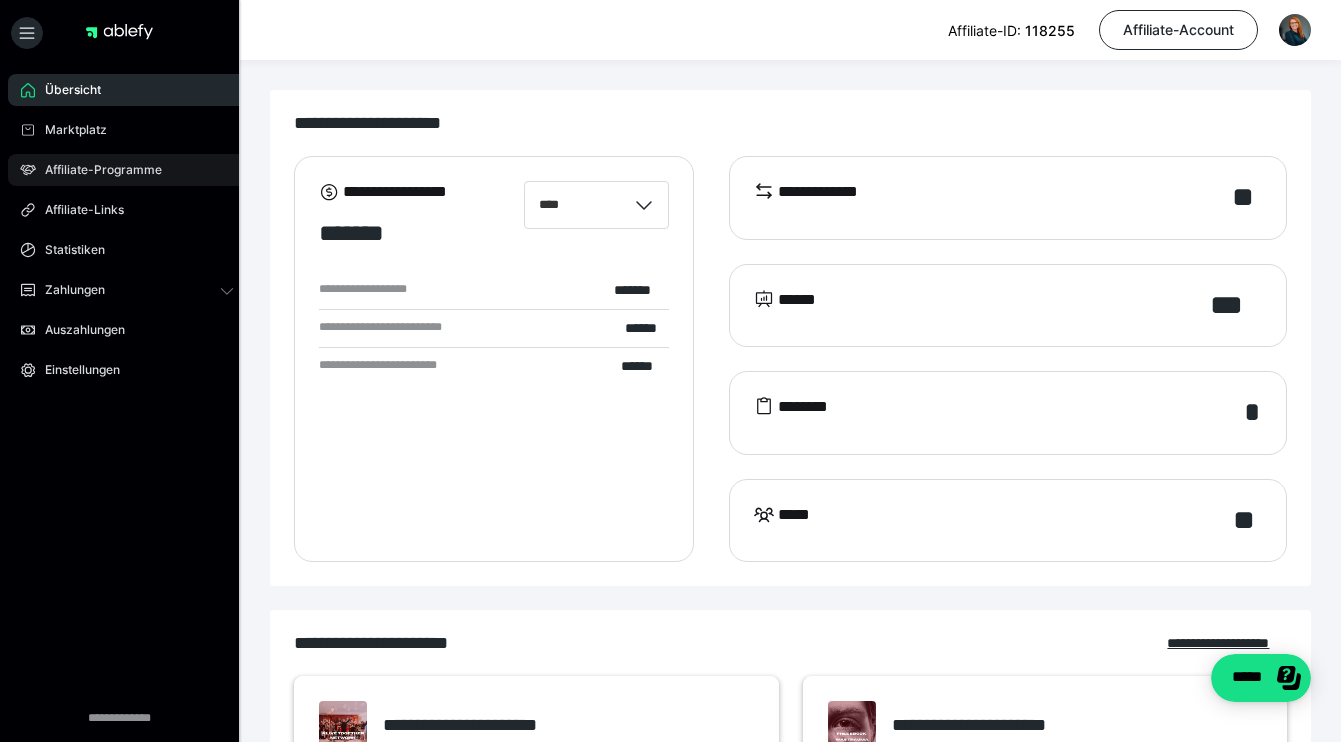 click on "Affiliate-Programme" at bounding box center [96, 170] 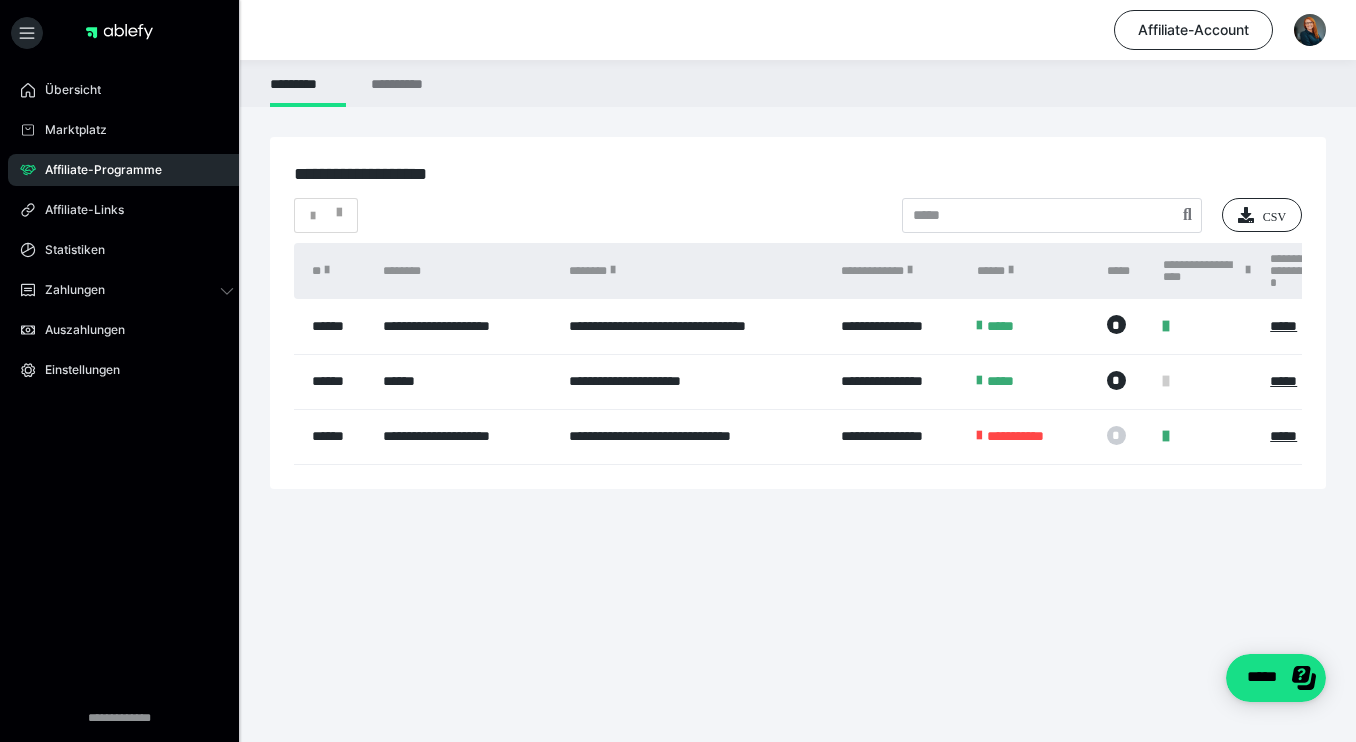 scroll, scrollTop: 0, scrollLeft: 379, axis: horizontal 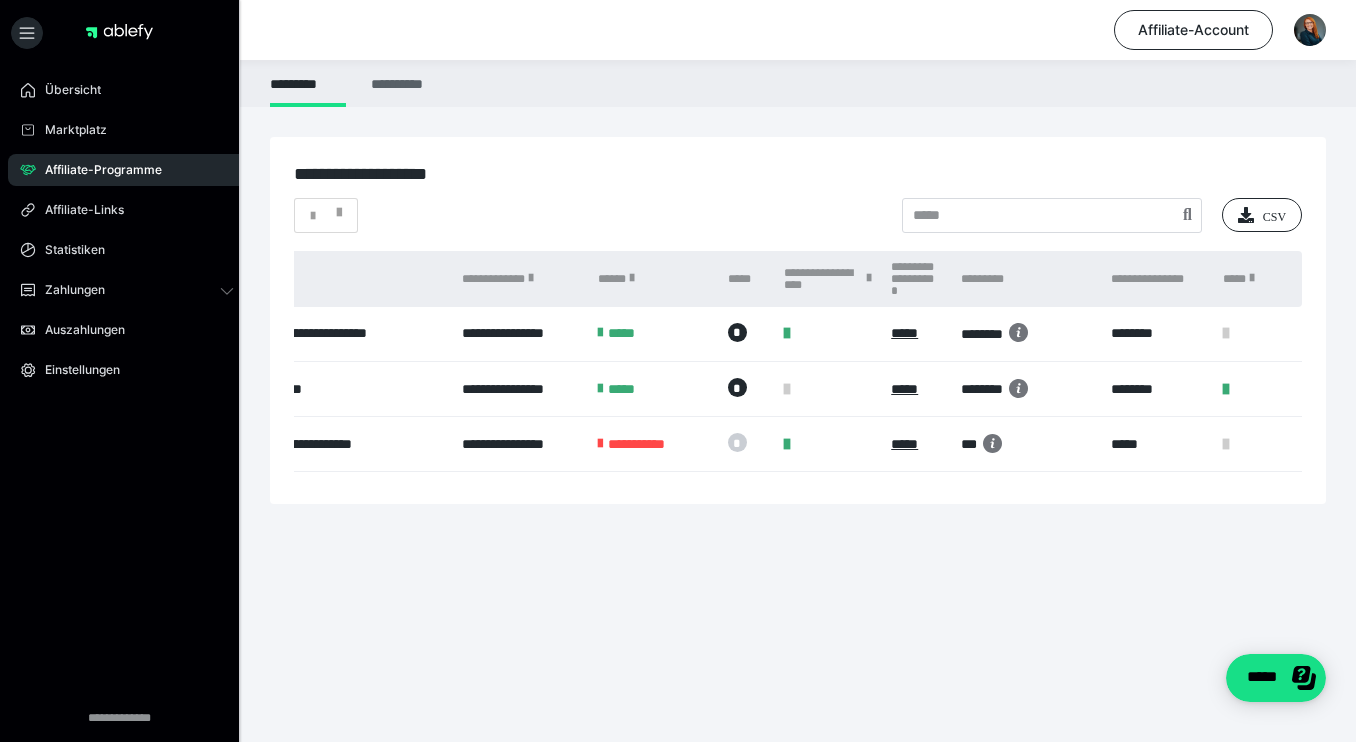 click on "**********" at bounding box center [400, 83] 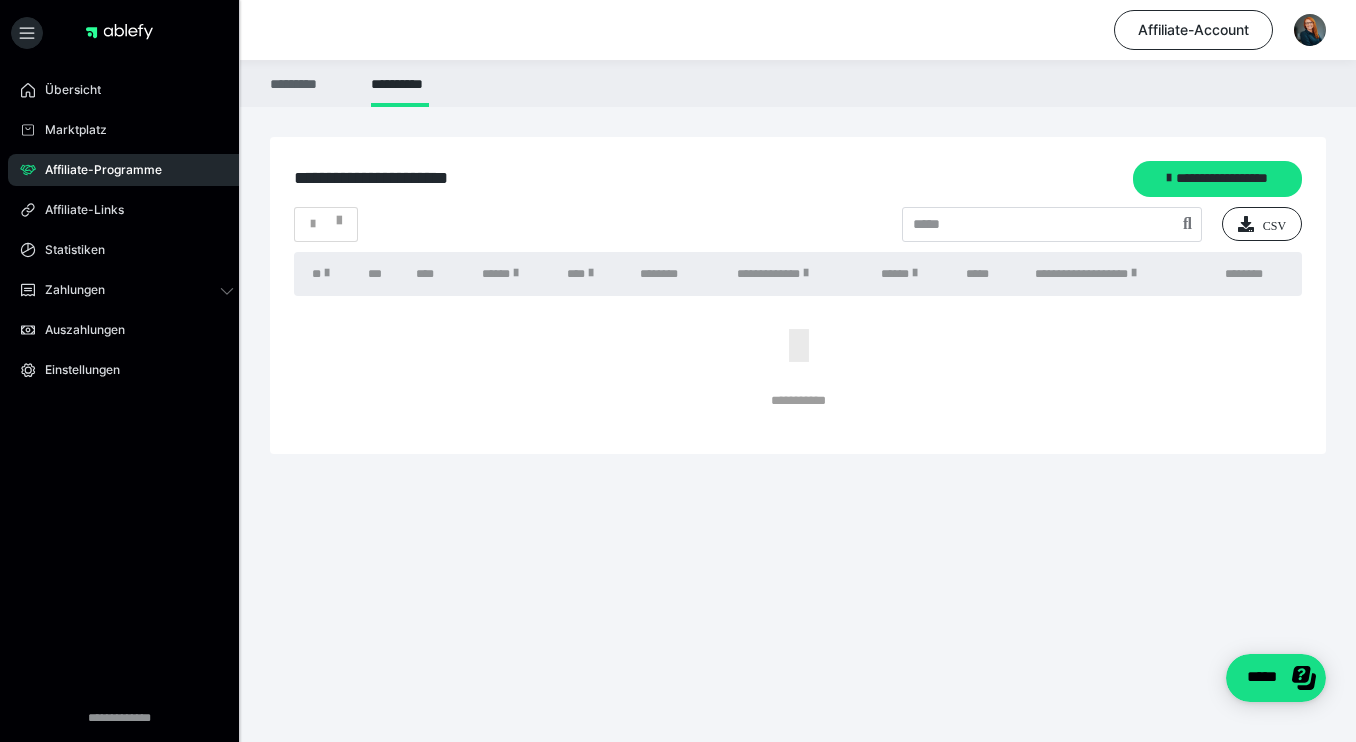 click on "*********" at bounding box center (308, 83) 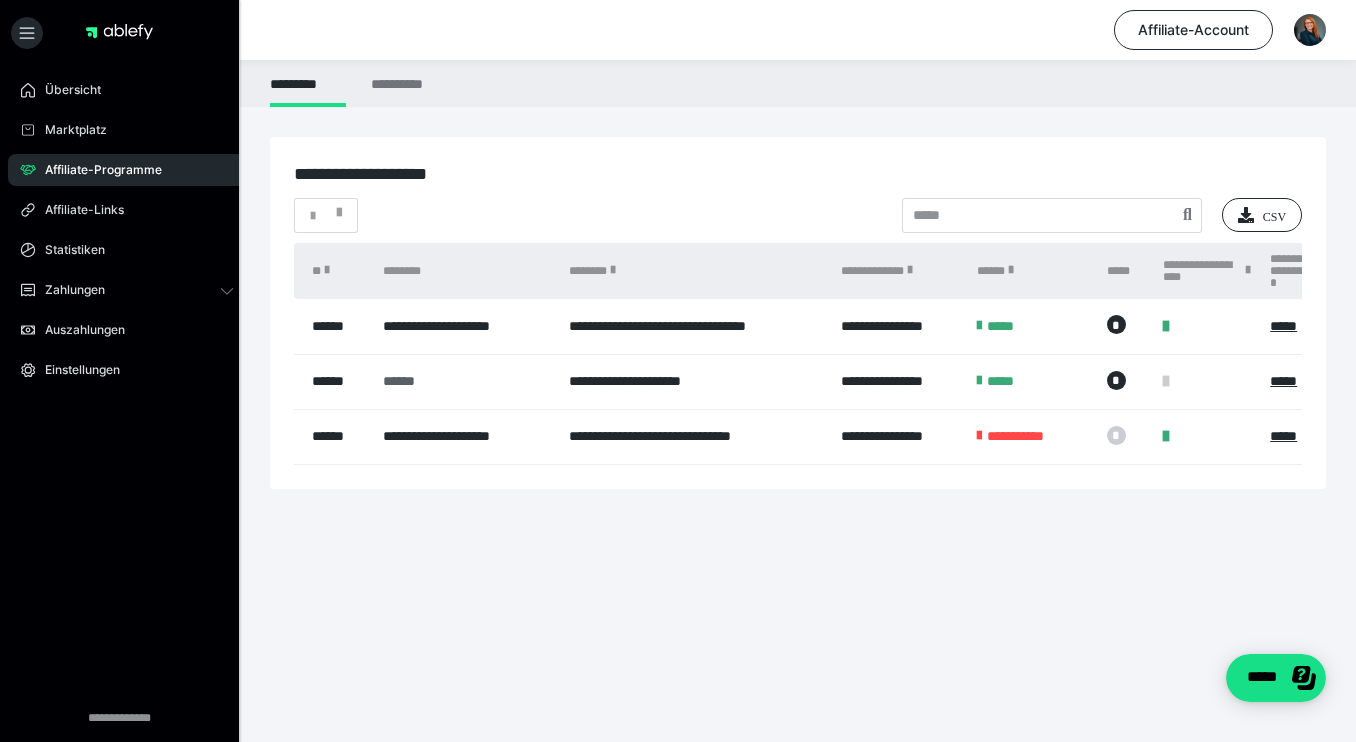 click on "******" at bounding box center [466, 381] 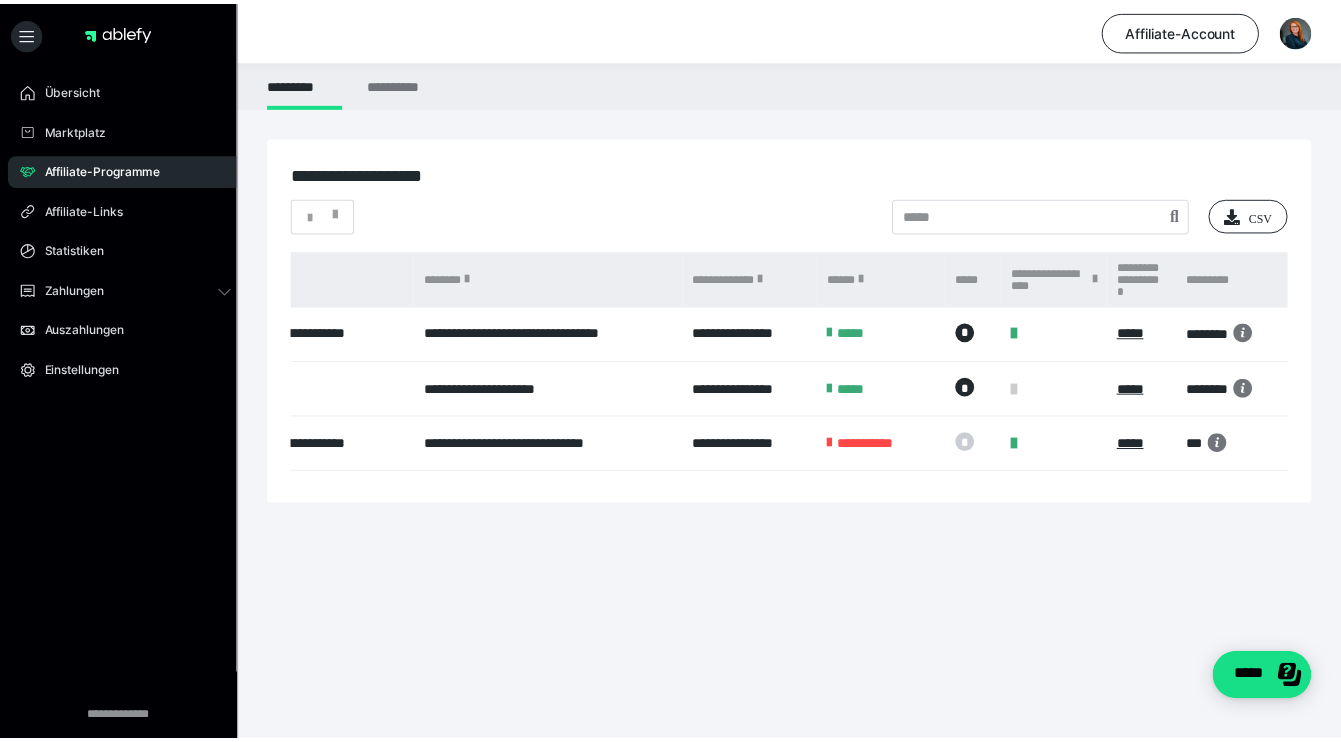 scroll, scrollTop: 0, scrollLeft: 379, axis: horizontal 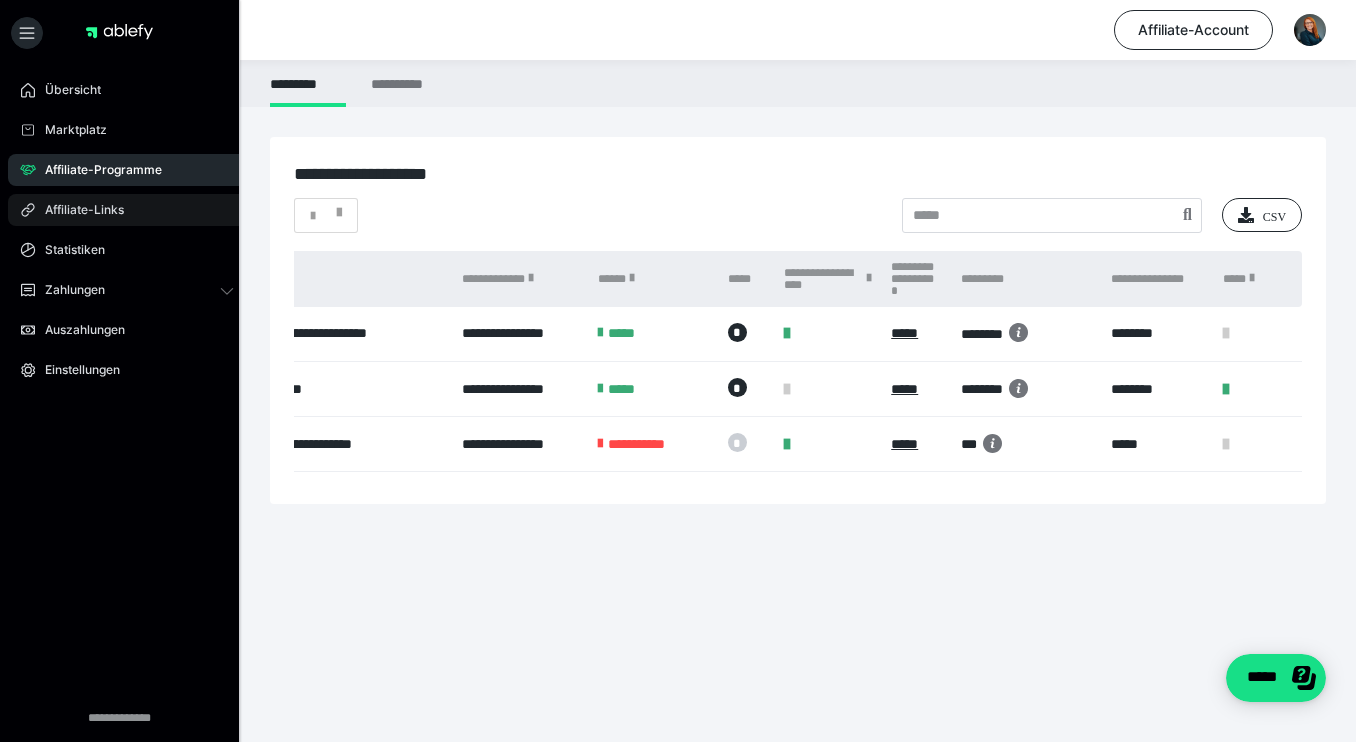 click on "Affiliate-Links" at bounding box center [77, 210] 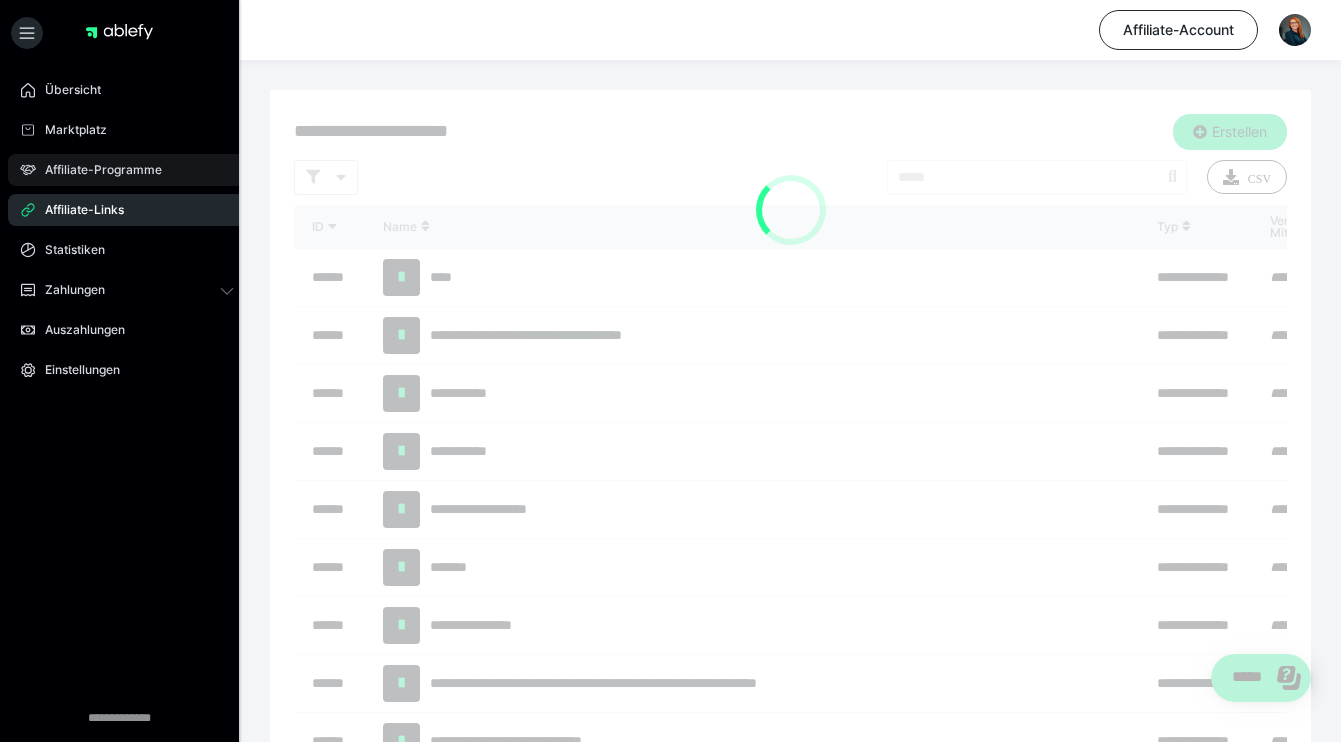 click on "Affiliate-Programme" at bounding box center (96, 170) 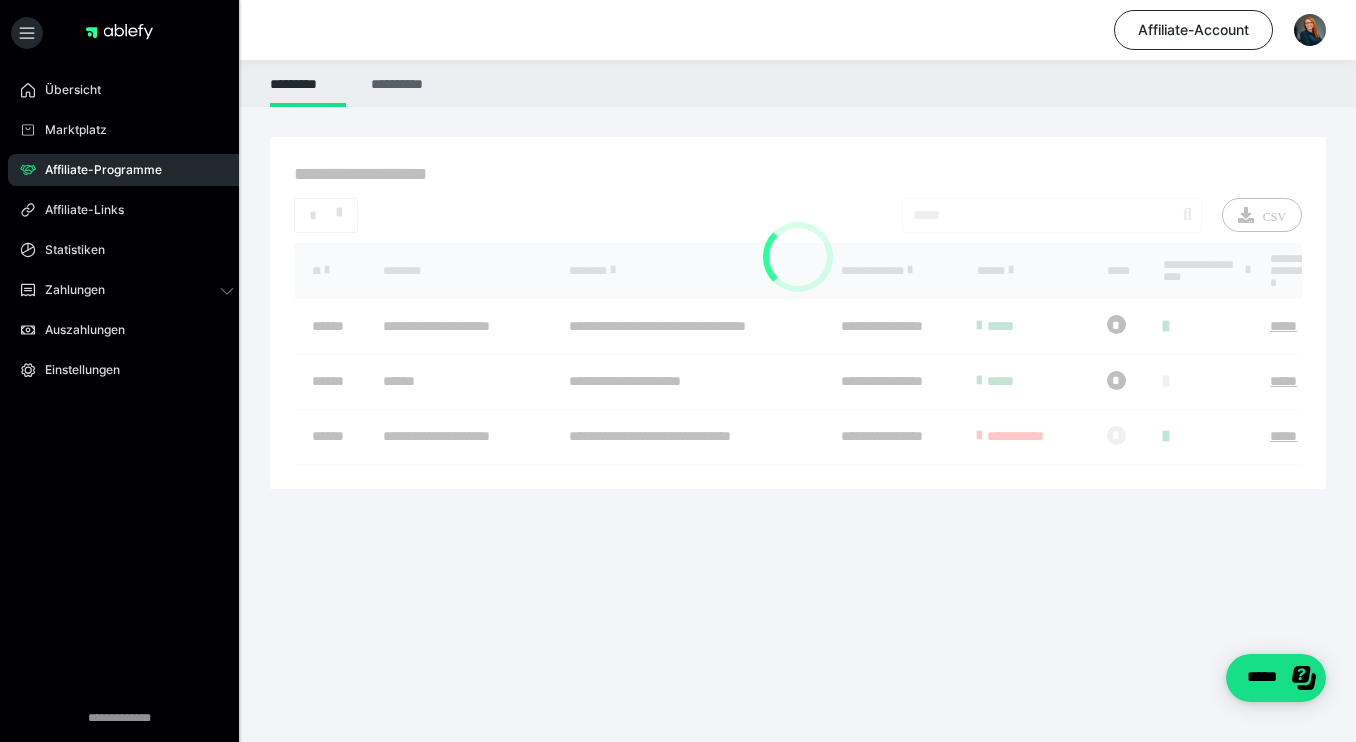 click on "**********" at bounding box center [400, 83] 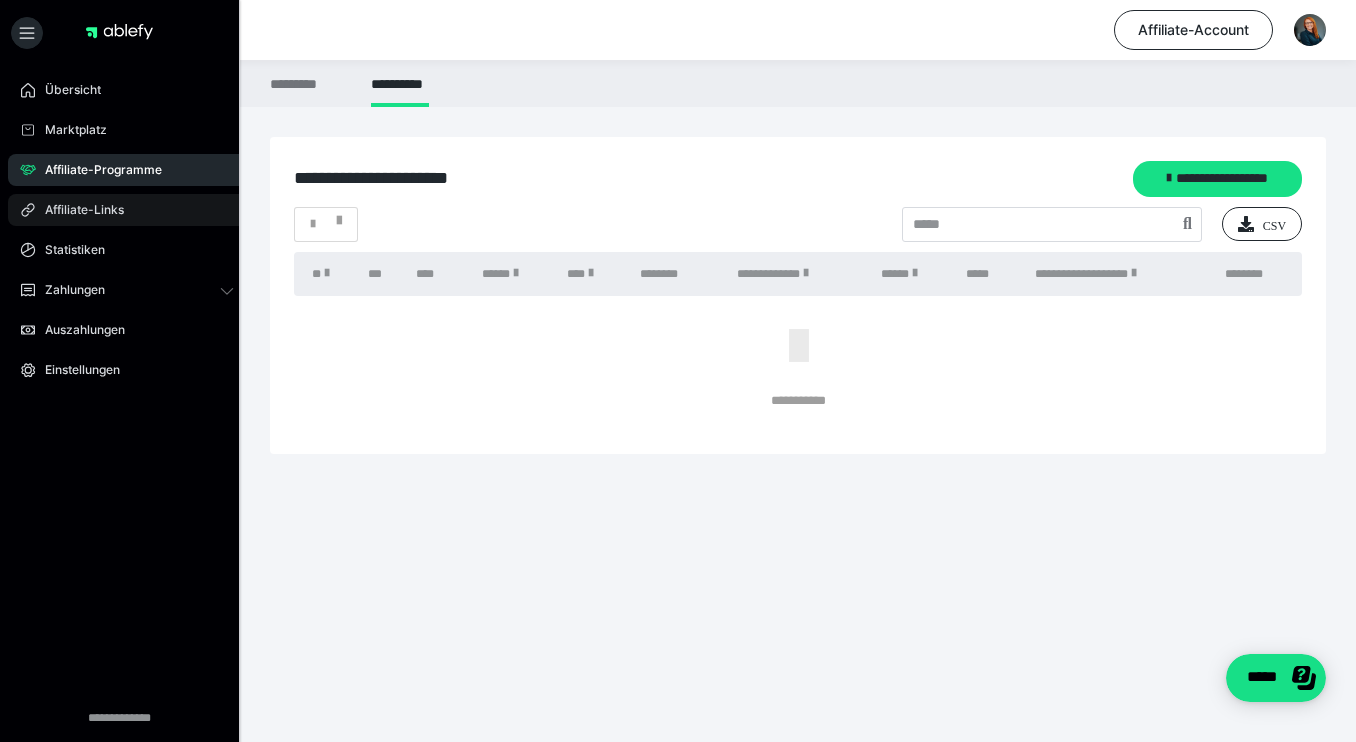 click on "Affiliate-Links" at bounding box center (77, 210) 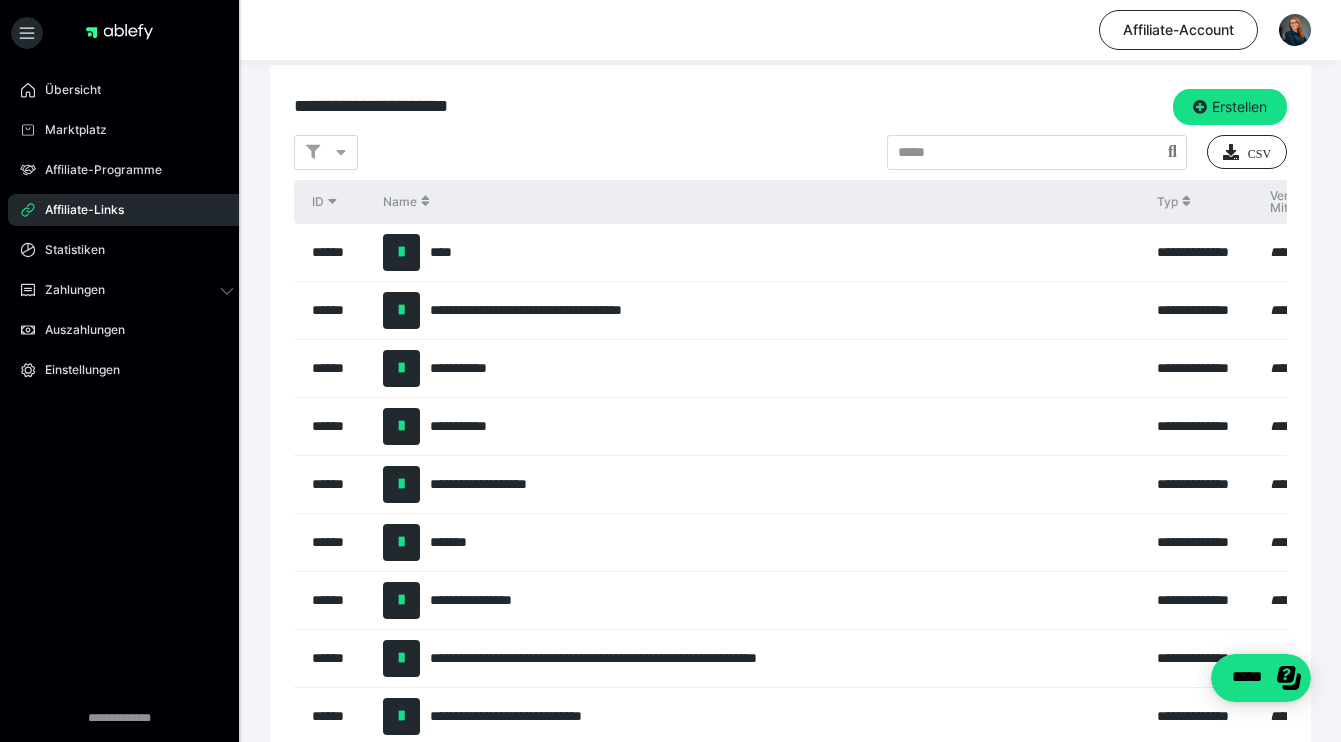 scroll, scrollTop: 0, scrollLeft: 0, axis: both 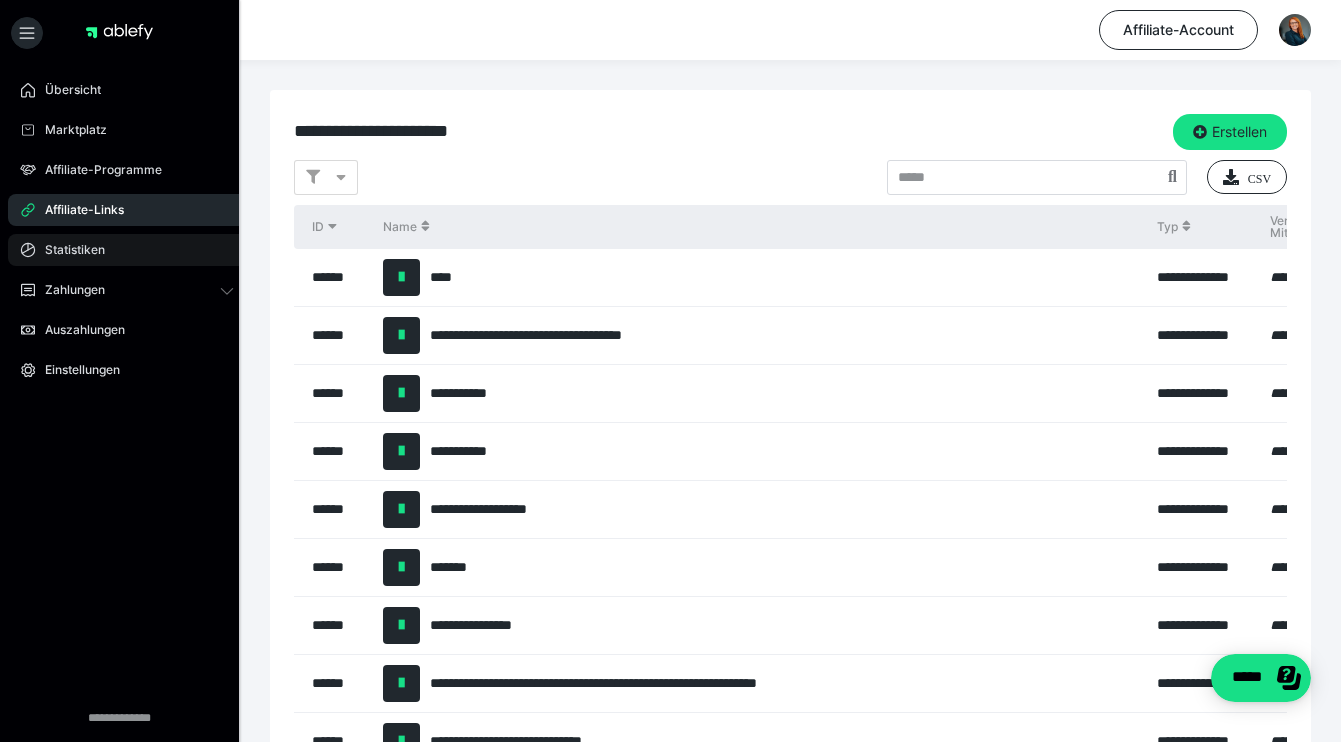 click on "Statistiken" at bounding box center (68, 250) 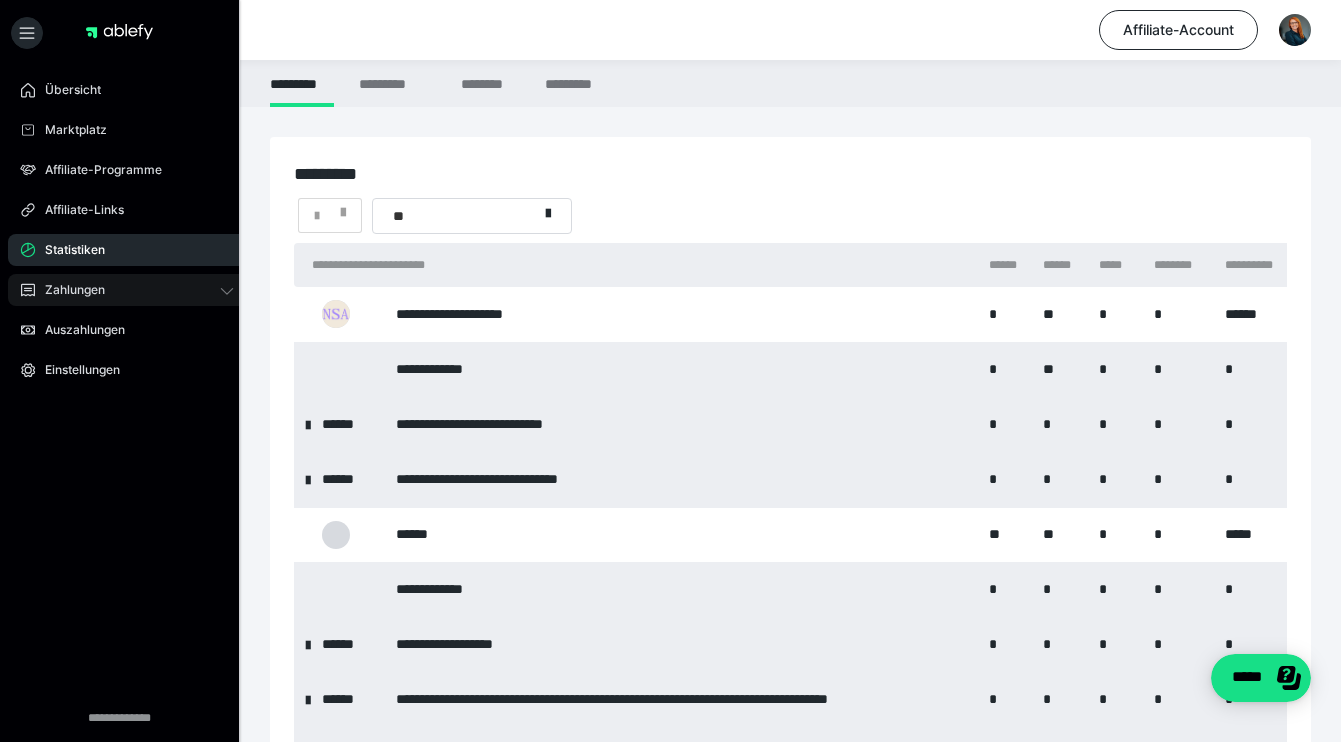 click on "Zahlungen" at bounding box center (68, 290) 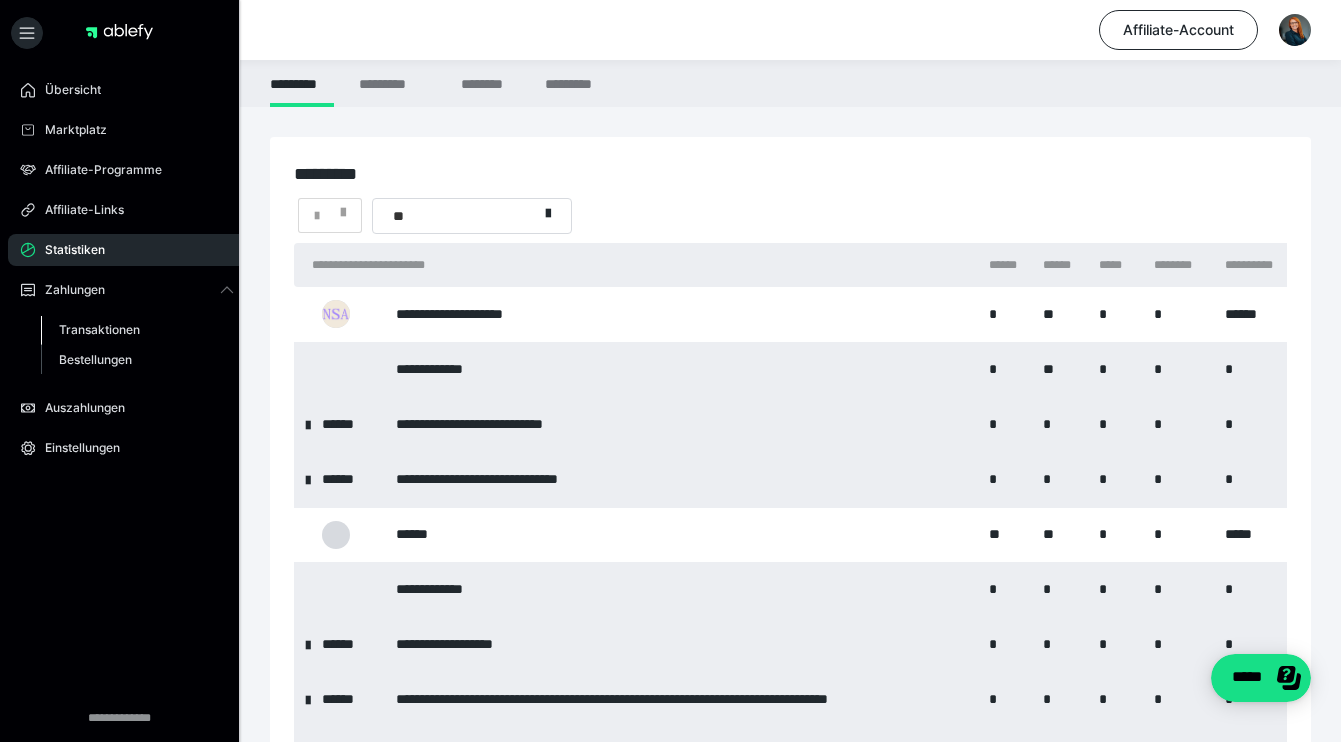 click on "Transaktionen" at bounding box center (99, 329) 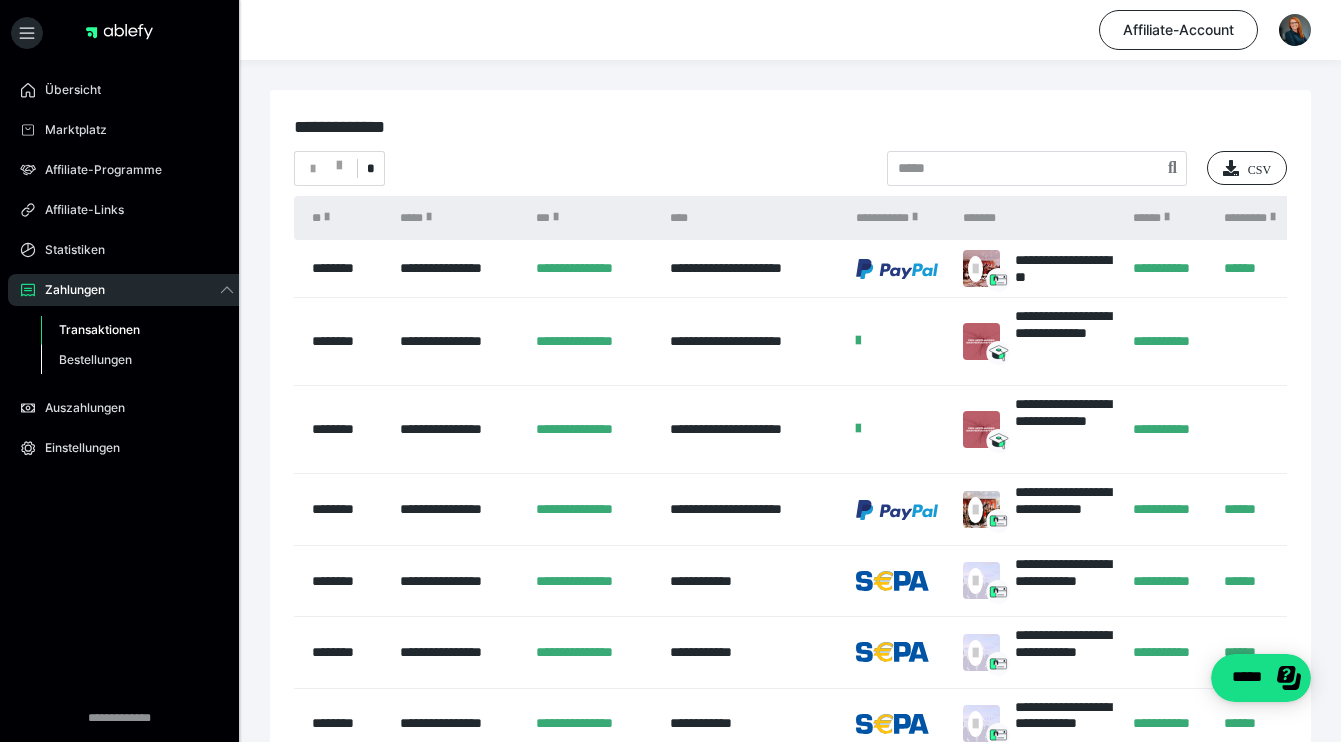 click on "Bestellungen" at bounding box center (95, 359) 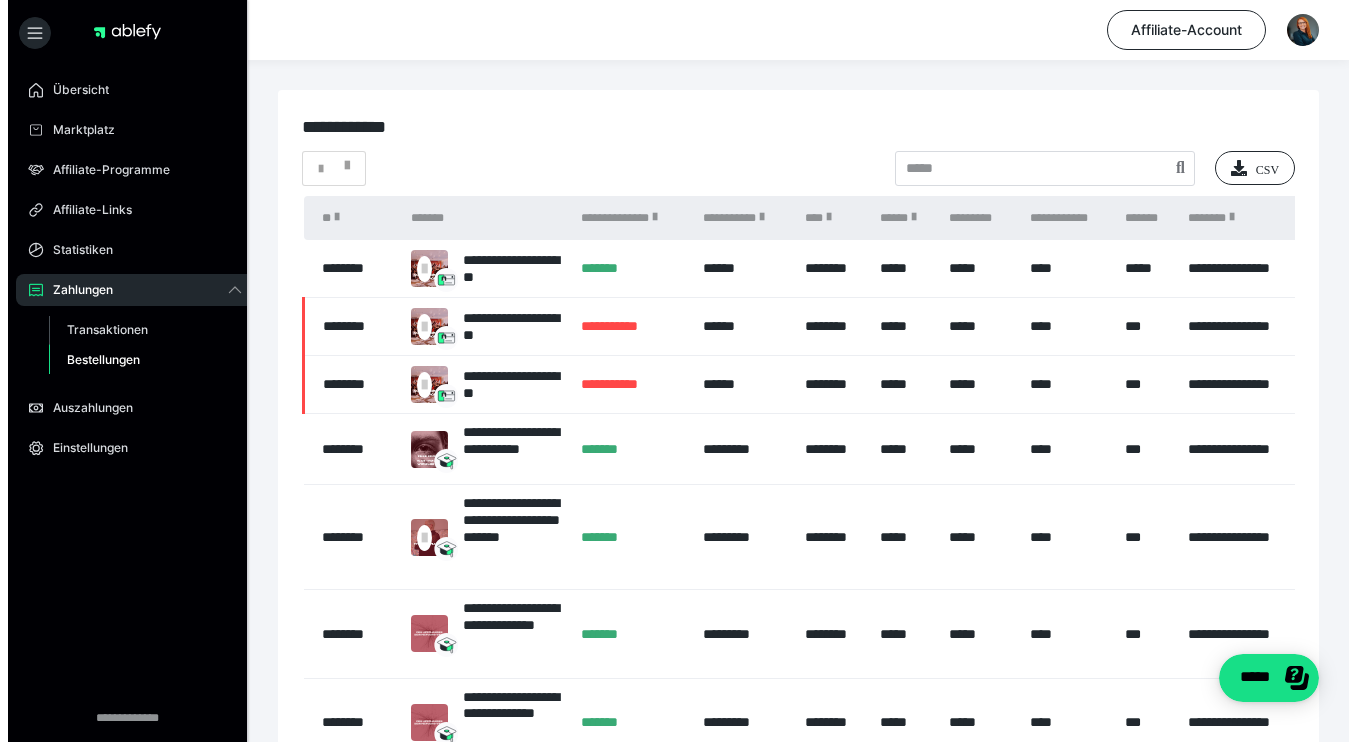 scroll, scrollTop: 0, scrollLeft: 19, axis: horizontal 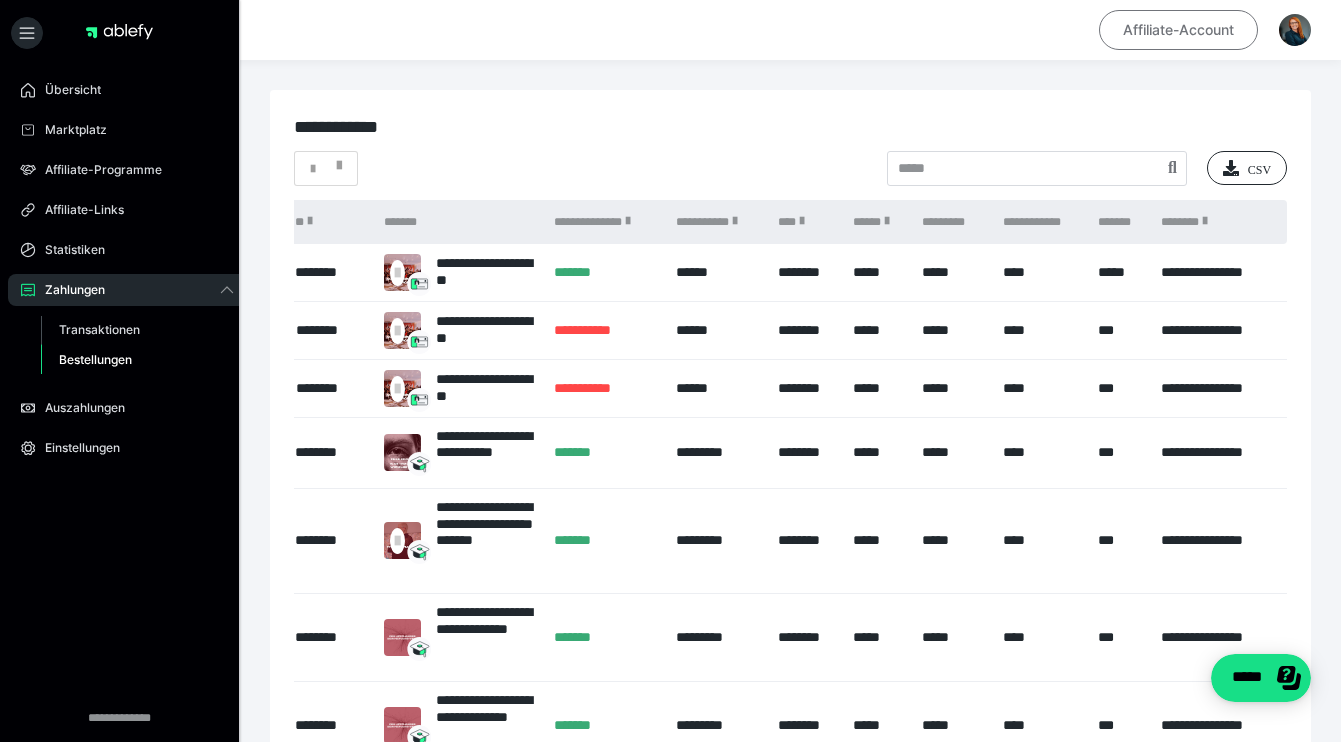 click on "Affiliate-Account" at bounding box center (1178, 30) 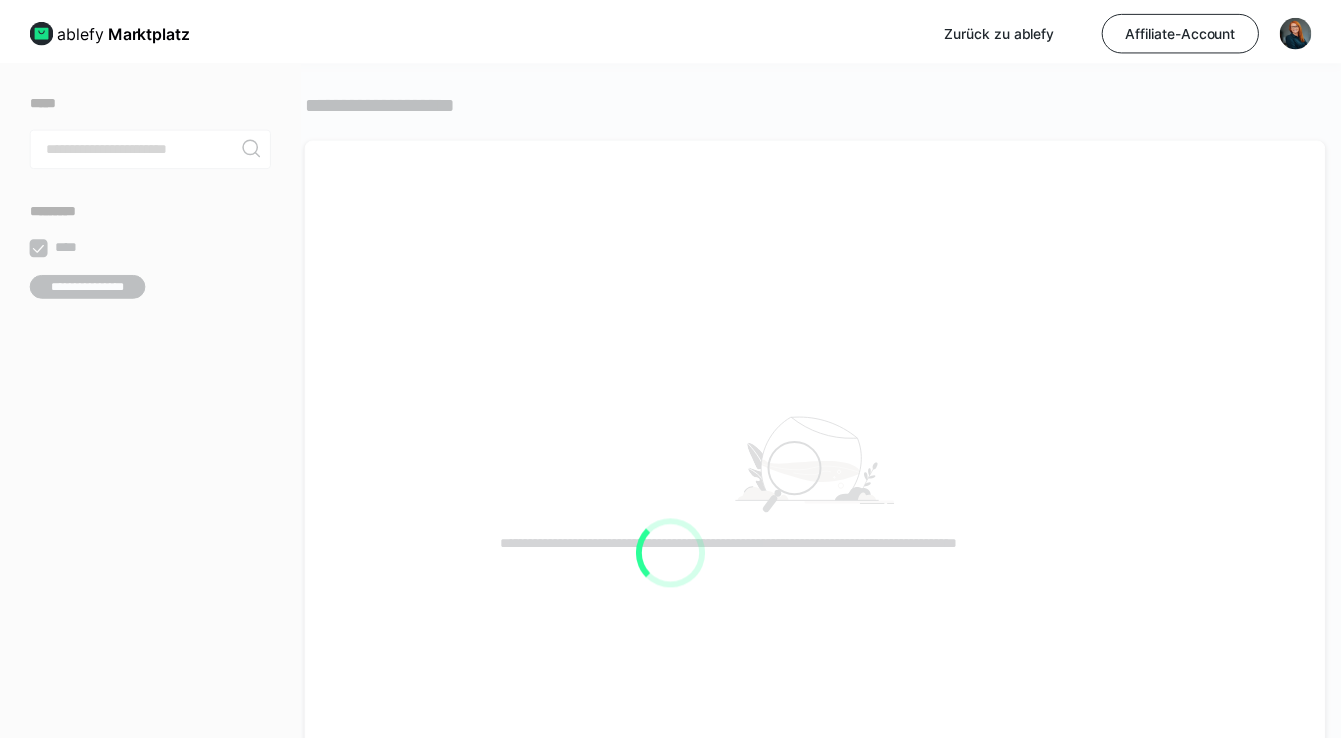 scroll, scrollTop: 0, scrollLeft: 0, axis: both 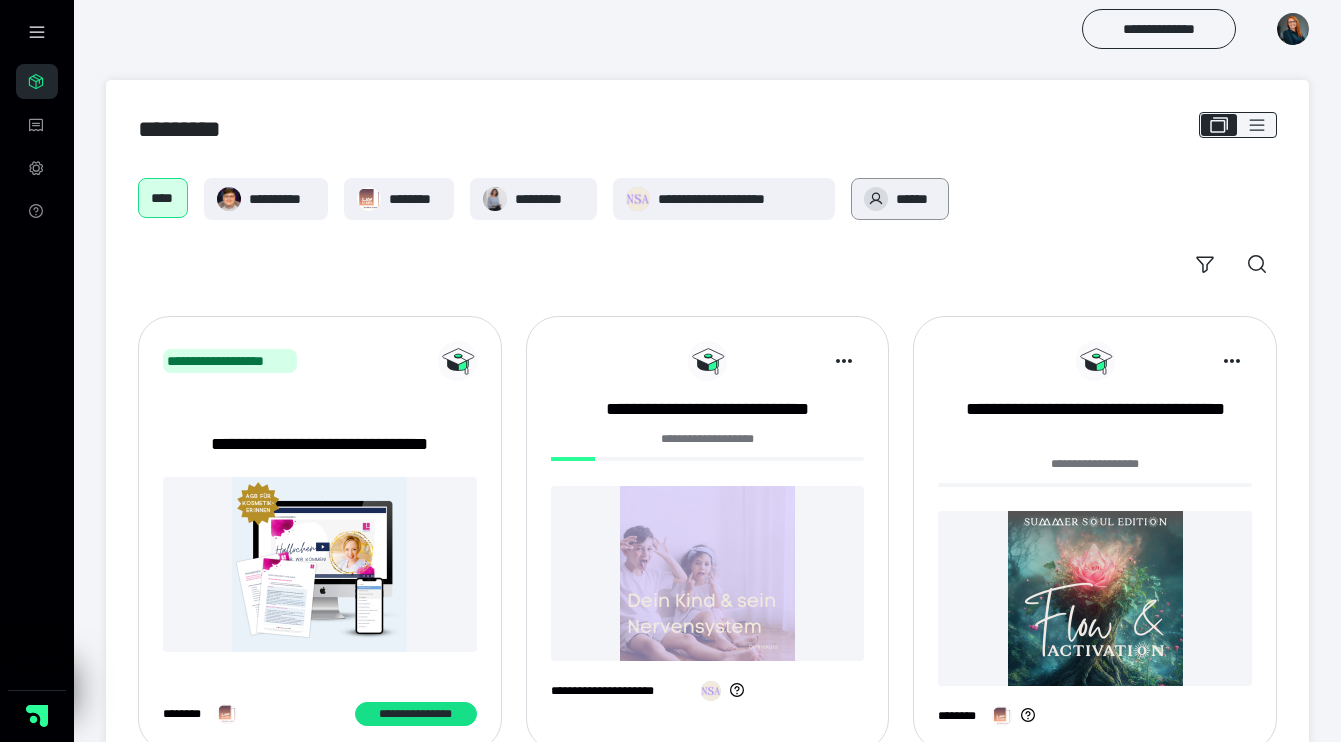 click at bounding box center [876, 199] 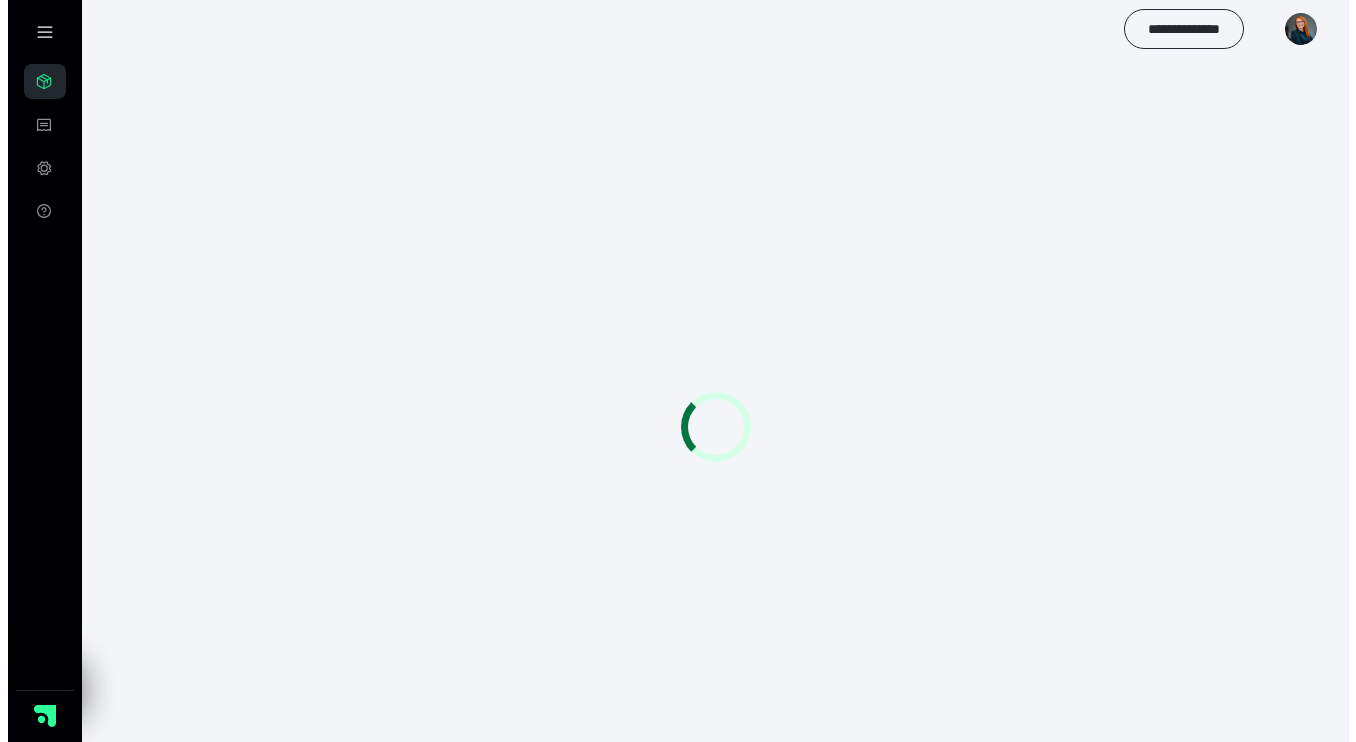 scroll, scrollTop: 0, scrollLeft: 0, axis: both 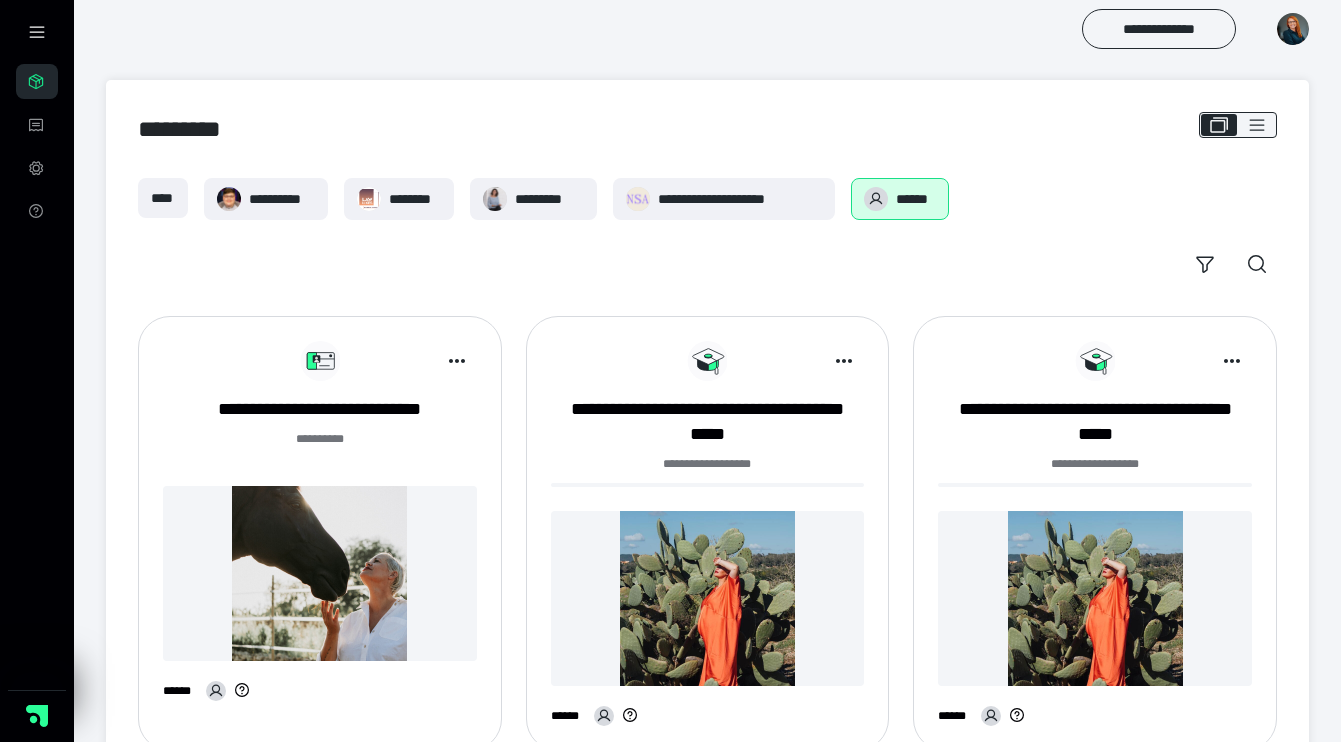 click on "**********" at bounding box center [320, 409] 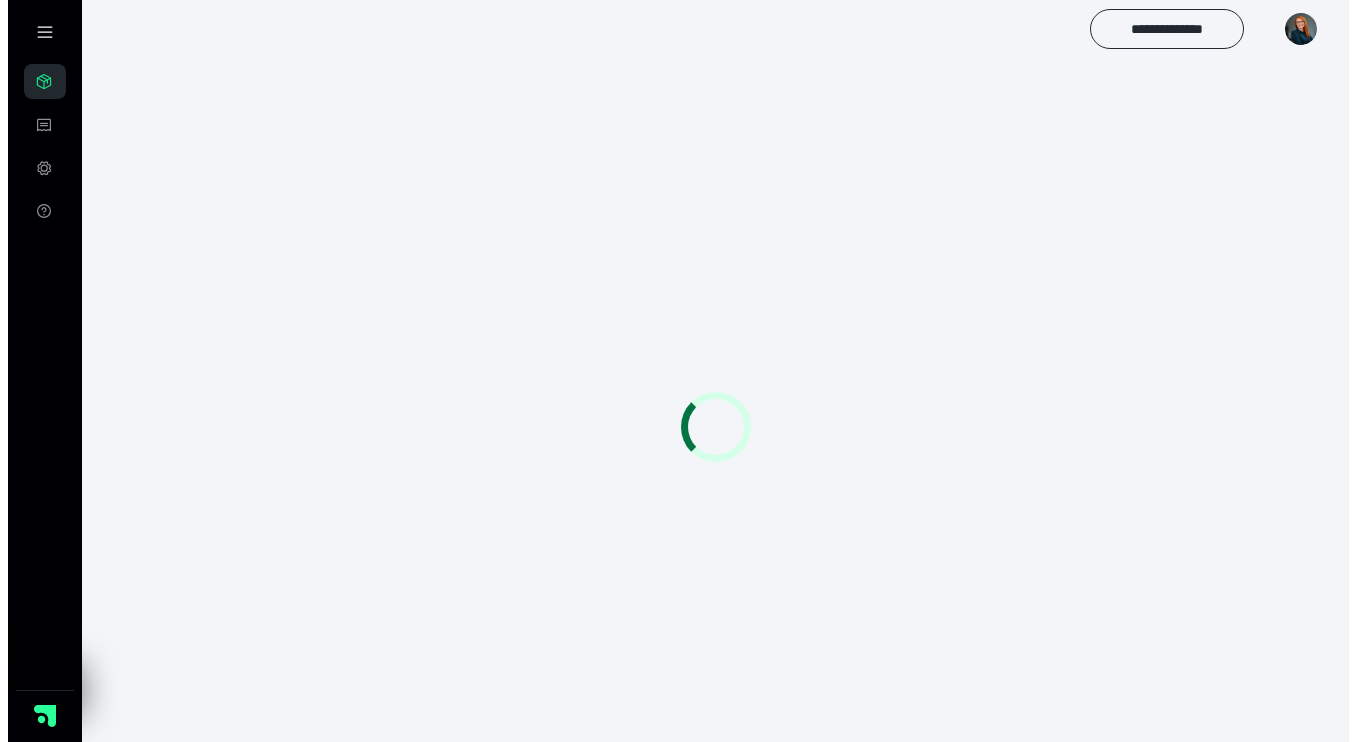 scroll, scrollTop: 0, scrollLeft: 0, axis: both 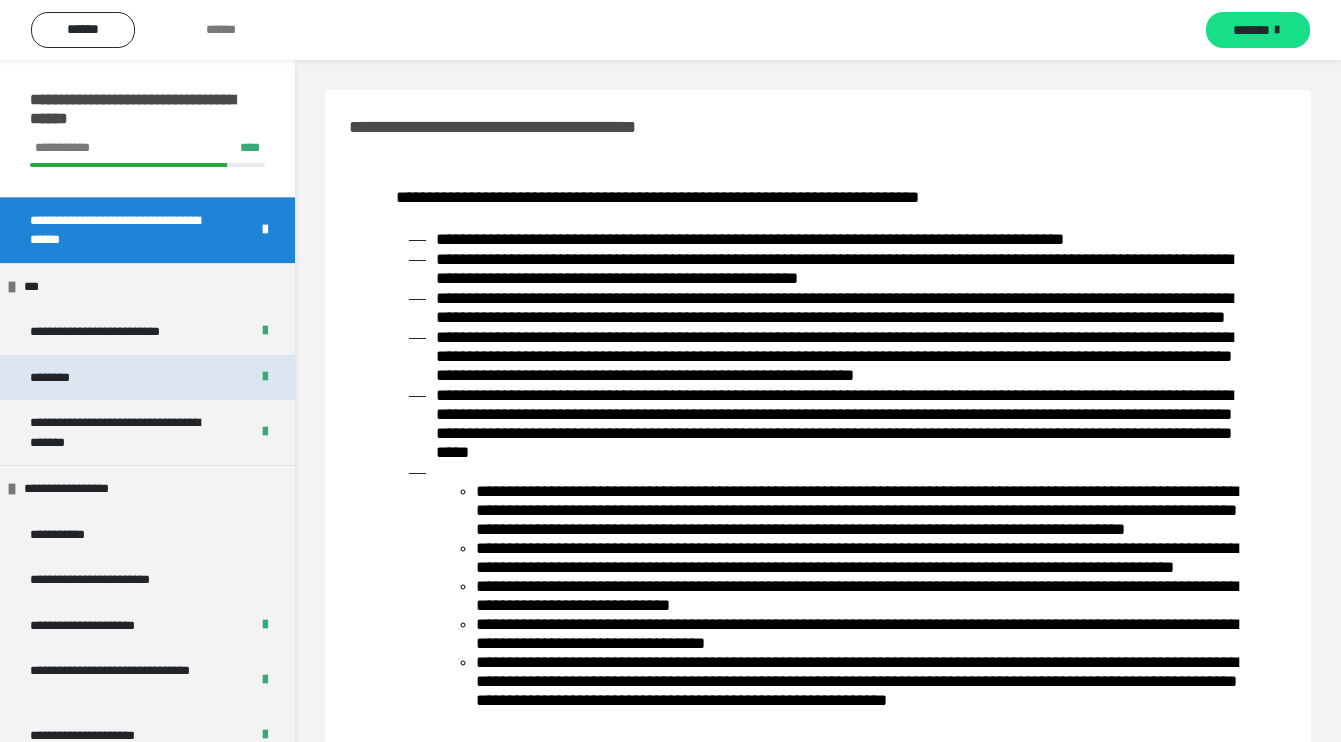 click on "********" at bounding box center [147, 378] 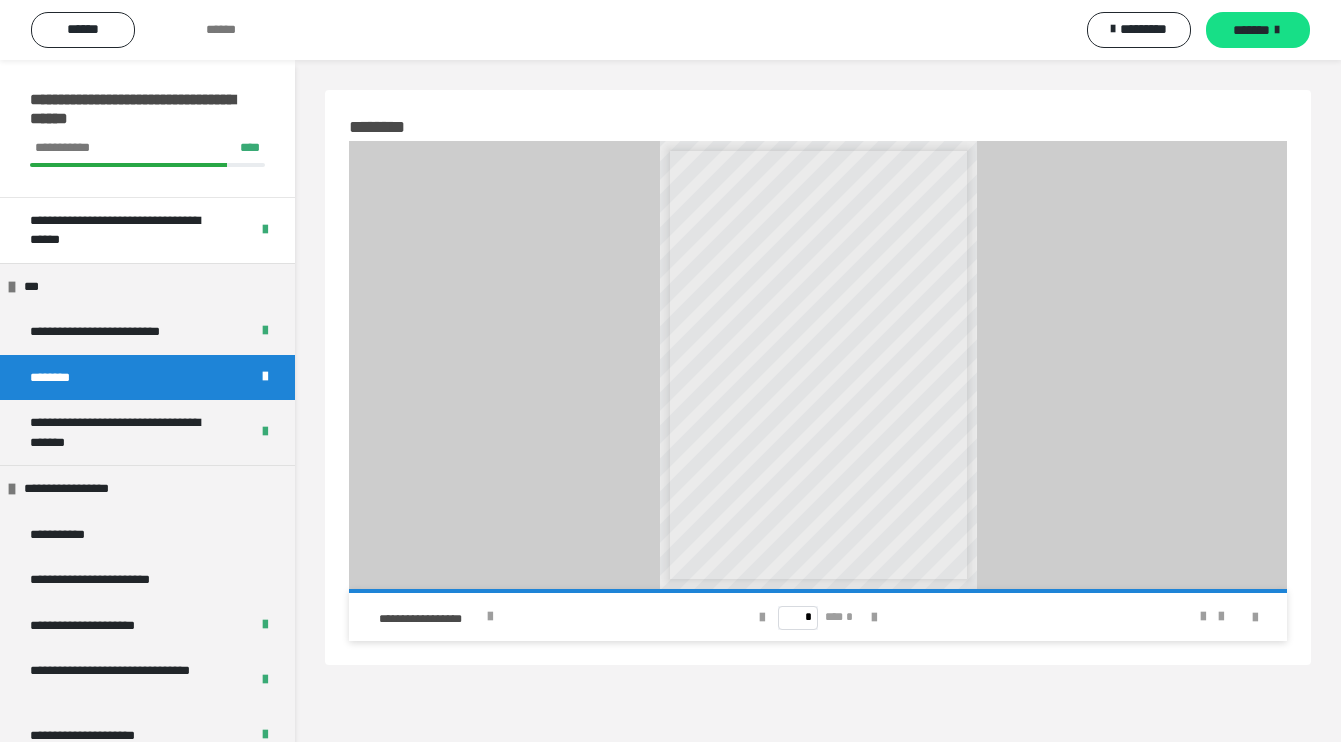 click on "**********" at bounding box center (749, 313) 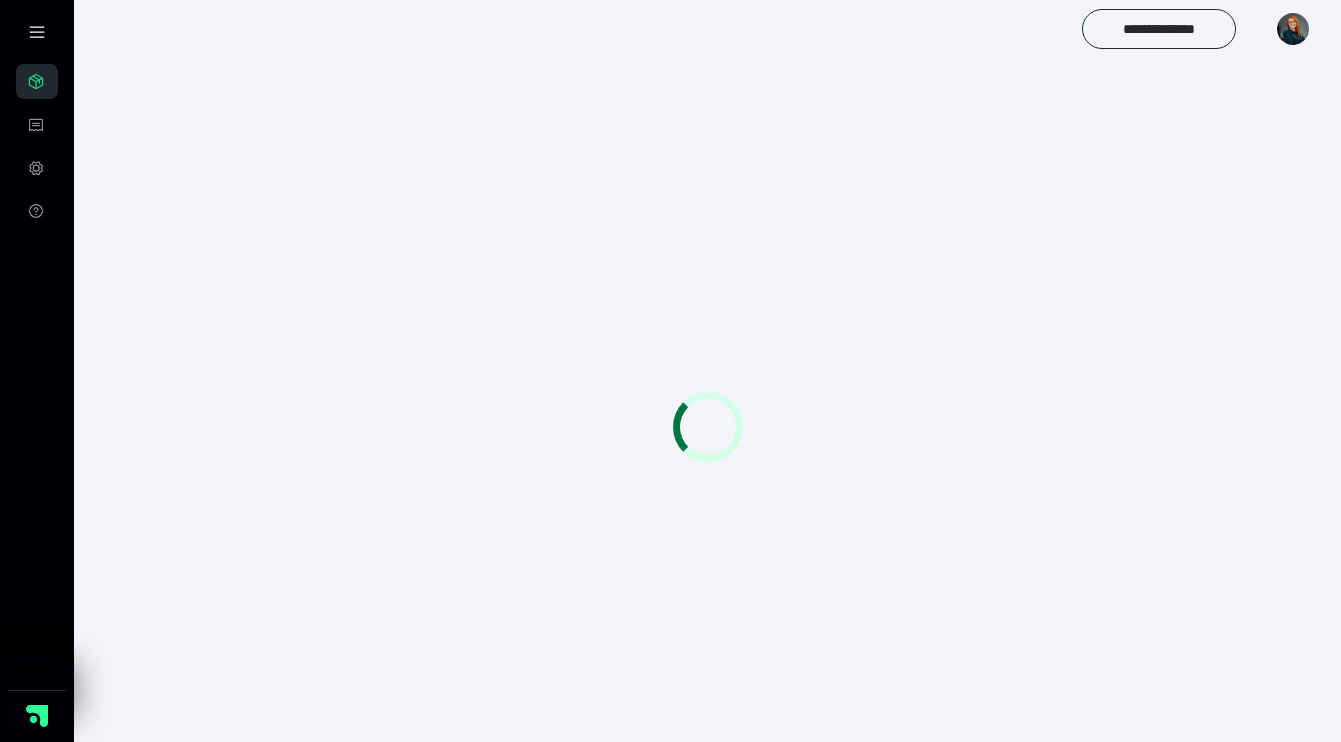 scroll, scrollTop: 0, scrollLeft: 0, axis: both 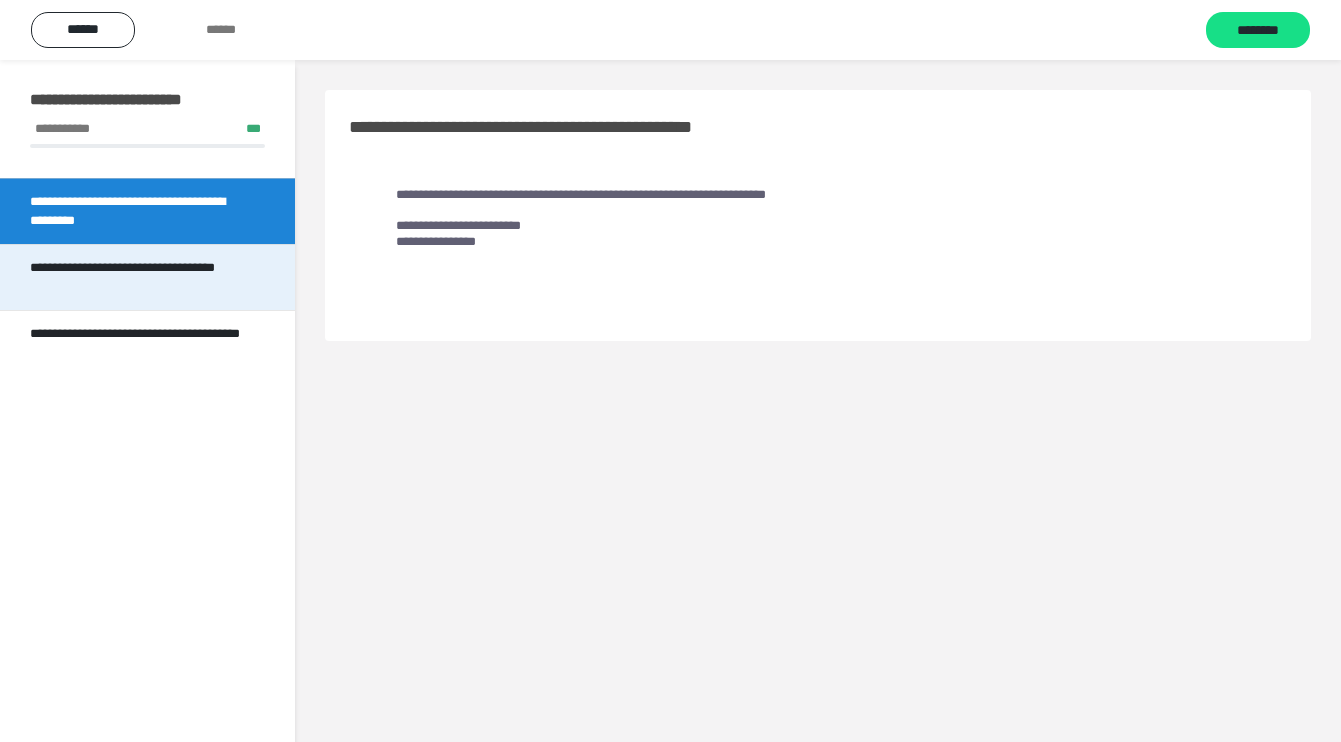 click on "**********" at bounding box center [139, 277] 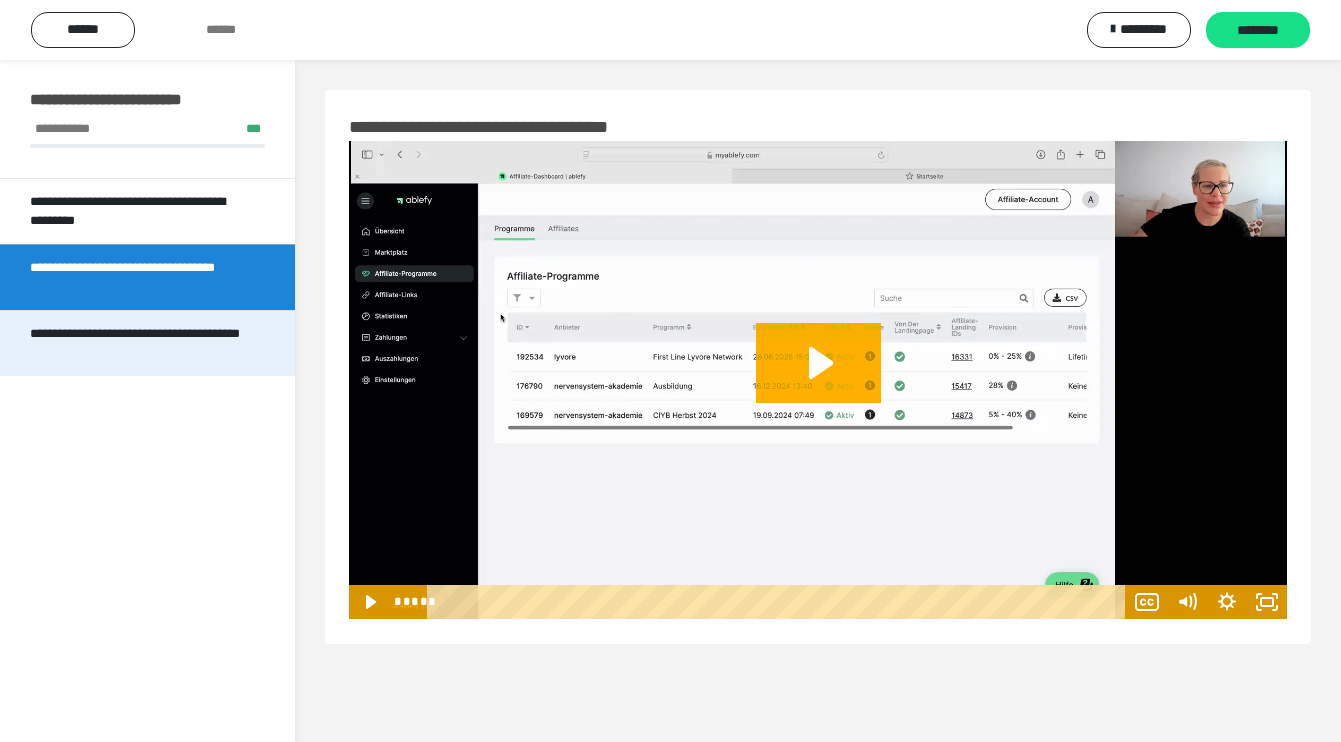 click on "**********" at bounding box center [139, 343] 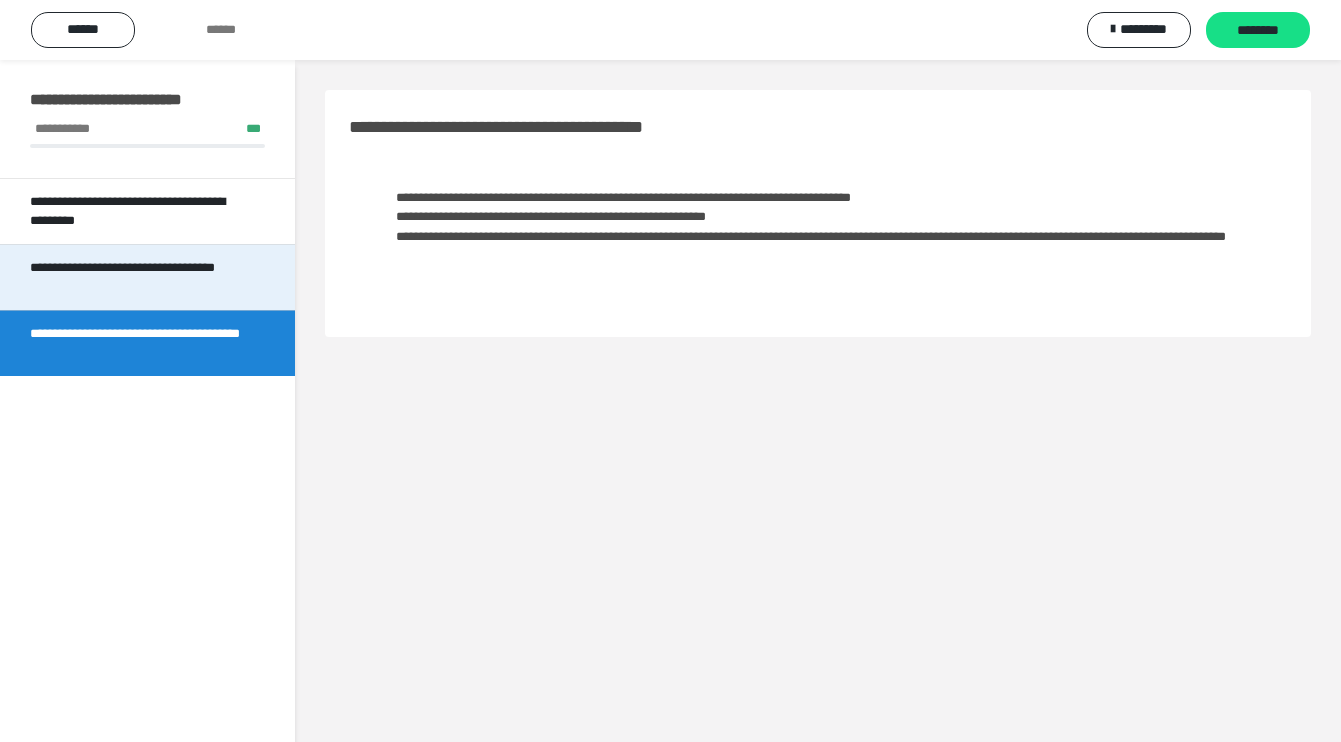 click on "**********" at bounding box center (139, 277) 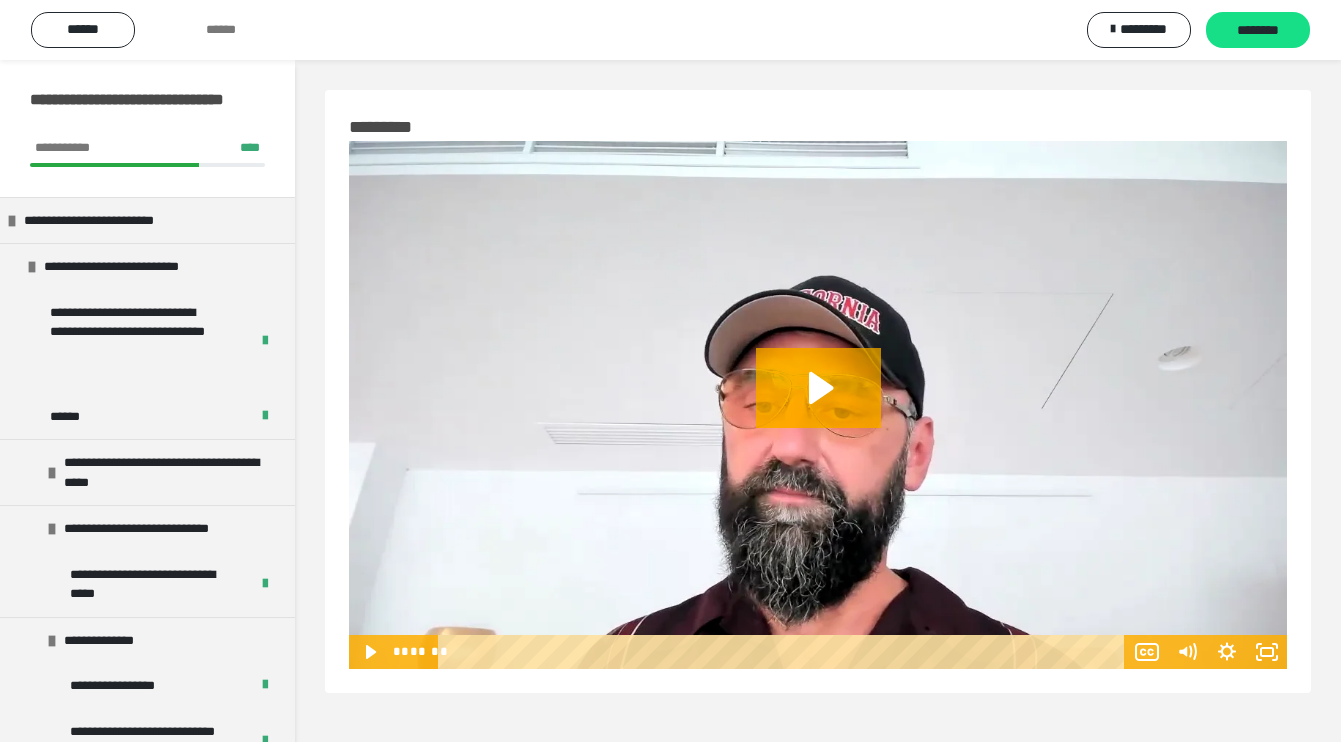 scroll, scrollTop: 60, scrollLeft: 0, axis: vertical 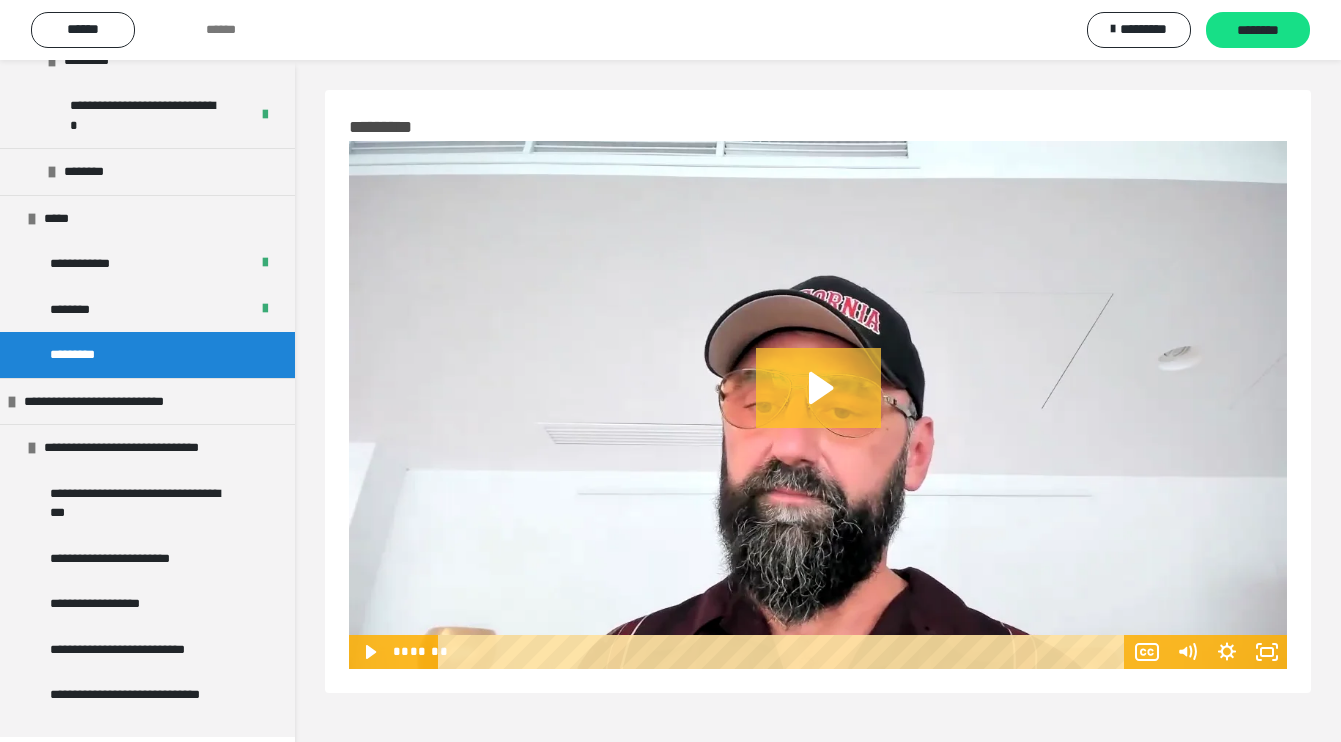 click 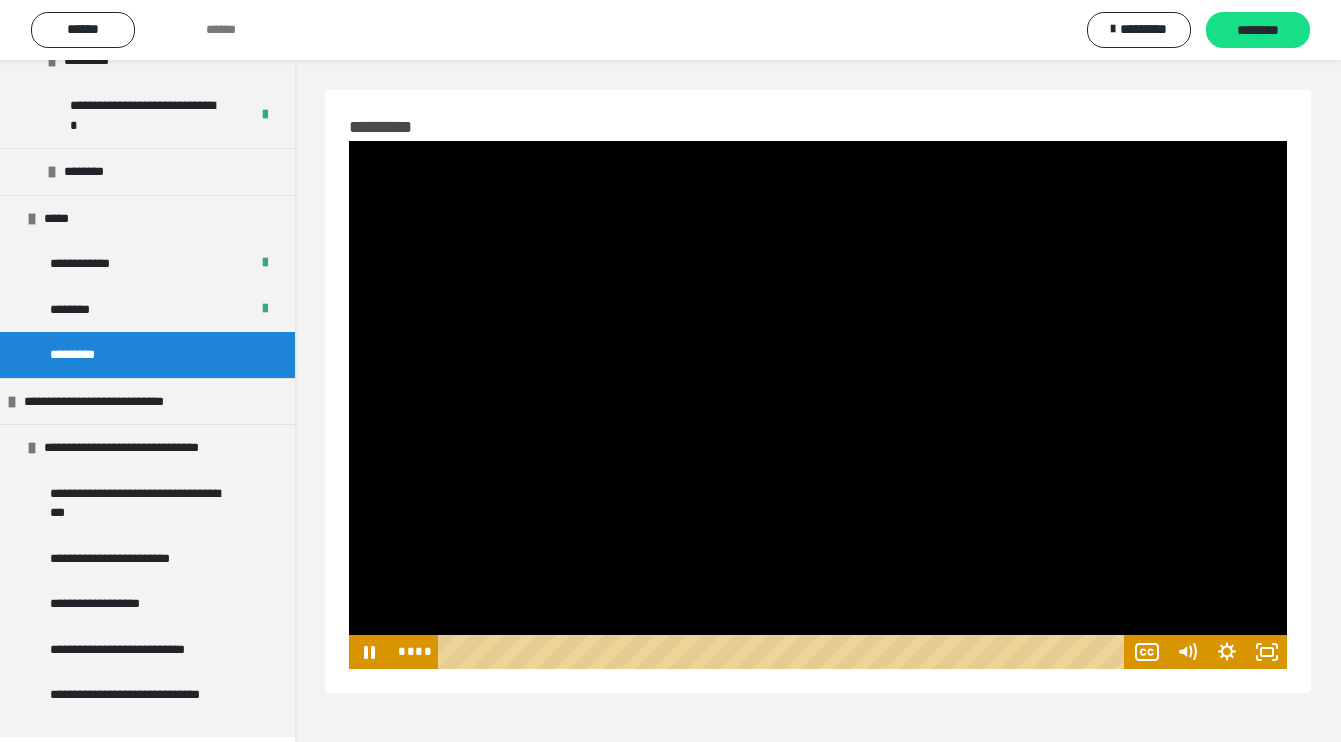 click at bounding box center (784, 652) 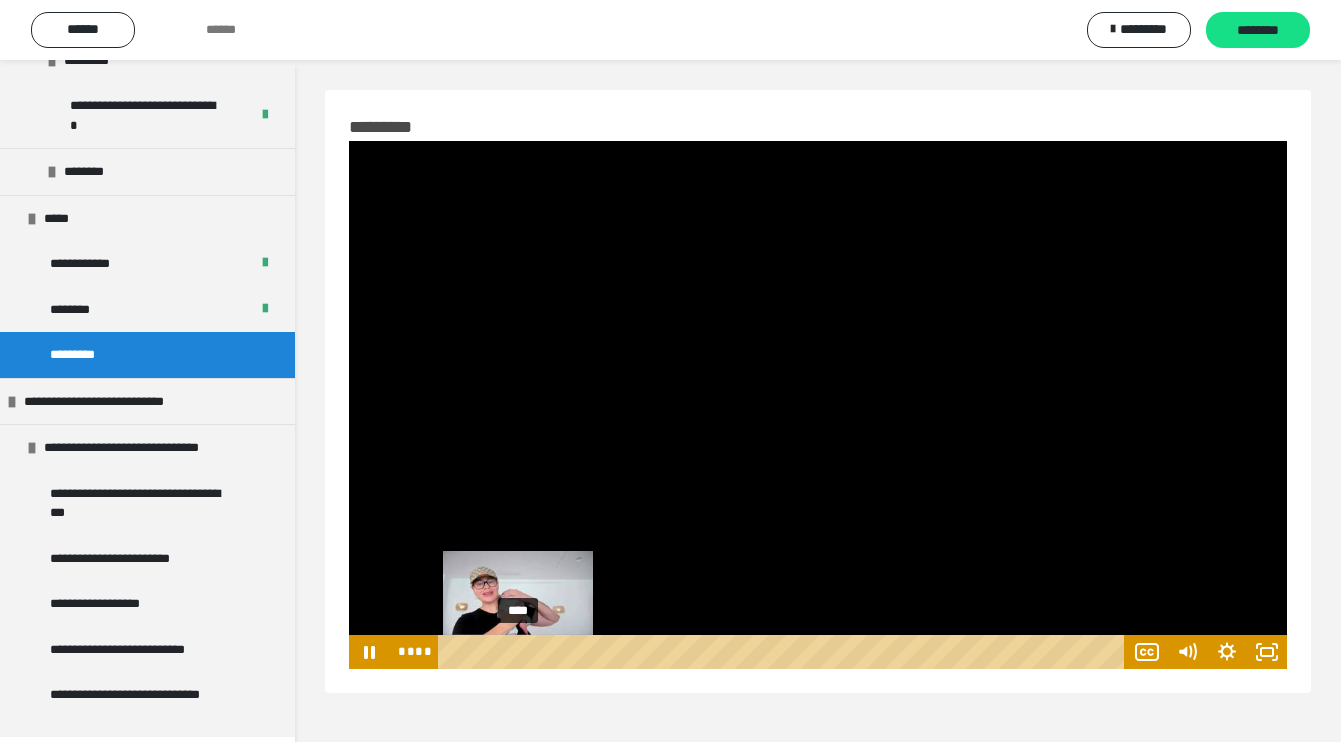 click on "****" at bounding box center (784, 652) 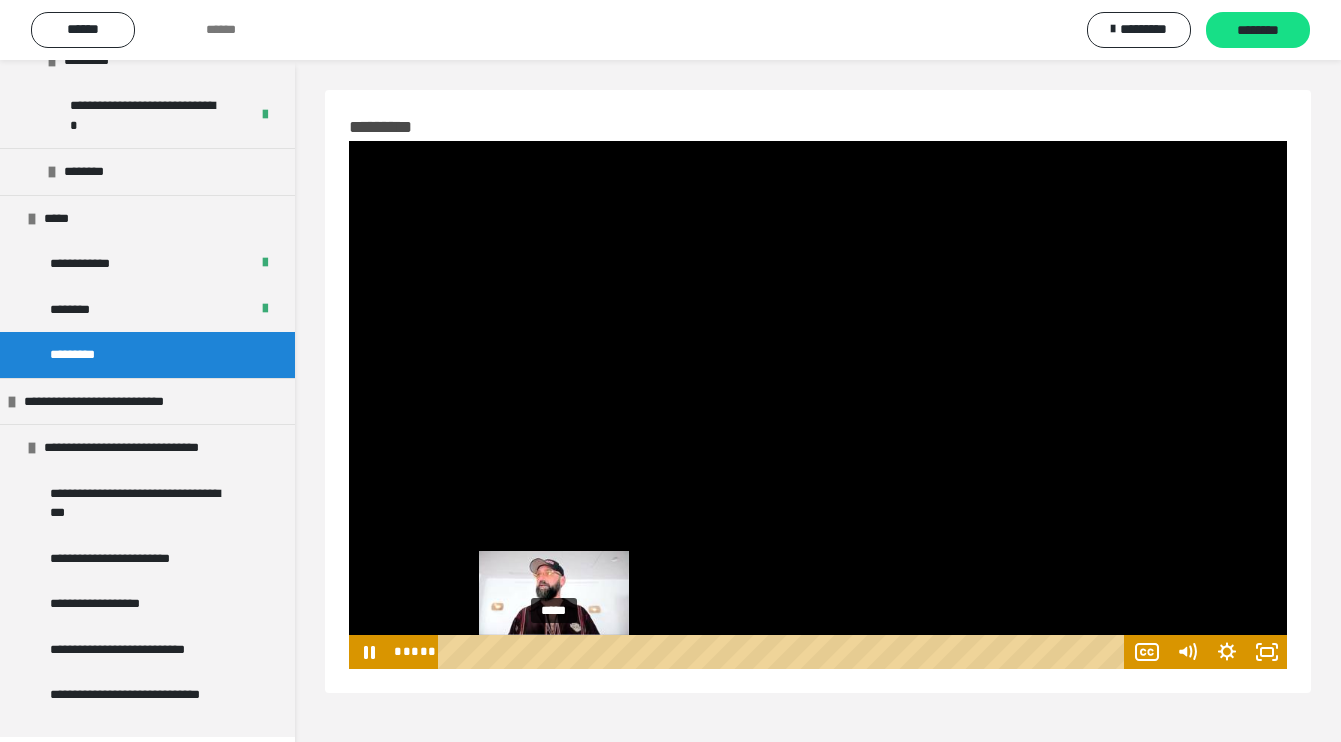 click on "*****" at bounding box center [784, 652] 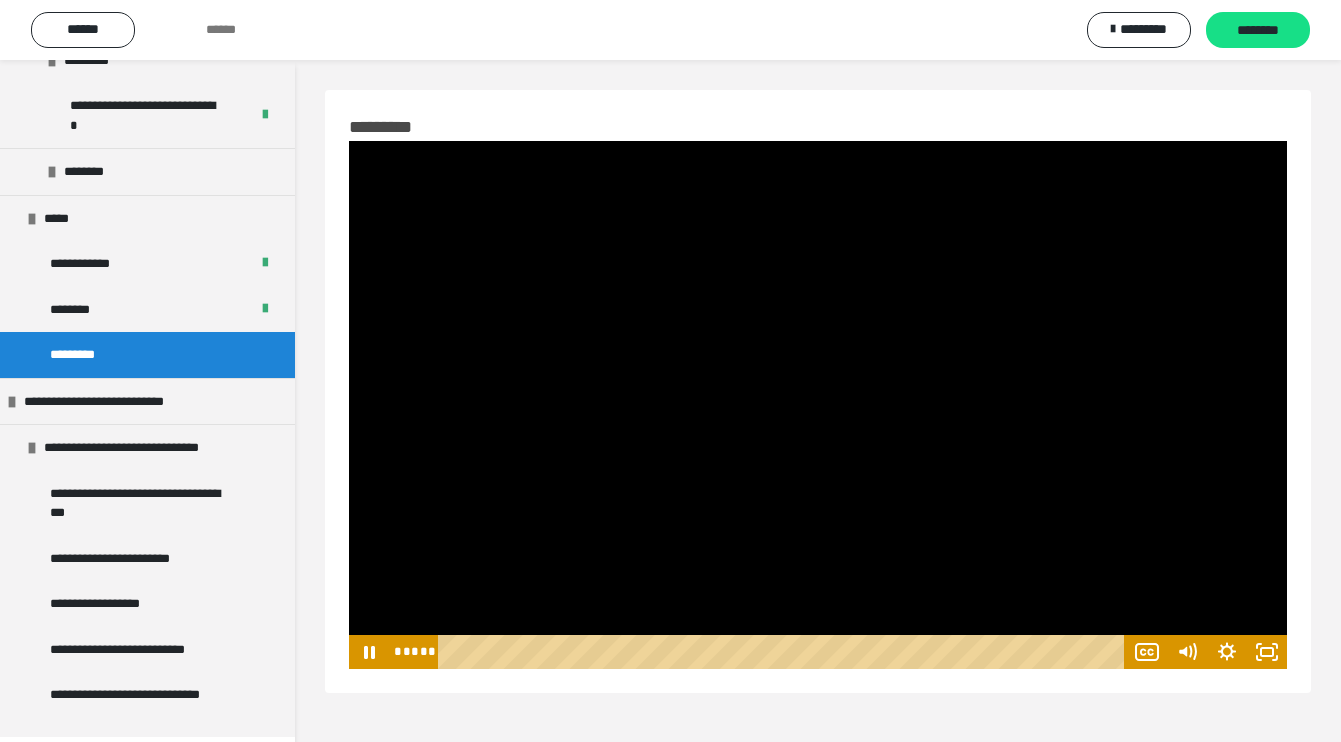 click at bounding box center (818, 405) 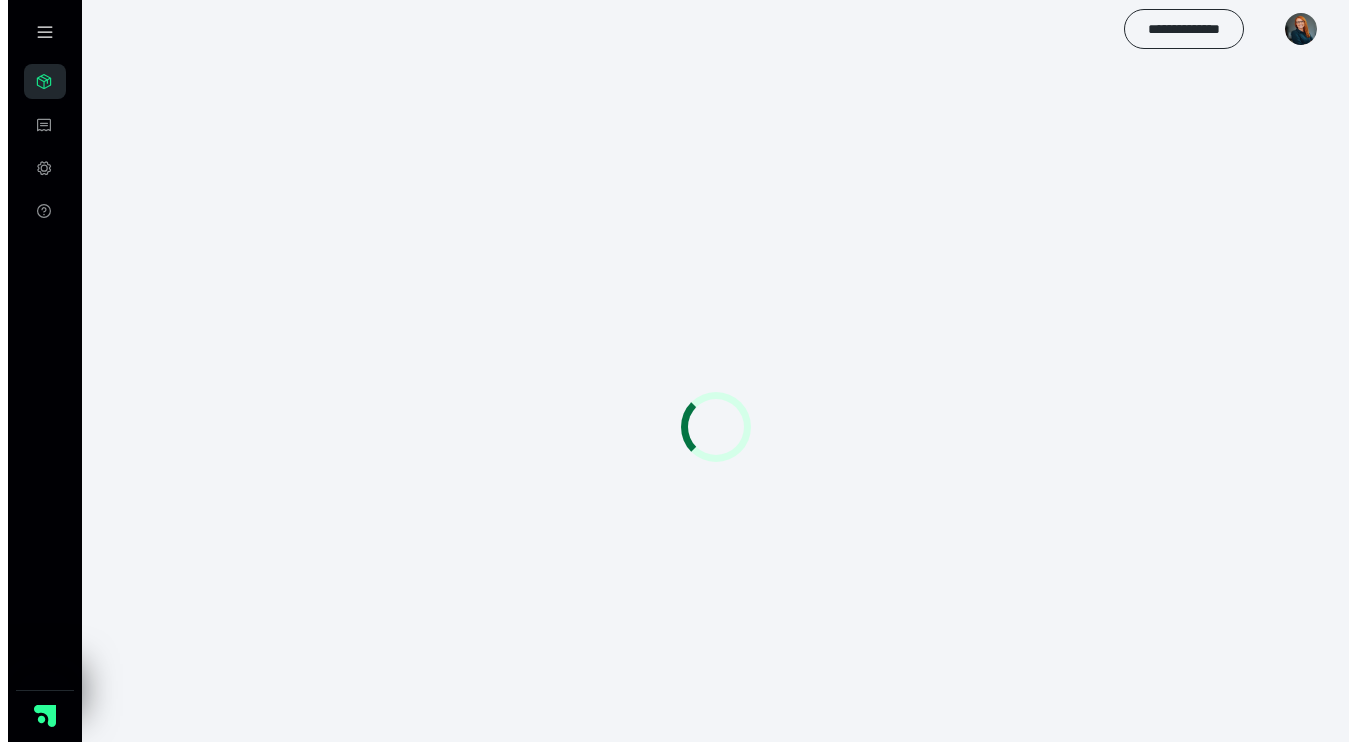 scroll, scrollTop: 0, scrollLeft: 0, axis: both 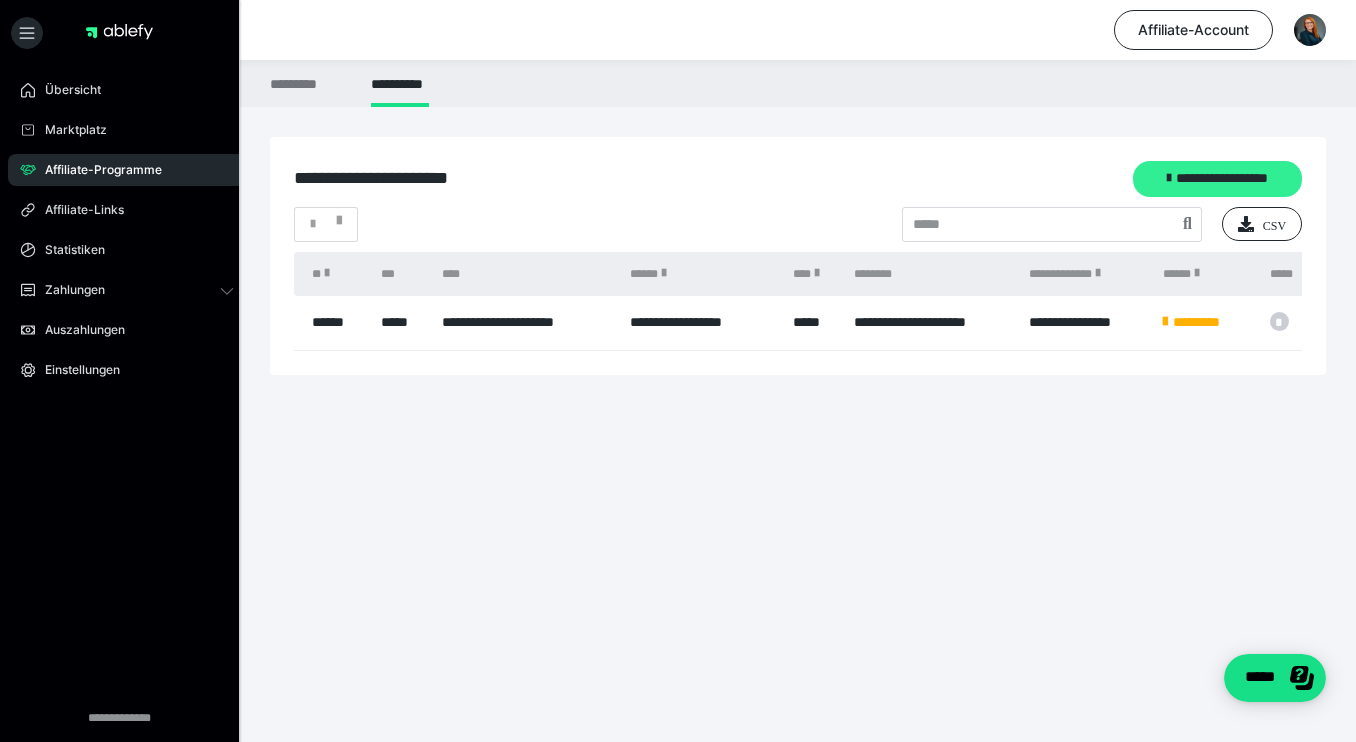 click on "**********" at bounding box center (1217, 179) 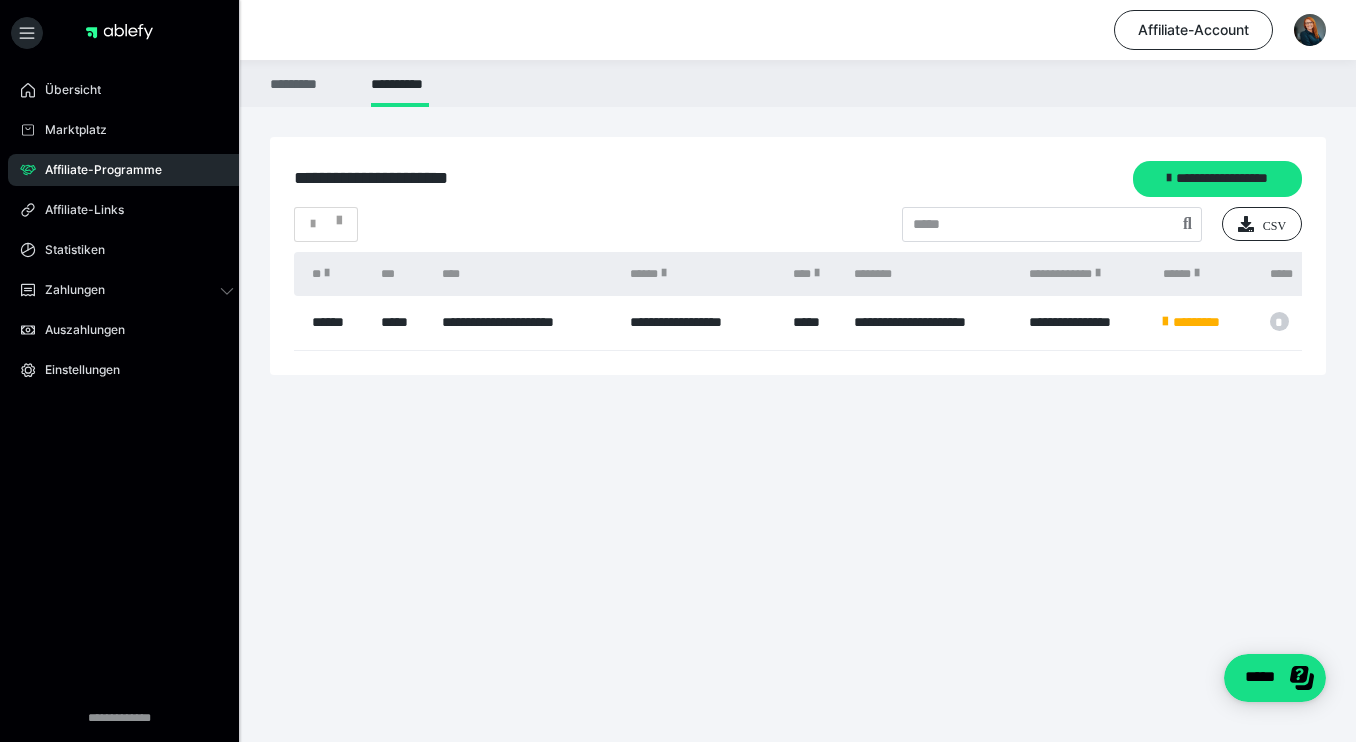 click on "*********" at bounding box center (308, 83) 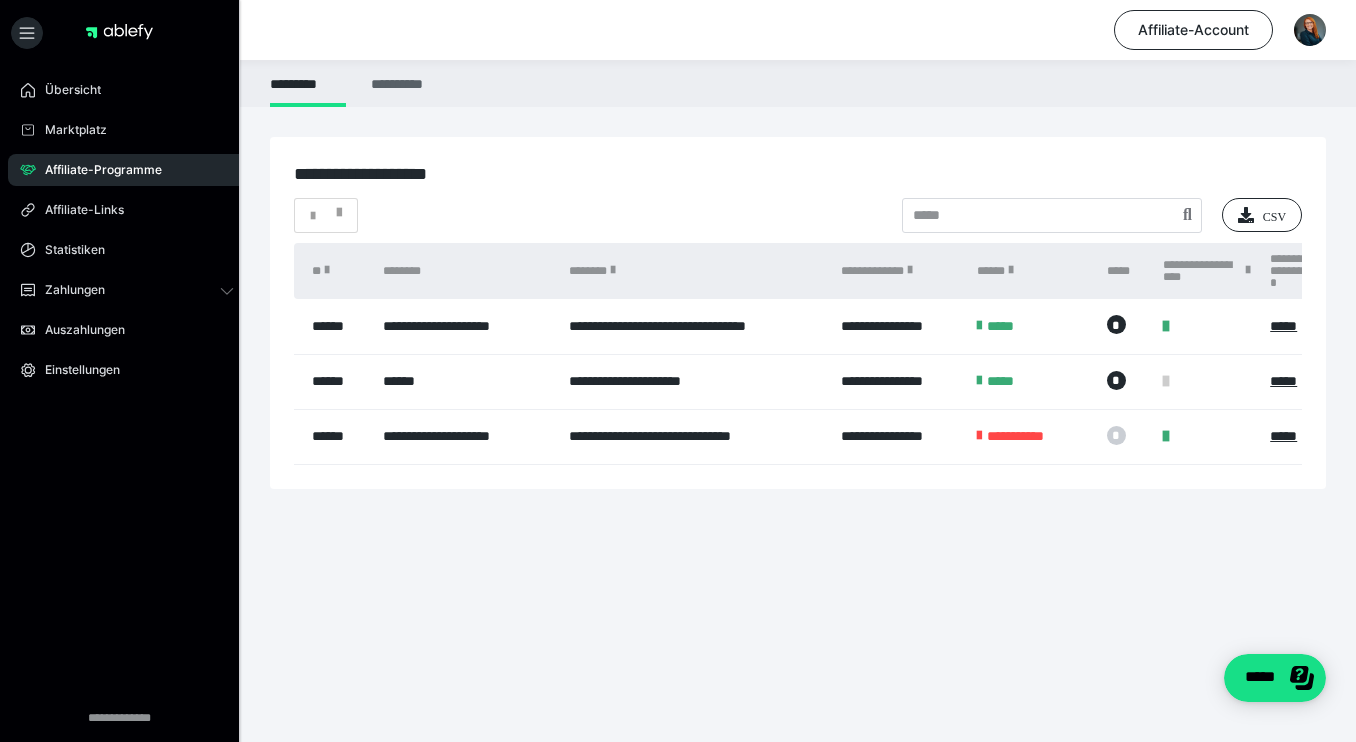 click on "**********" at bounding box center [400, 83] 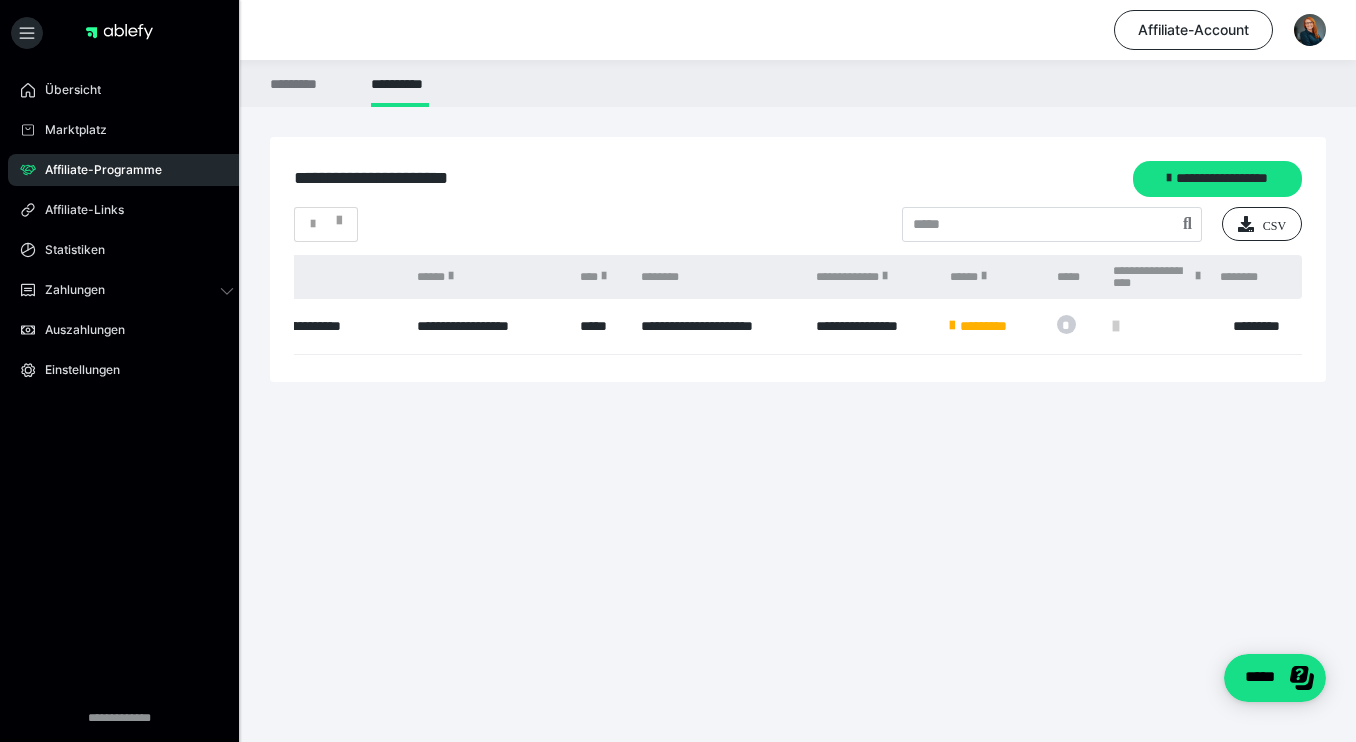 scroll, scrollTop: 0, scrollLeft: 0, axis: both 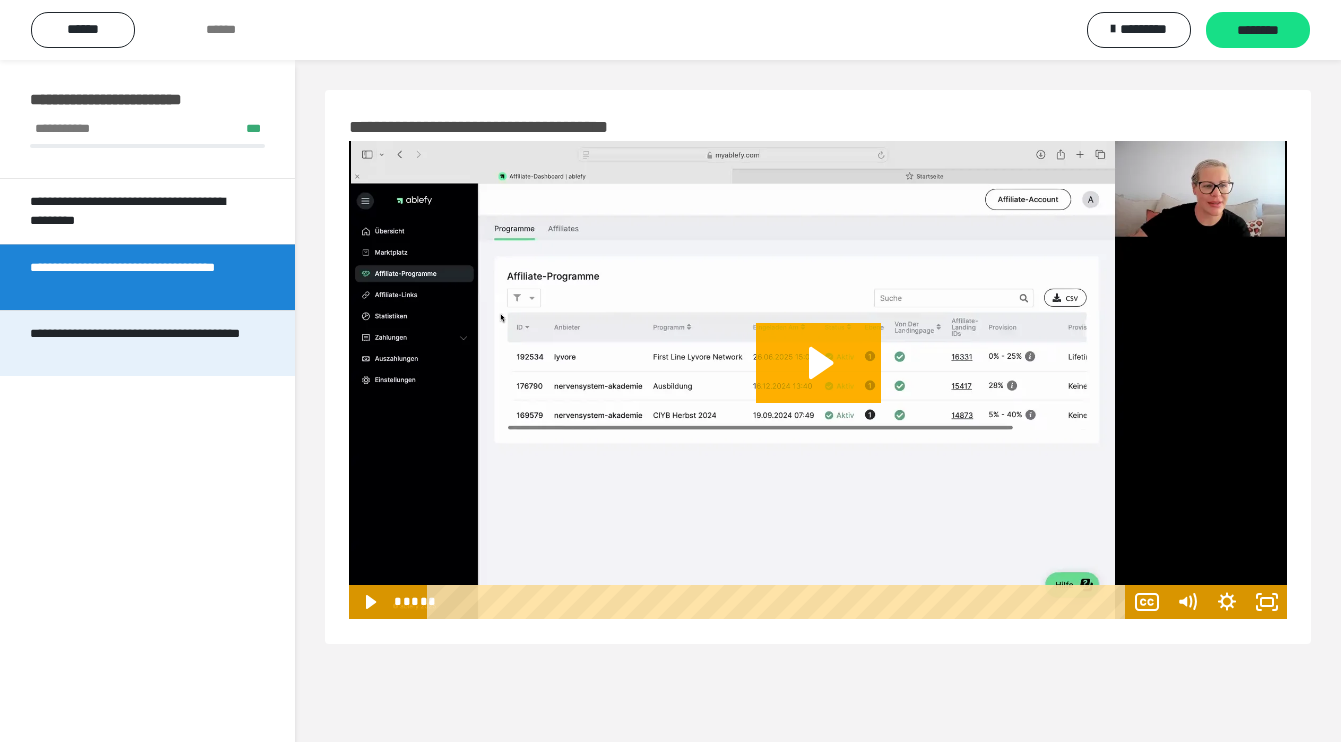 click on "**********" at bounding box center (139, 343) 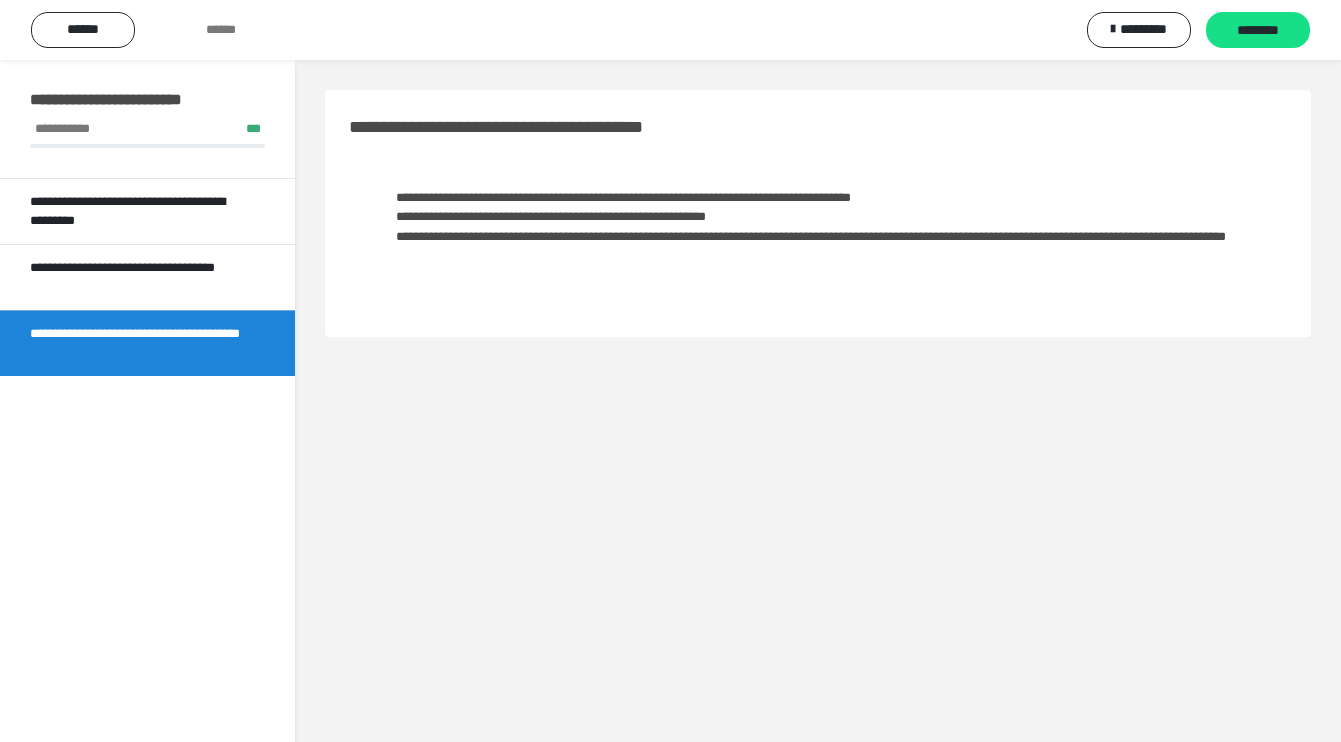 click on "**********" at bounding box center [818, 227] 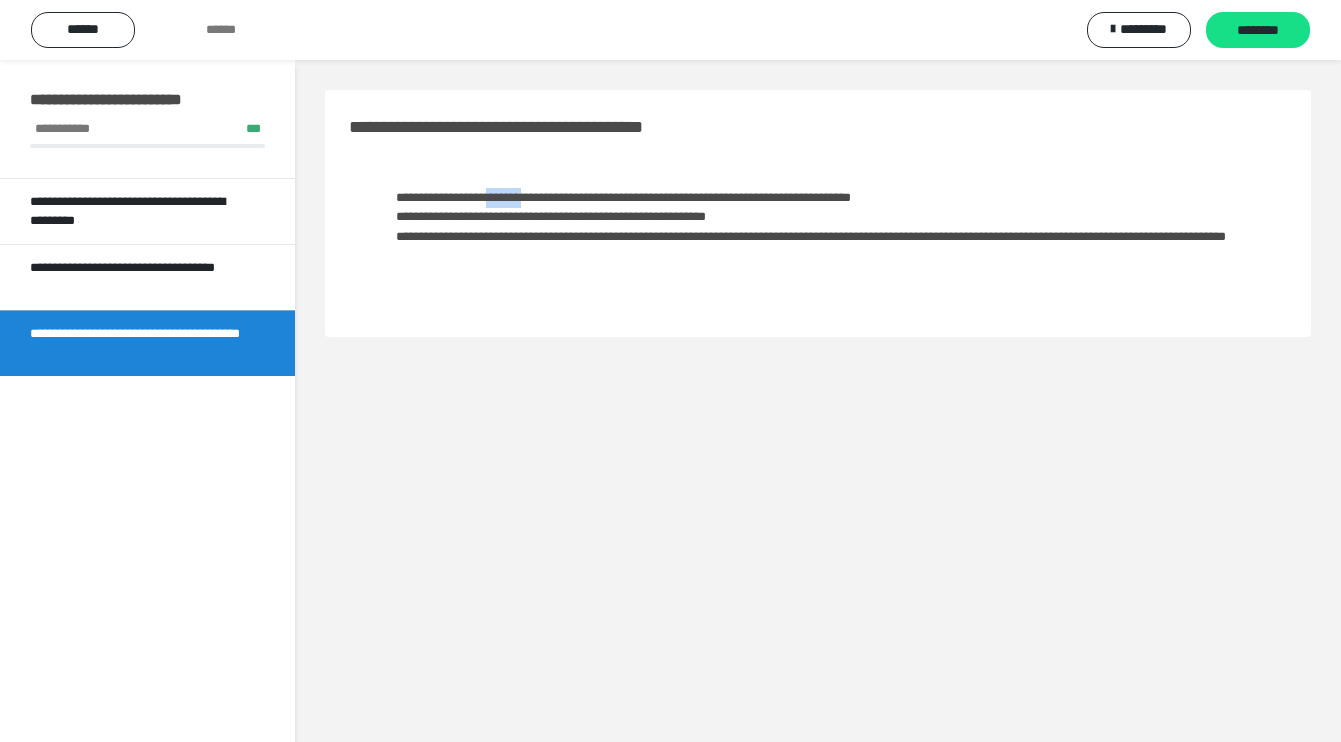 click on "**********" at bounding box center [818, 227] 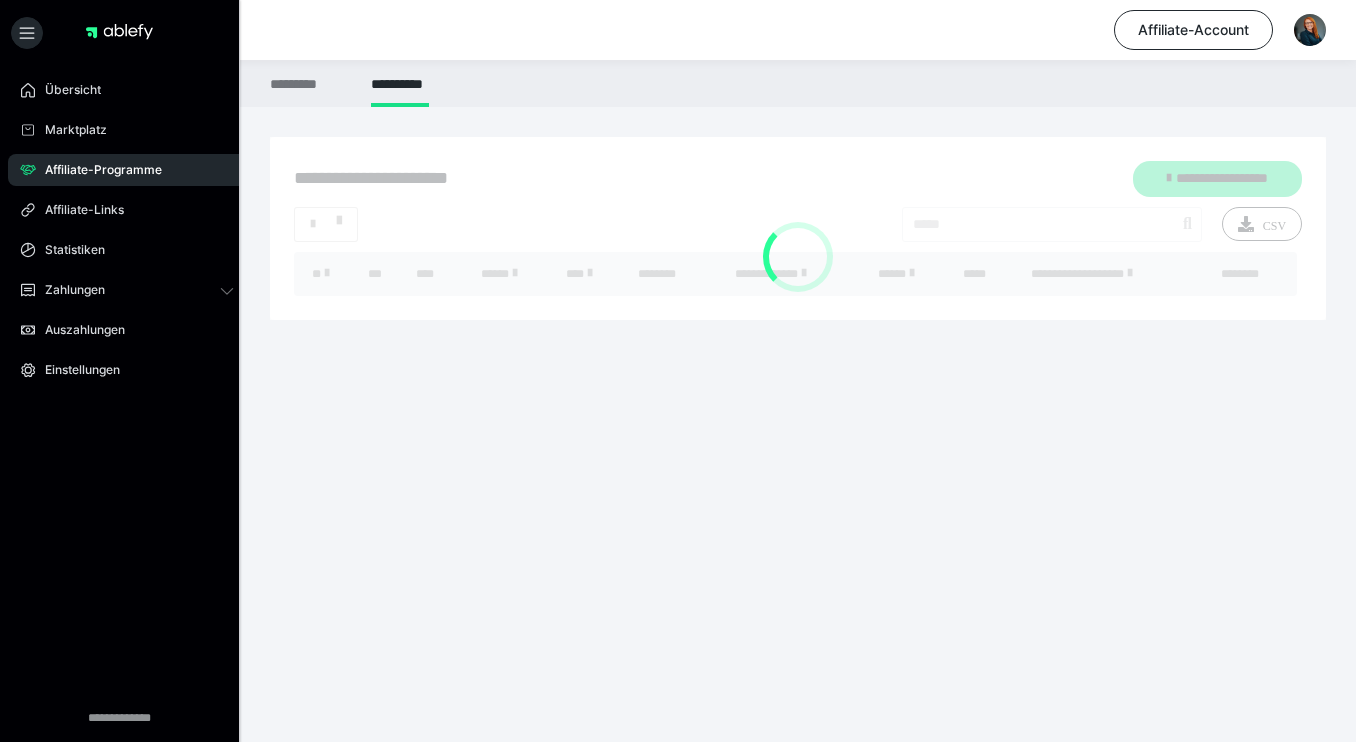 scroll, scrollTop: 0, scrollLeft: 0, axis: both 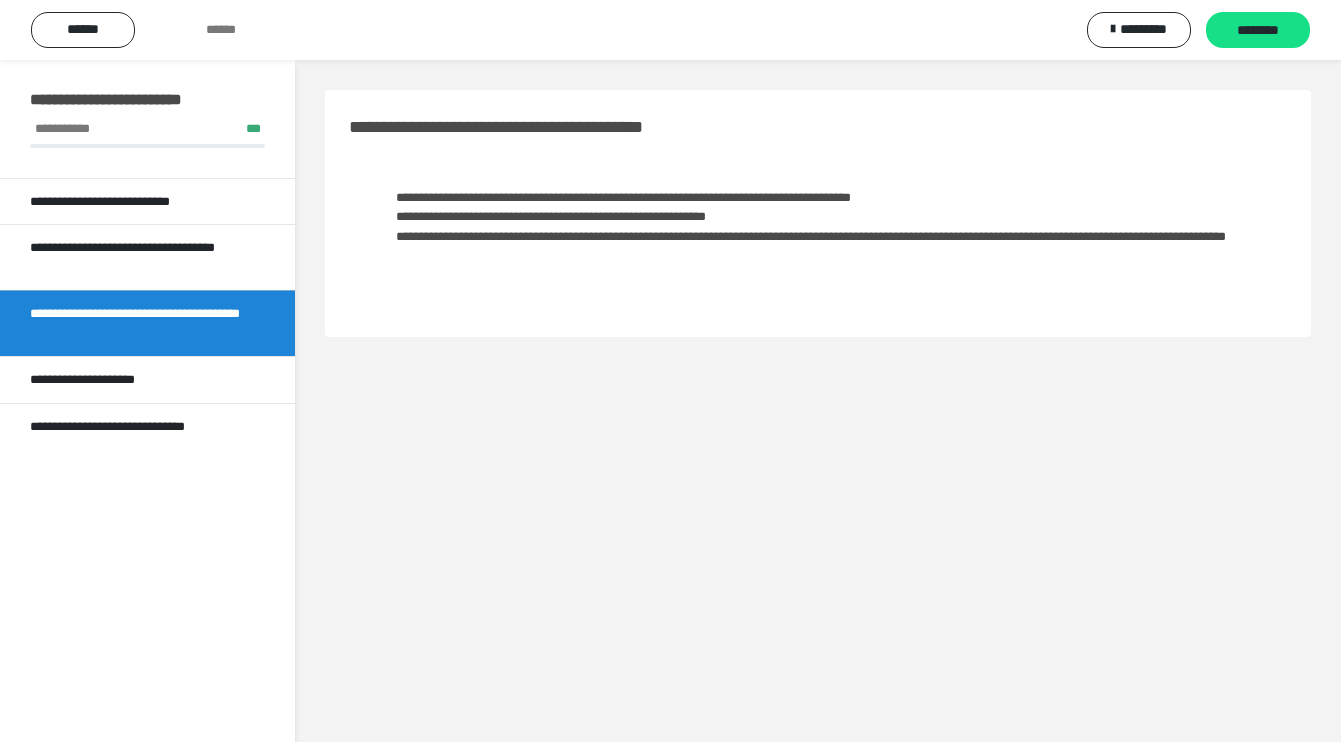 click on "**********" at bounding box center [120, 202] 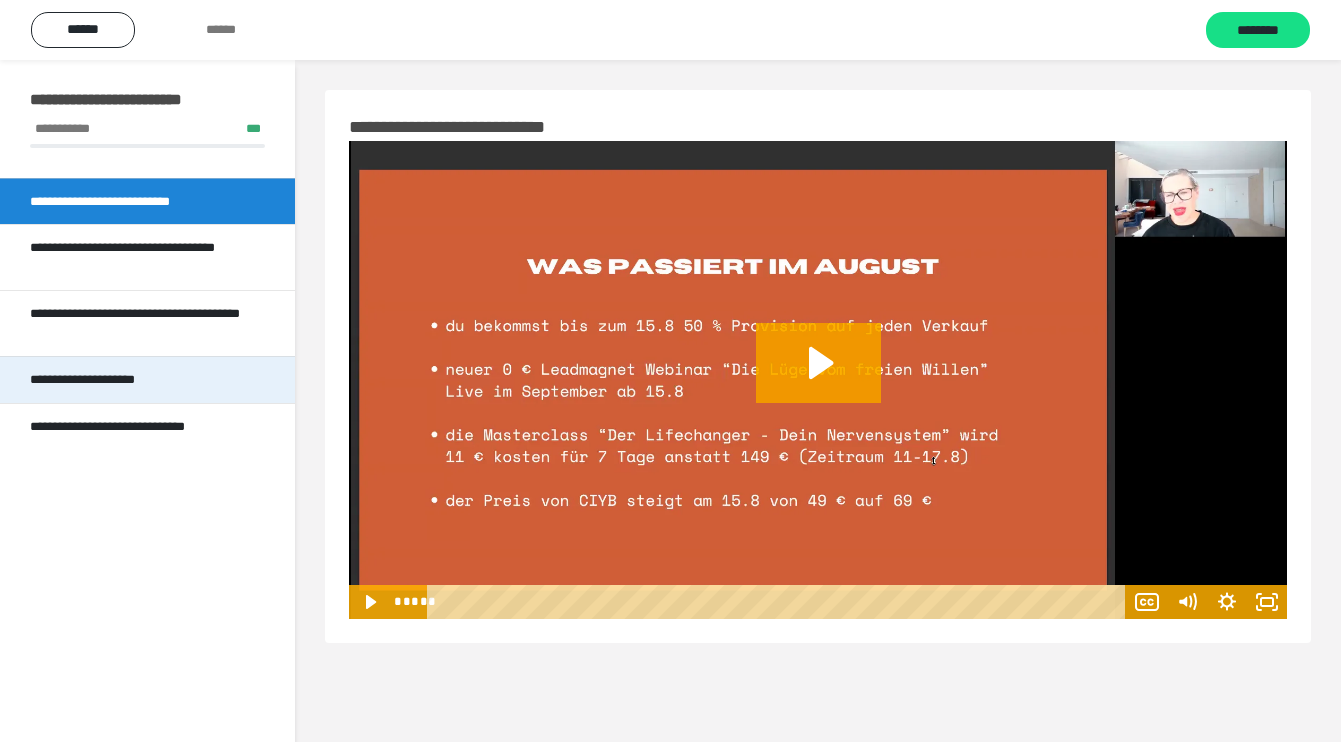 click on "**********" at bounding box center (107, 380) 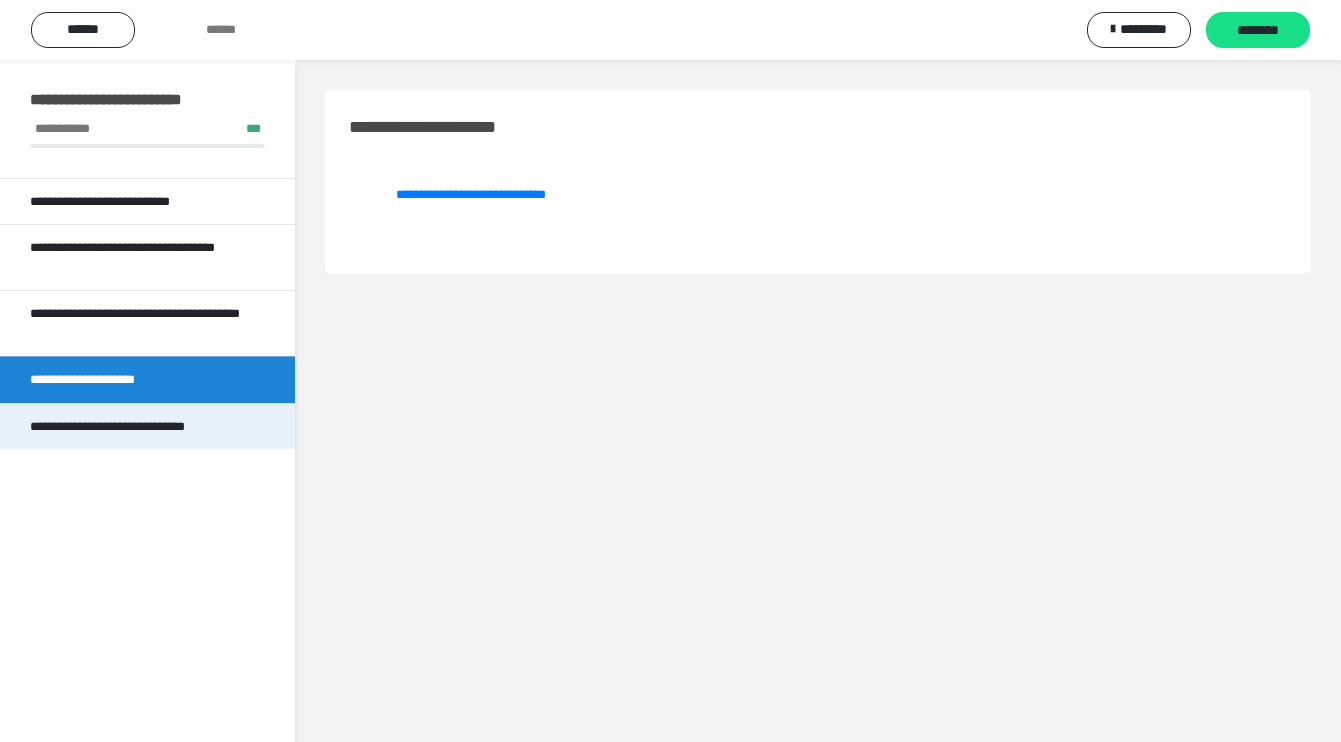 click on "**********" at bounding box center [139, 427] 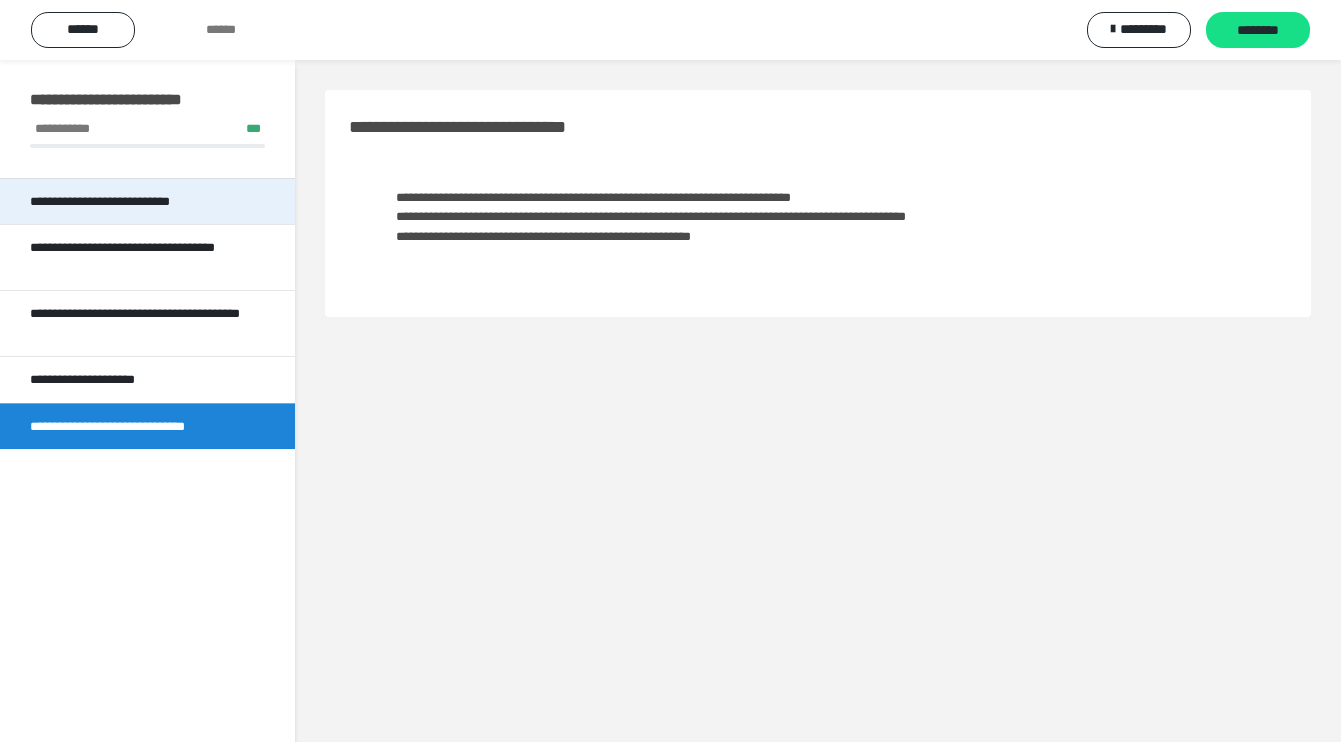click on "**********" at bounding box center [120, 202] 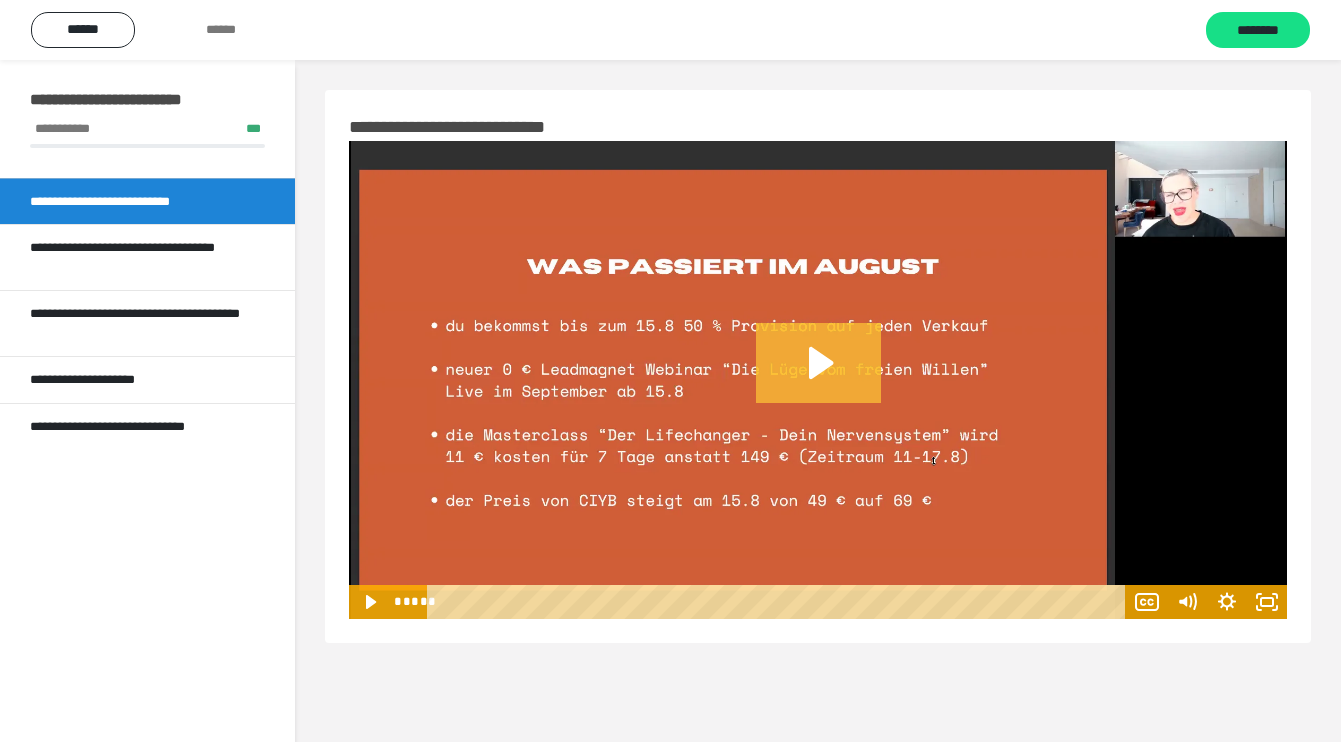 click 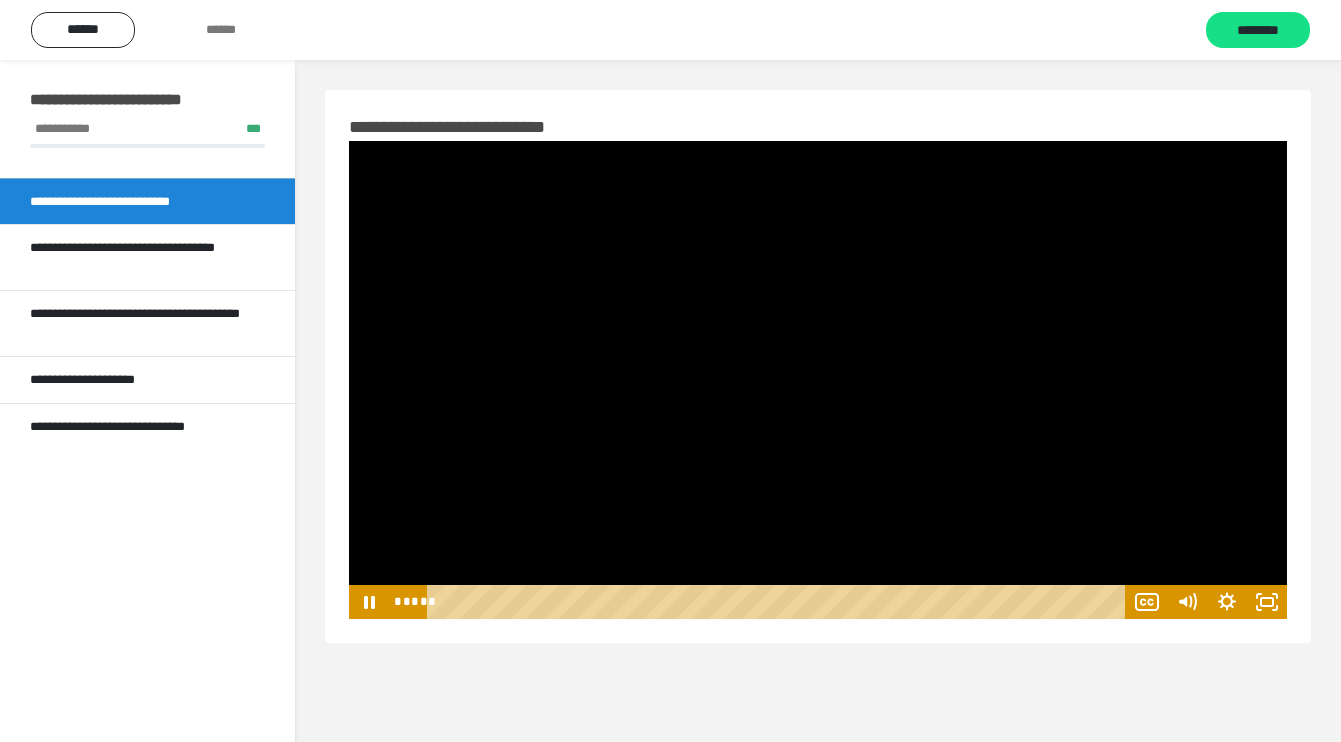 click at bounding box center (818, 380) 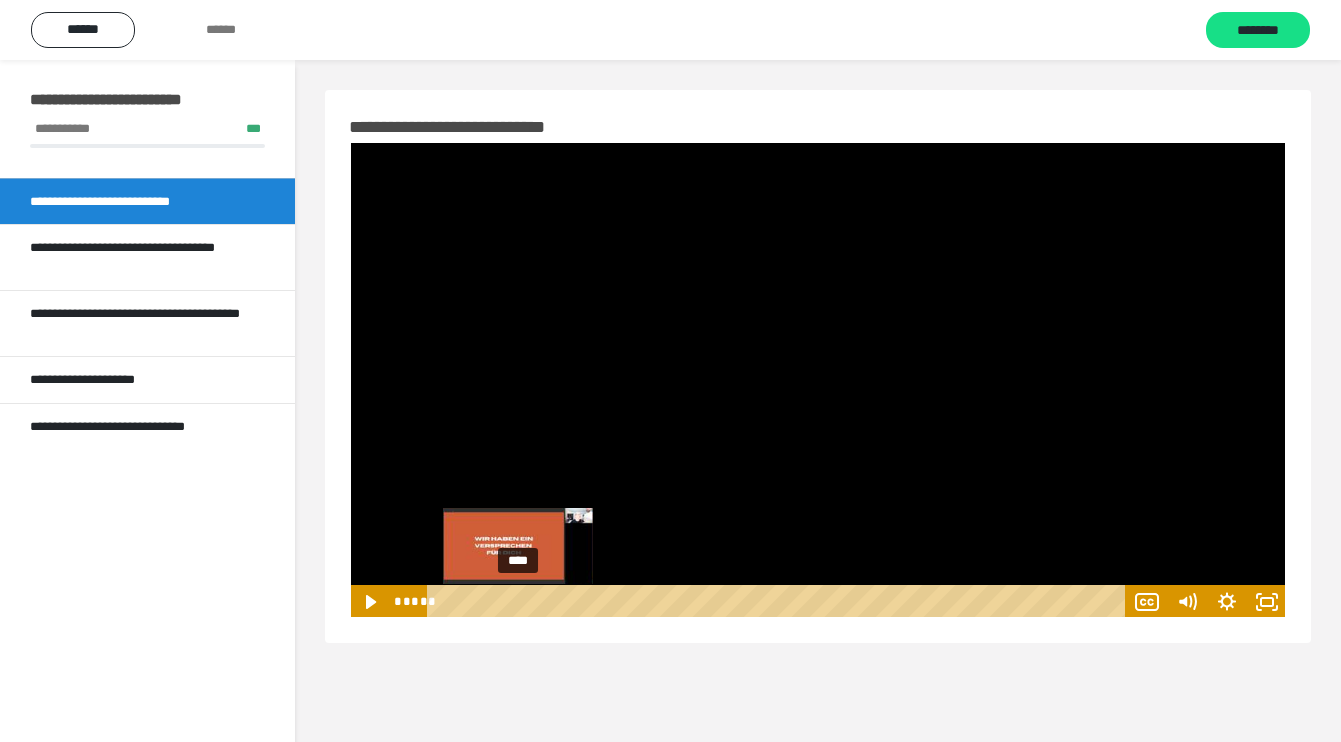 click on "****" at bounding box center (779, 602) 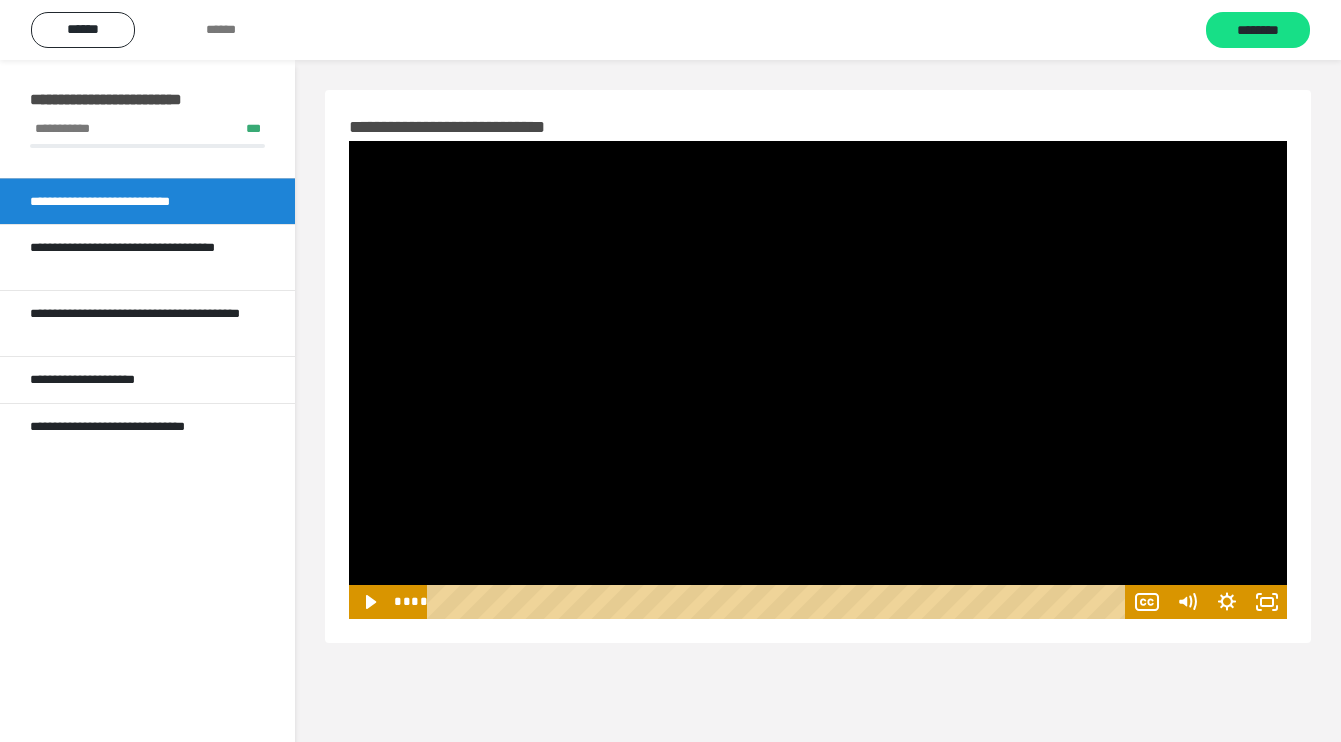 click at bounding box center (818, 380) 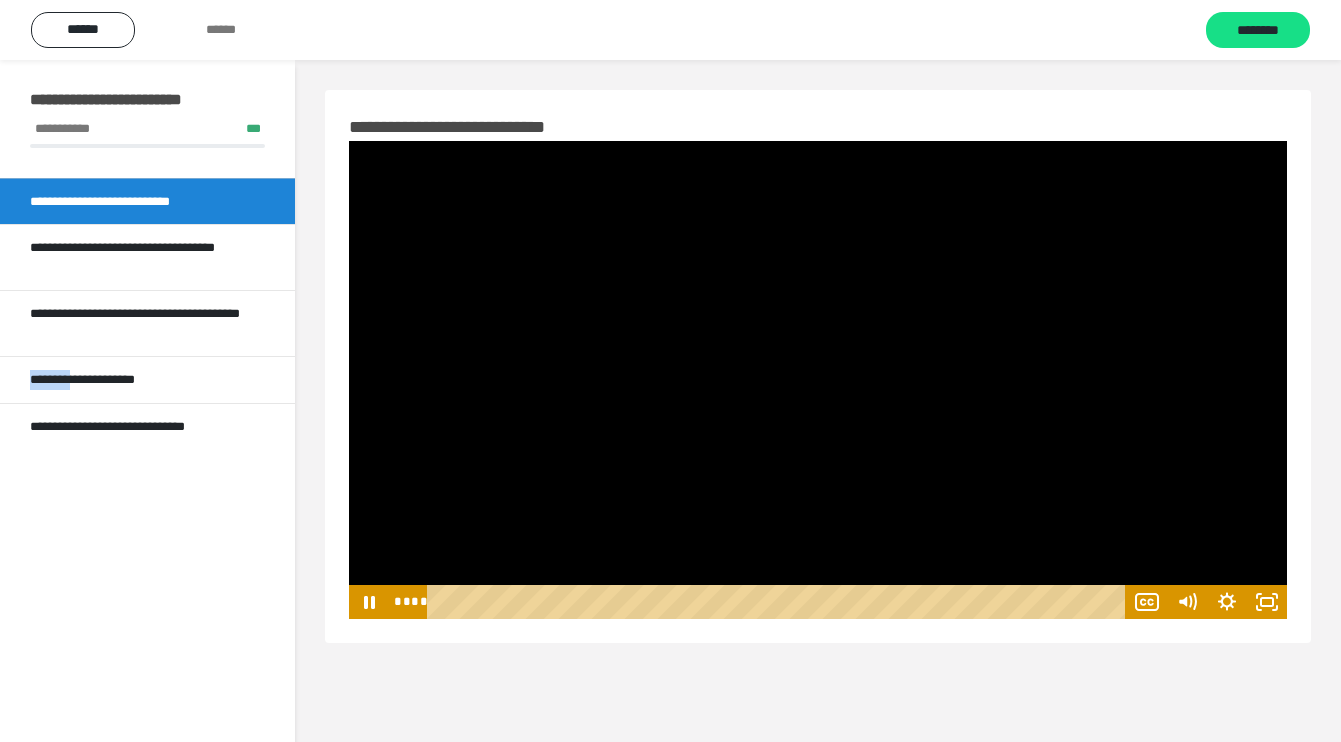 click at bounding box center [818, 380] 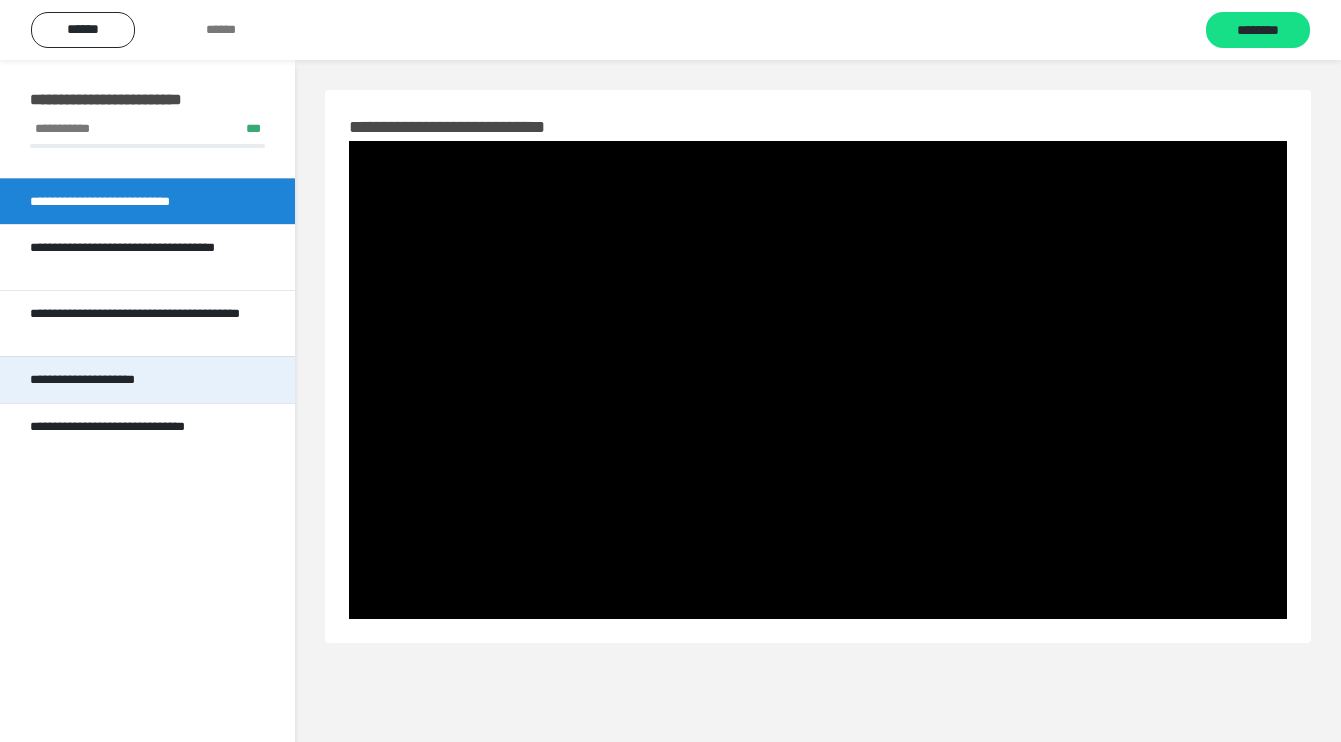 click on "**********" at bounding box center (107, 380) 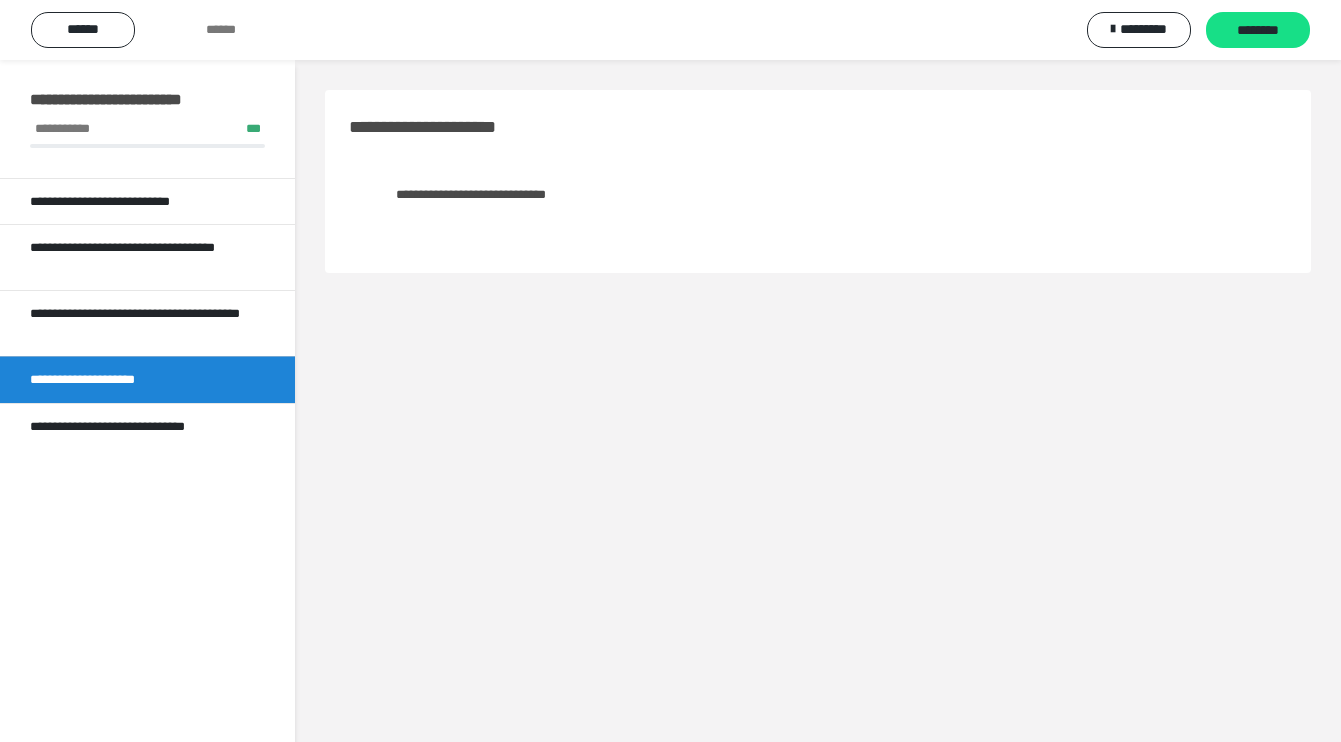 click on "**********" at bounding box center (471, 194) 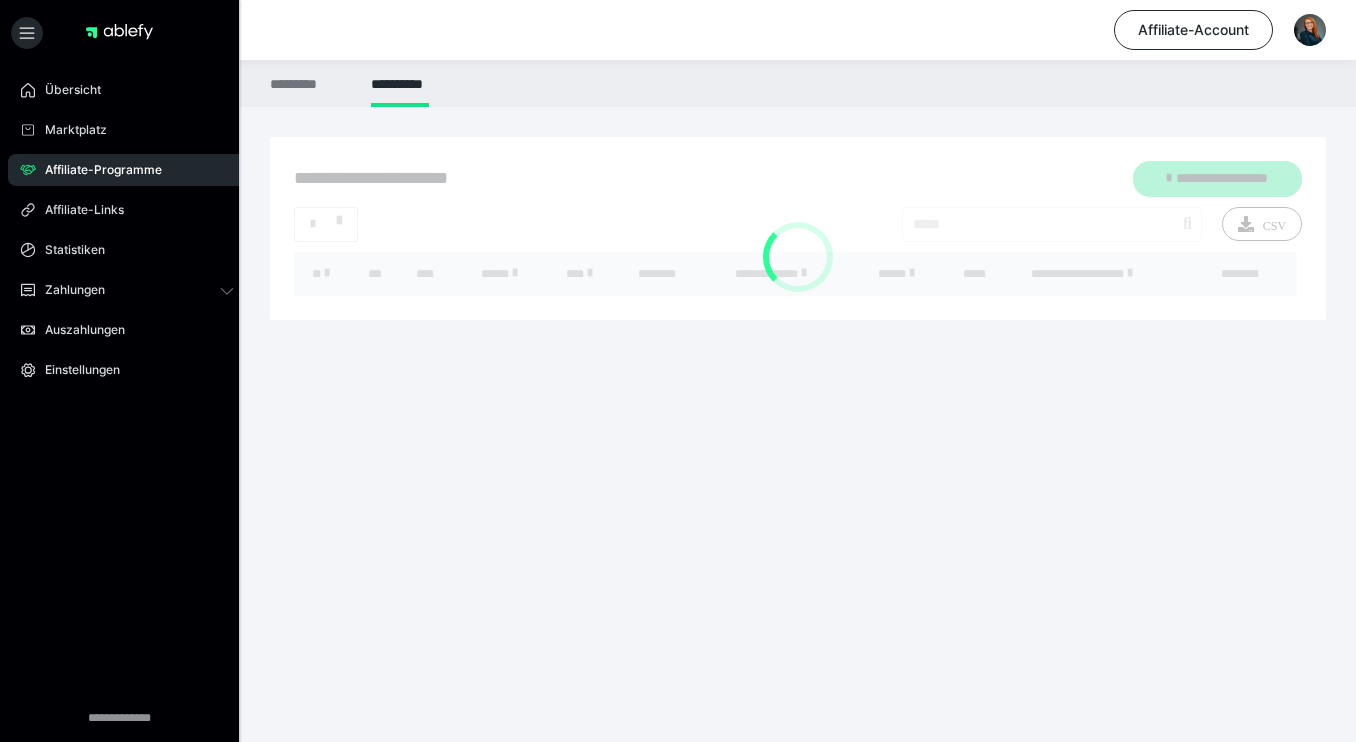 scroll, scrollTop: 0, scrollLeft: 0, axis: both 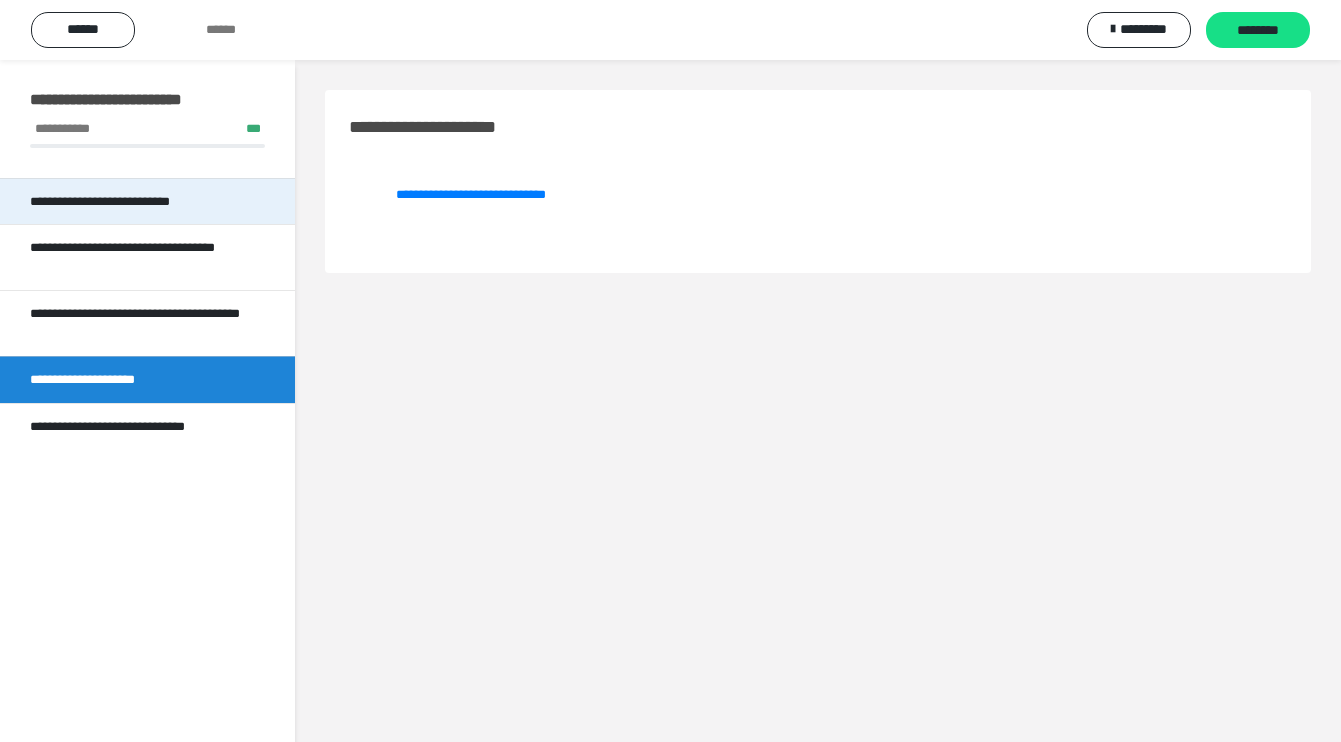 click on "**********" at bounding box center (120, 202) 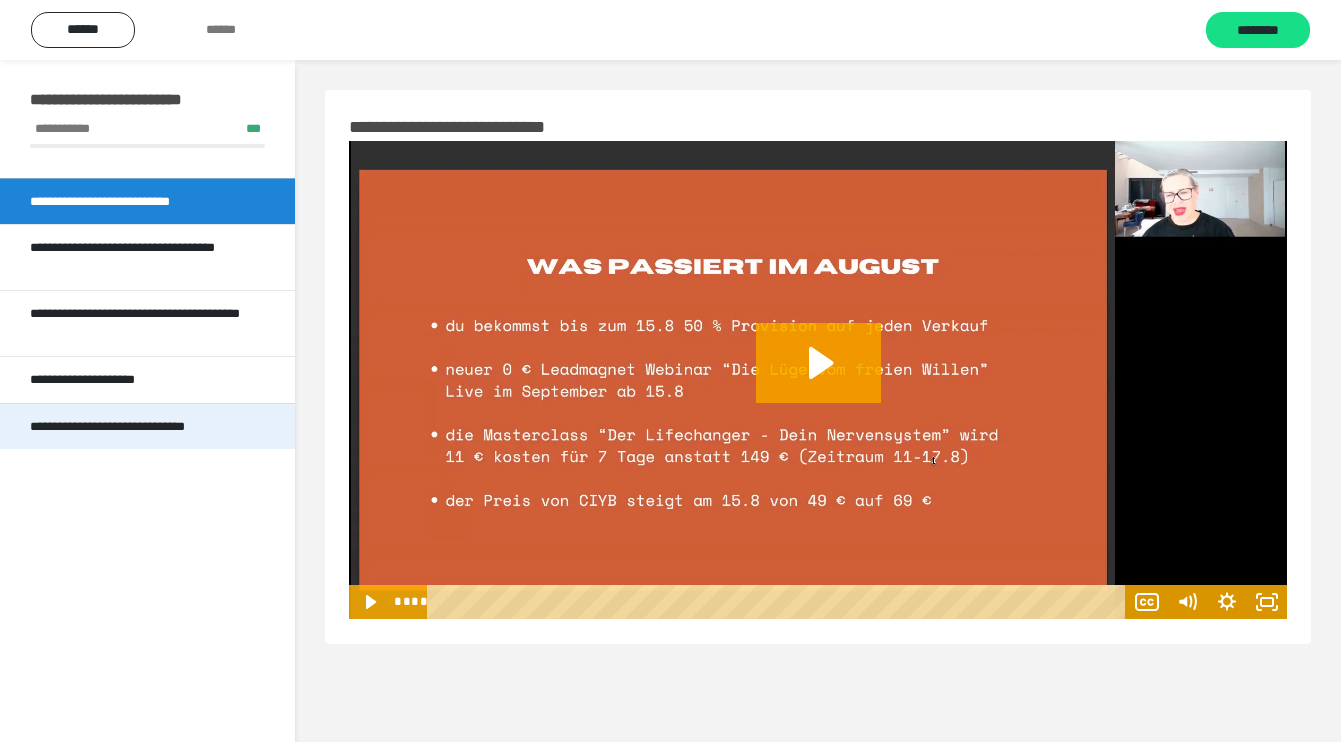 click on "**********" at bounding box center (139, 427) 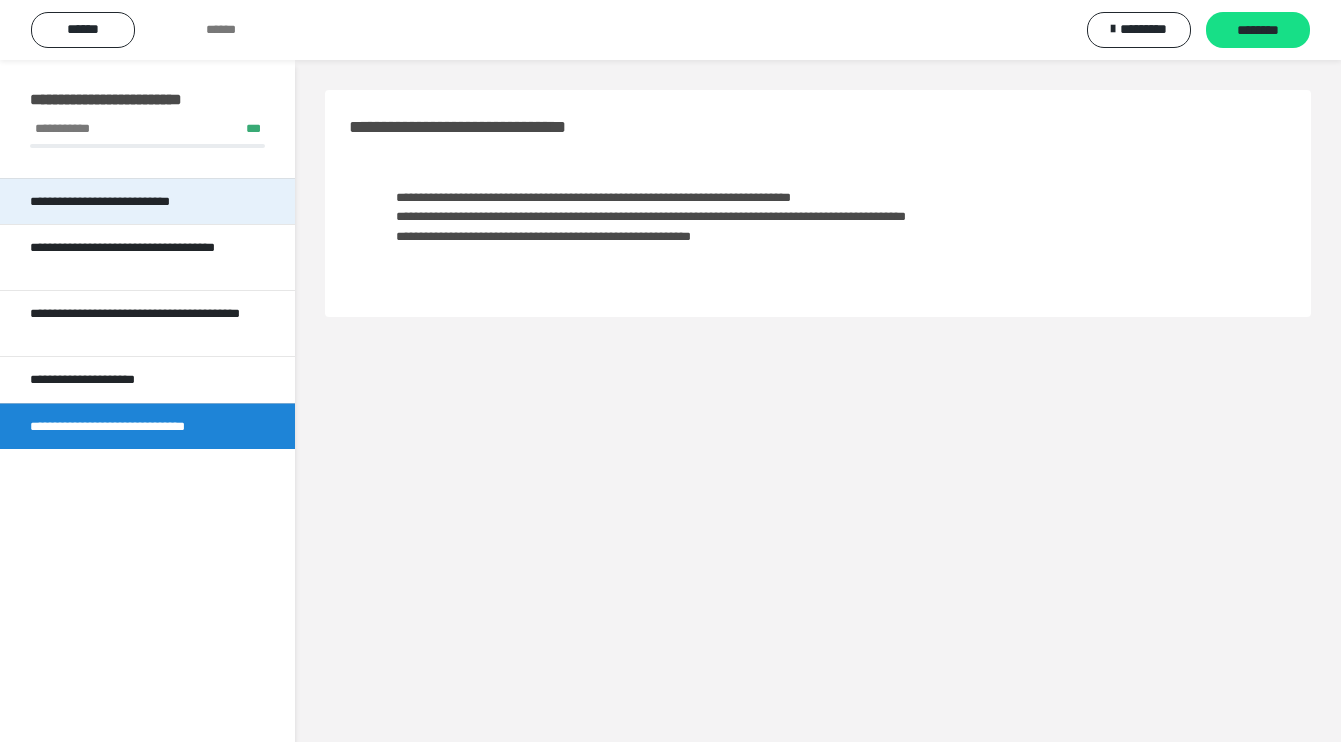 click on "**********" at bounding box center (120, 202) 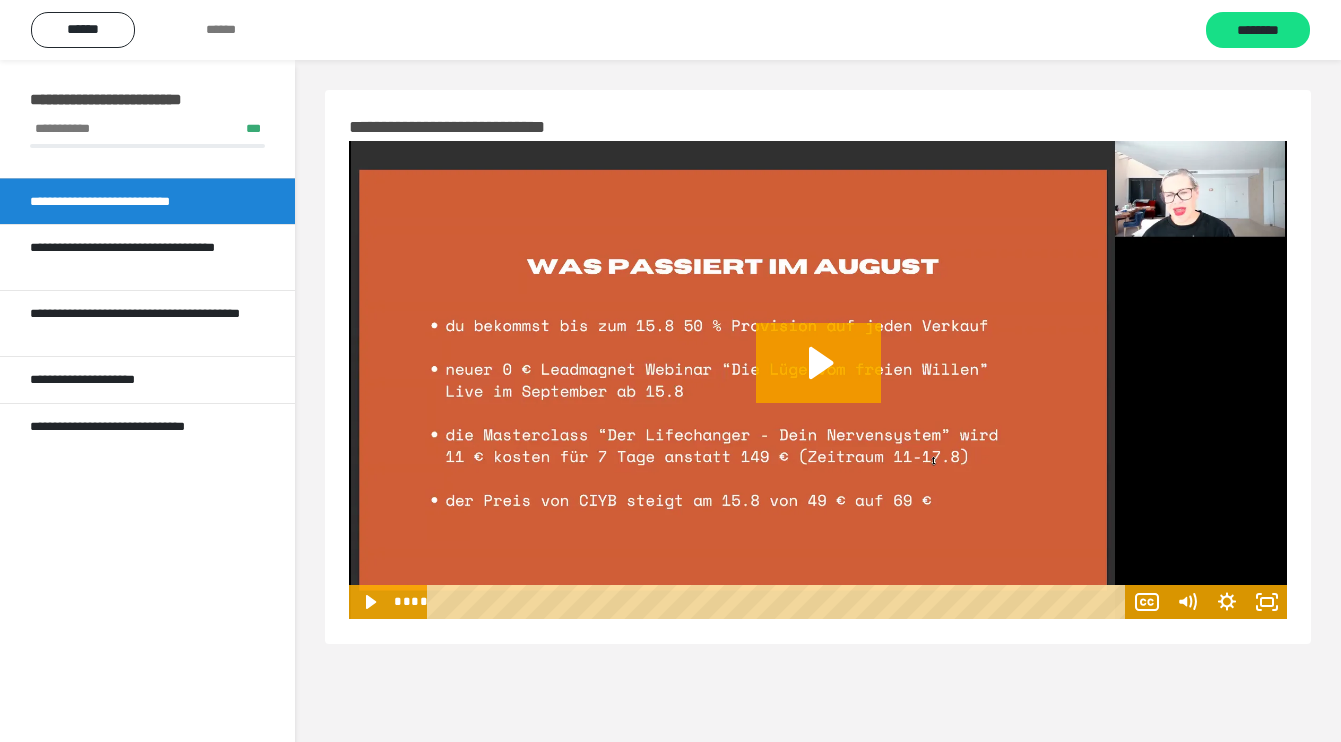 click at bounding box center [818, 380] 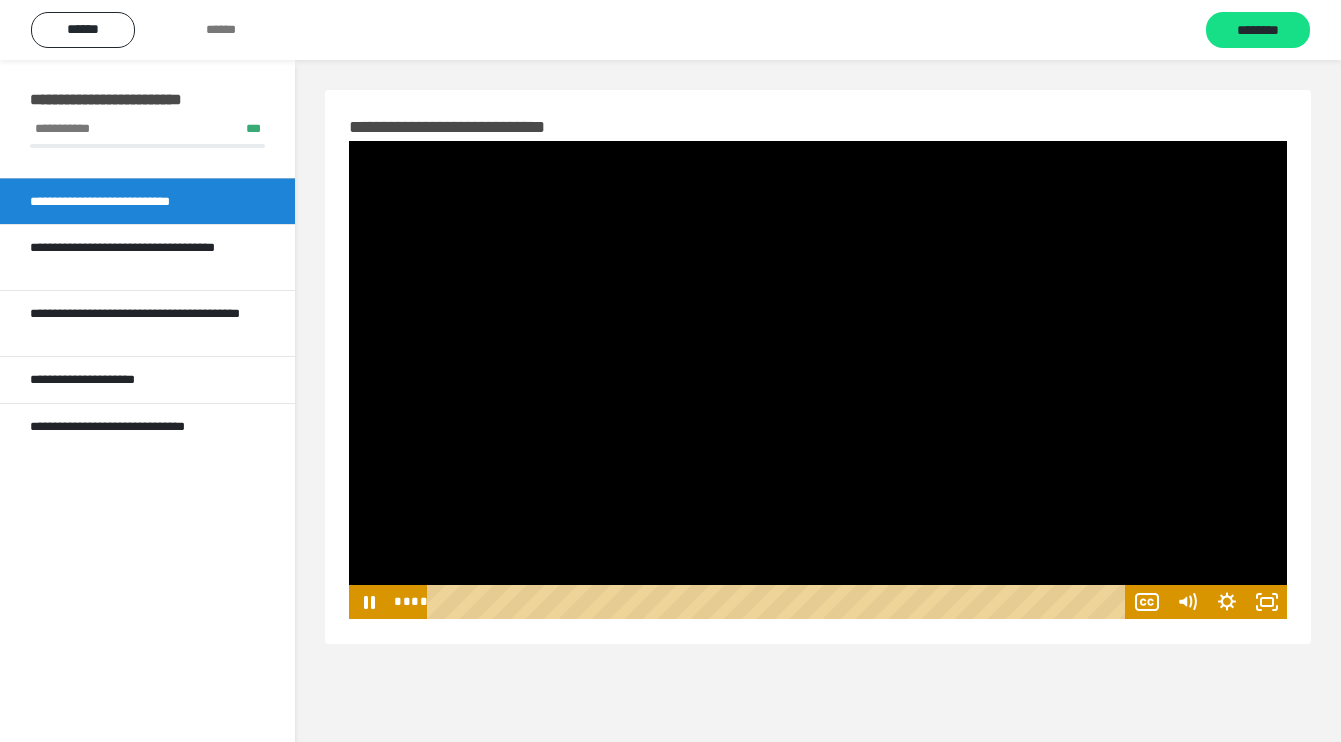 click at bounding box center [818, 380] 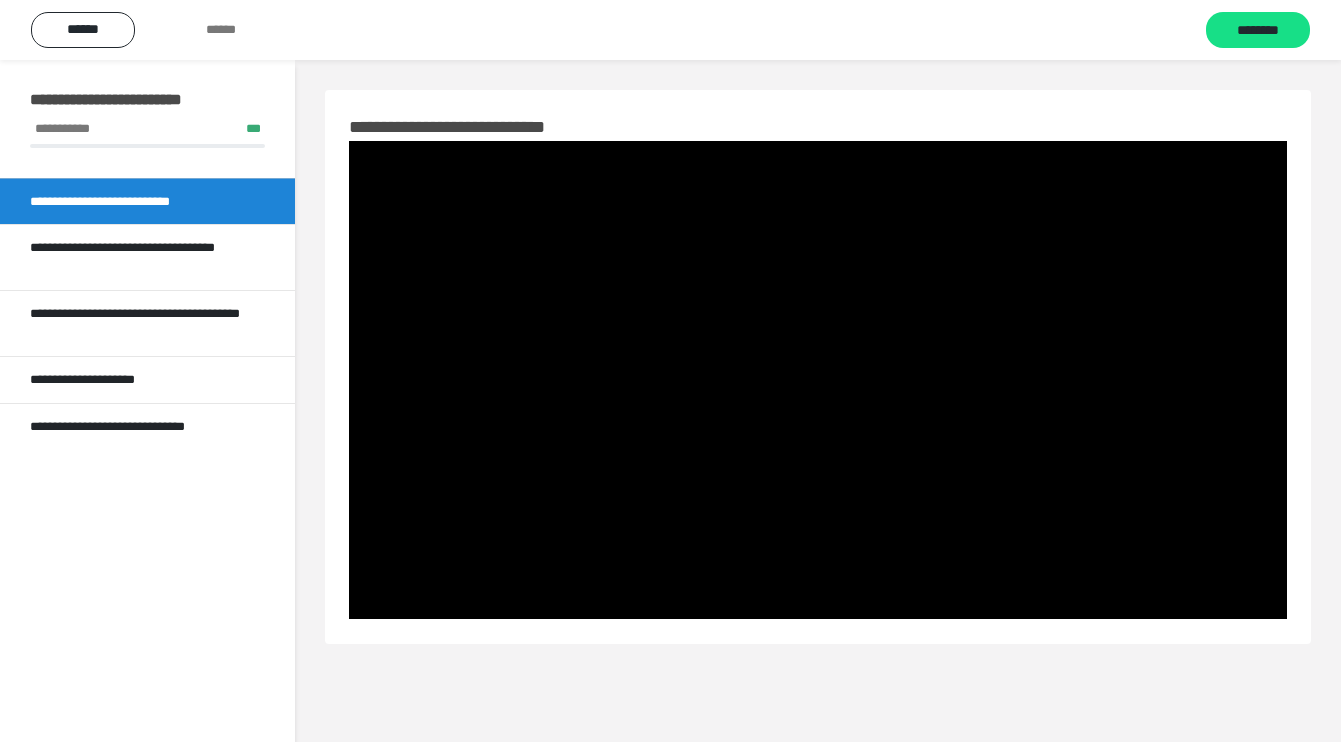 click at bounding box center (818, 380) 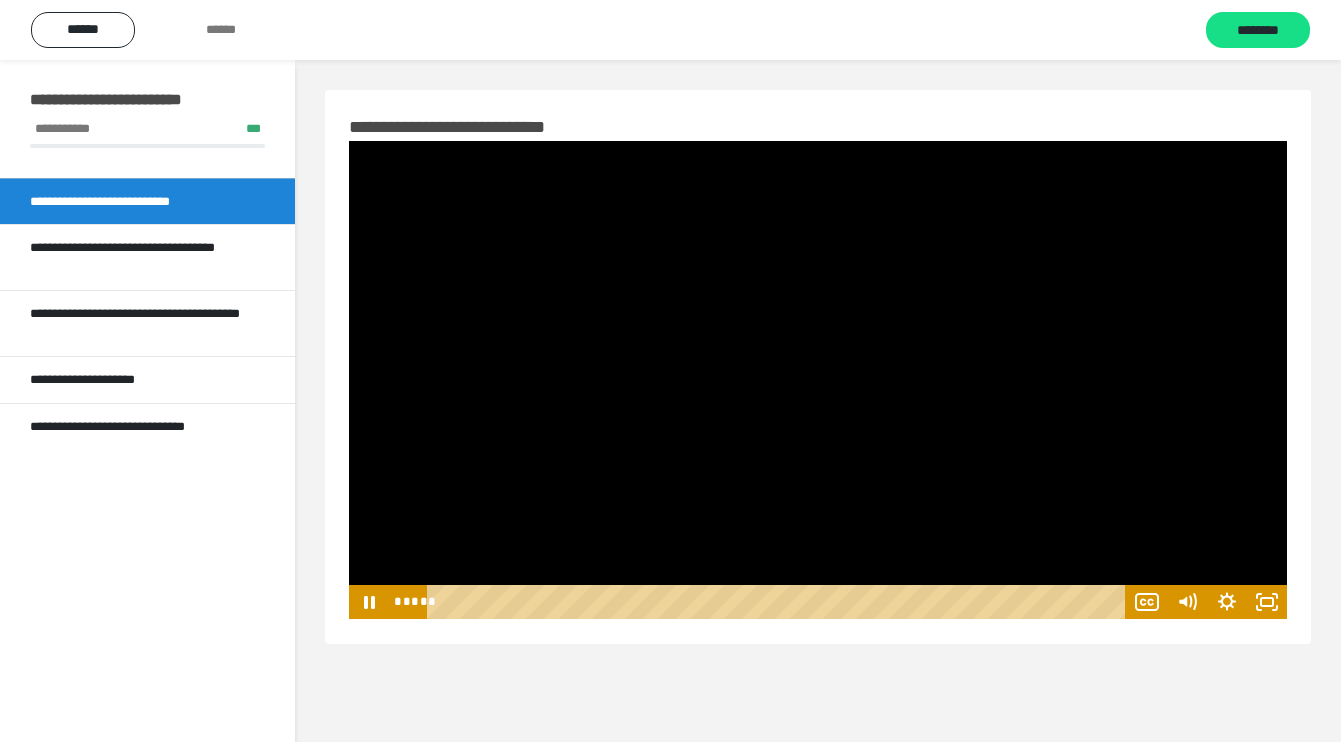 click at bounding box center [818, 380] 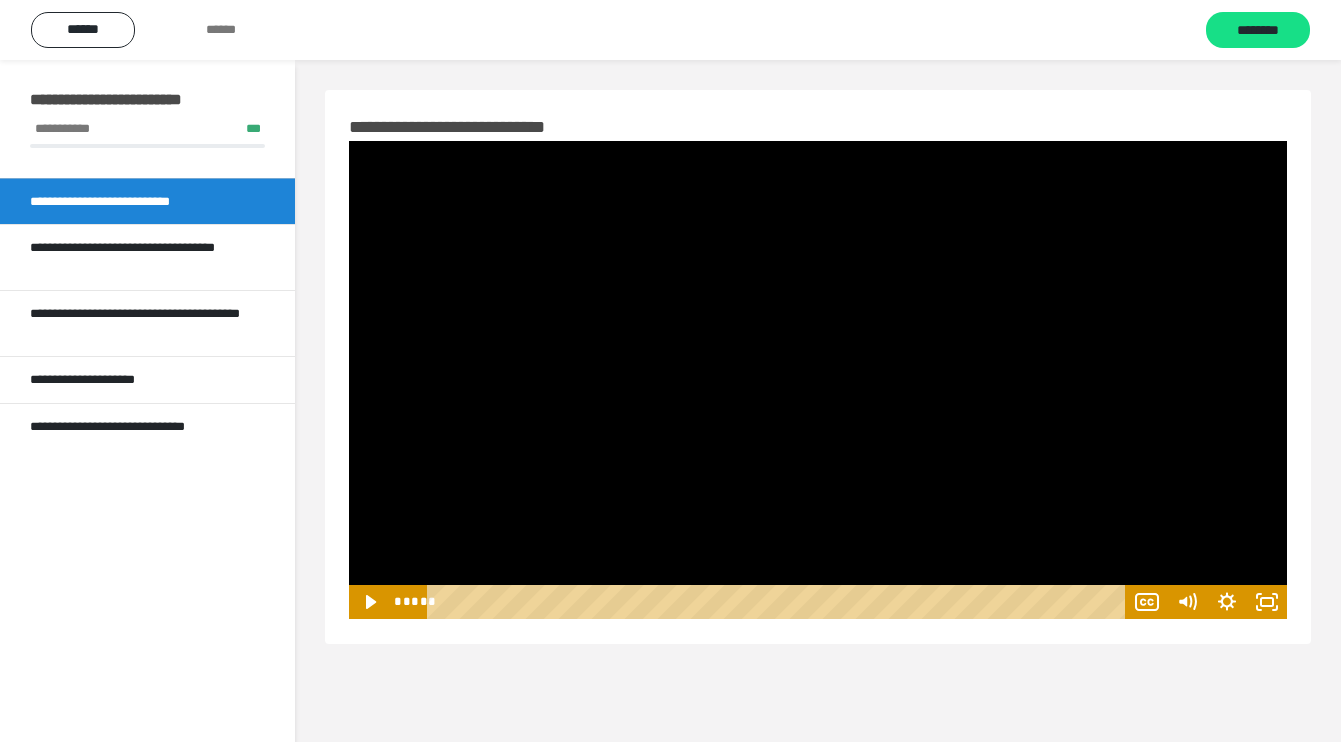 click at bounding box center [818, 380] 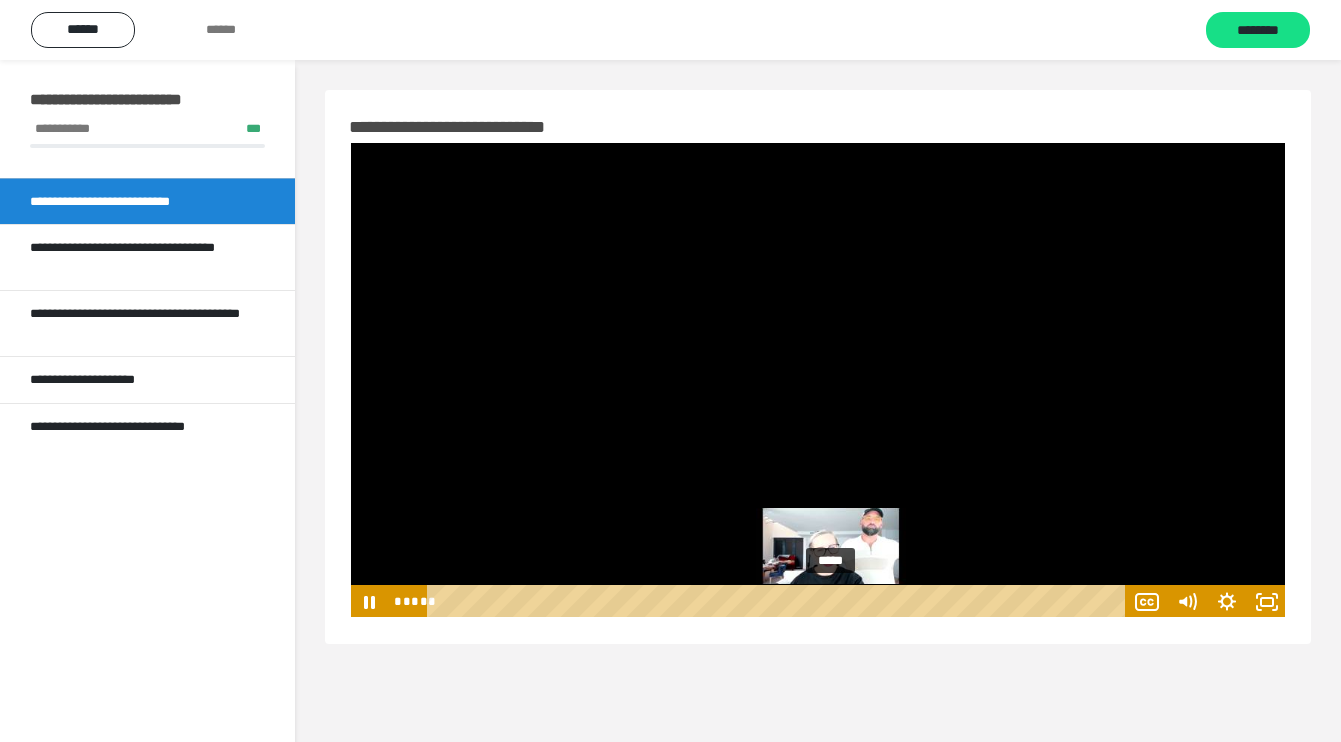 click on "*****" at bounding box center [779, 602] 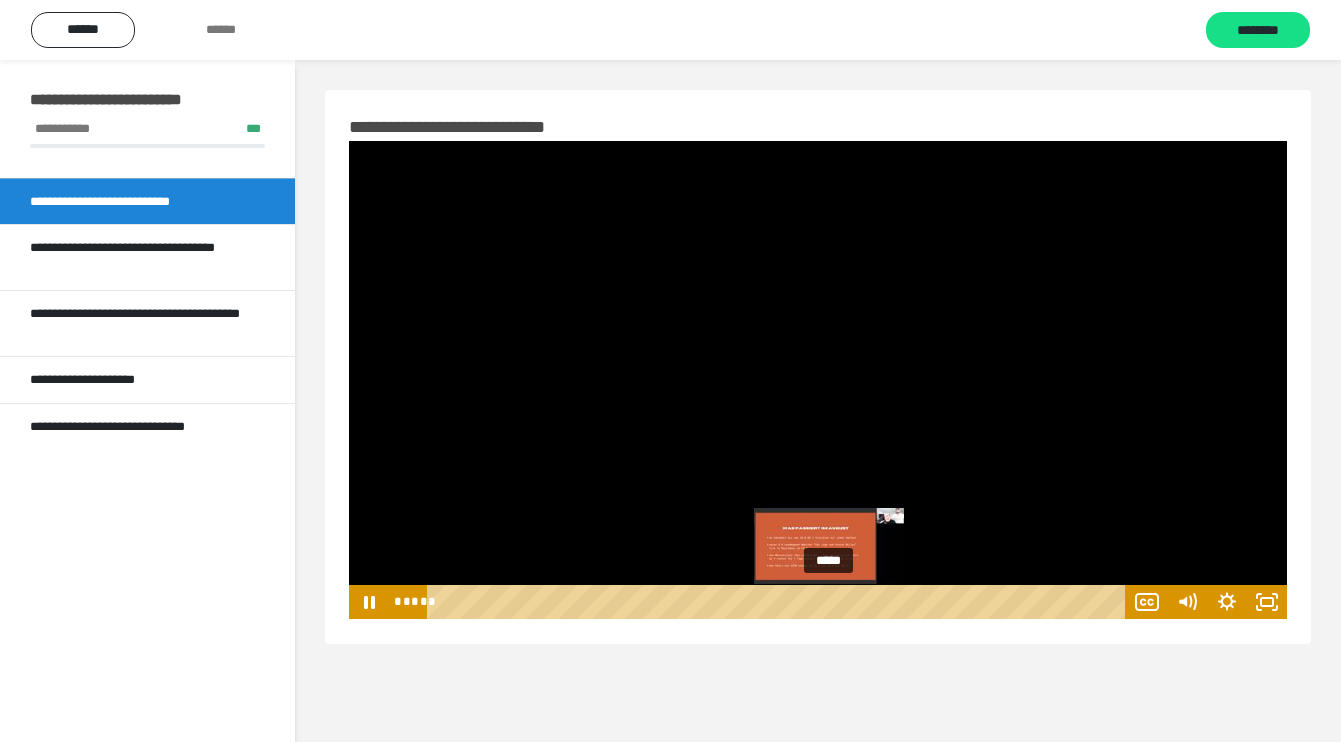 click at bounding box center [828, 601] 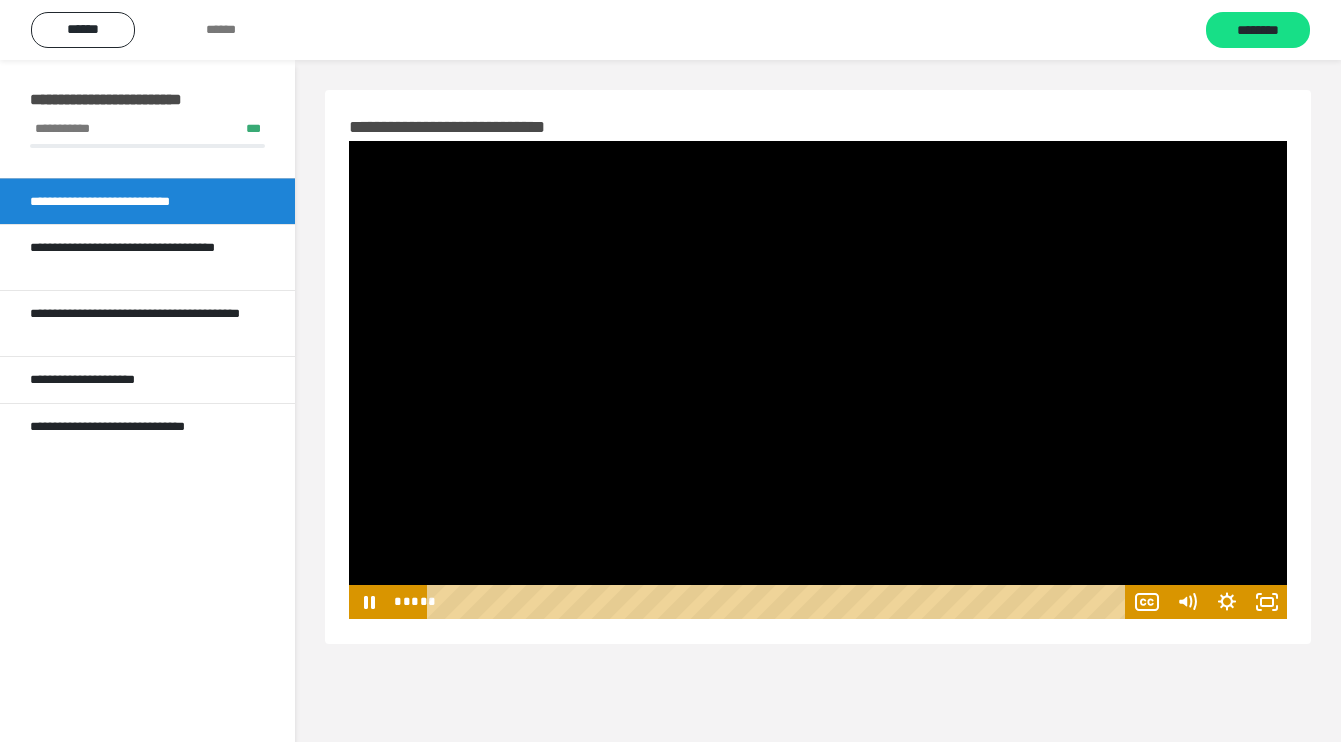 click at bounding box center [818, 380] 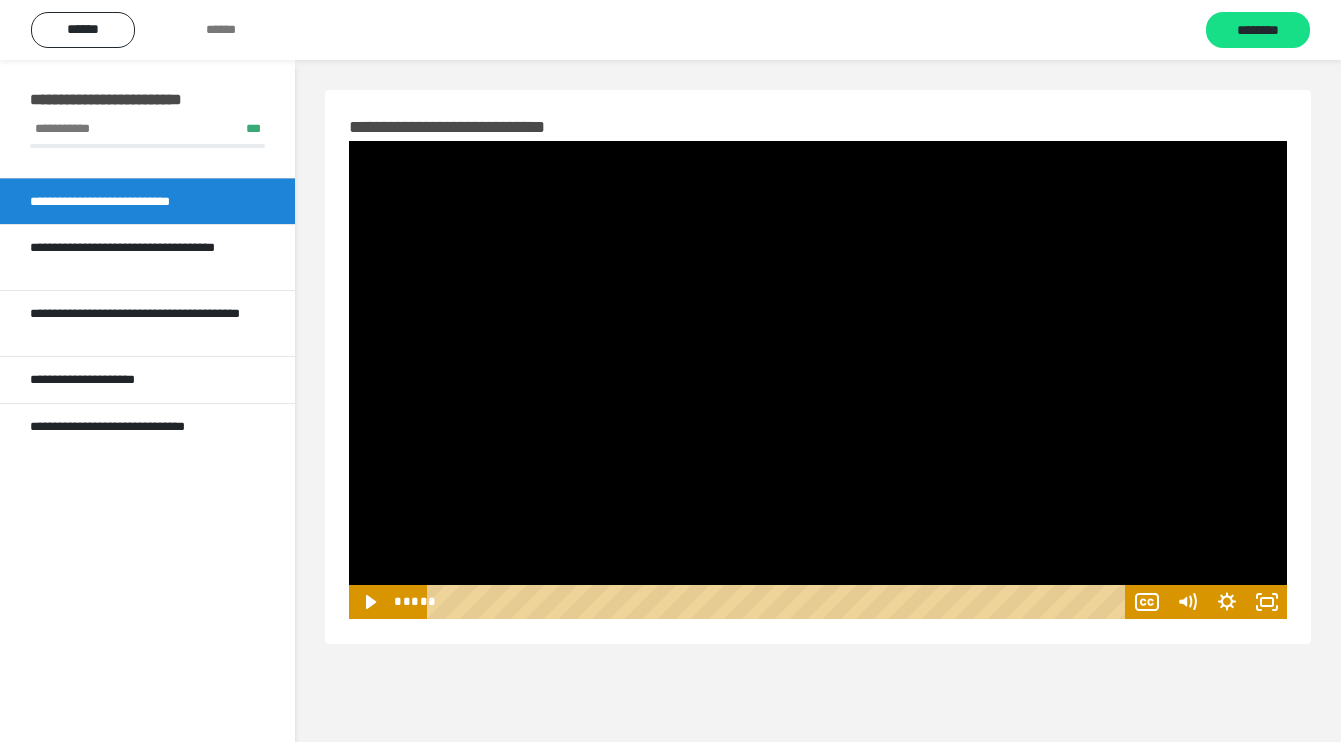 click at bounding box center [818, 380] 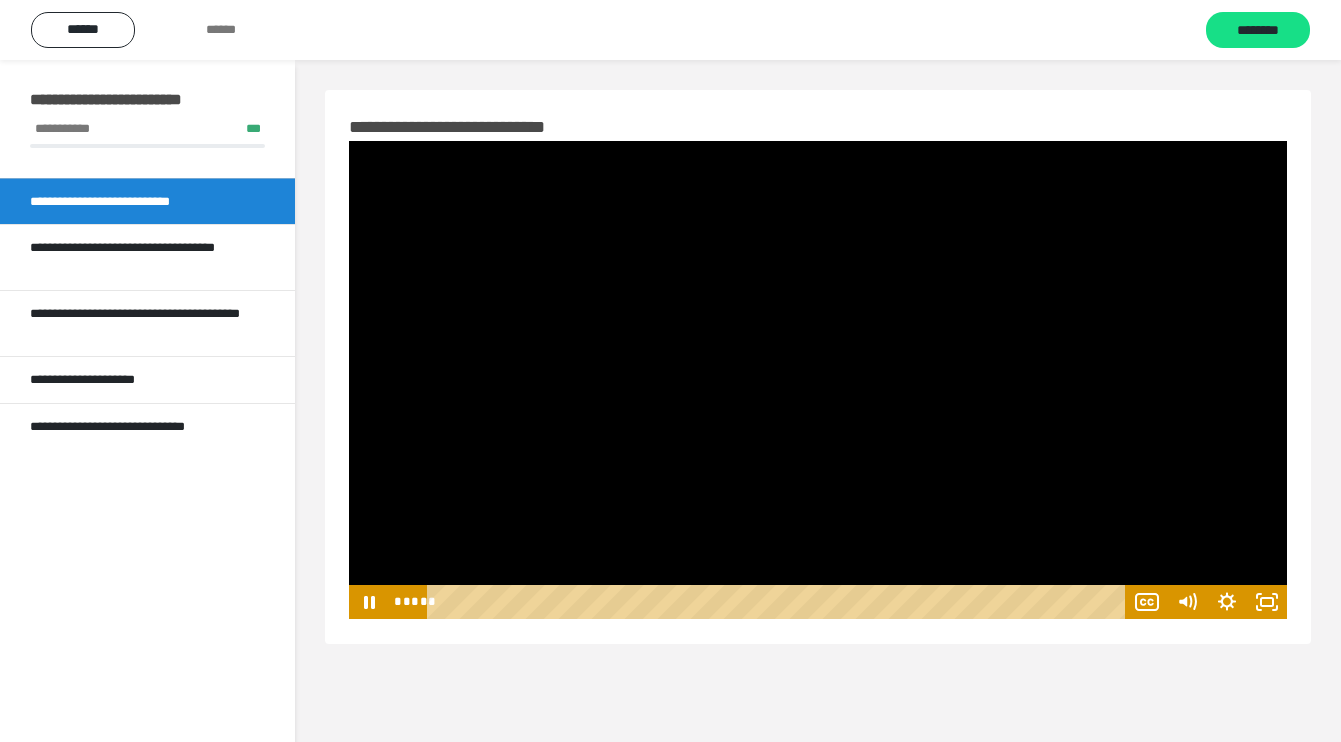 click at bounding box center (818, 380) 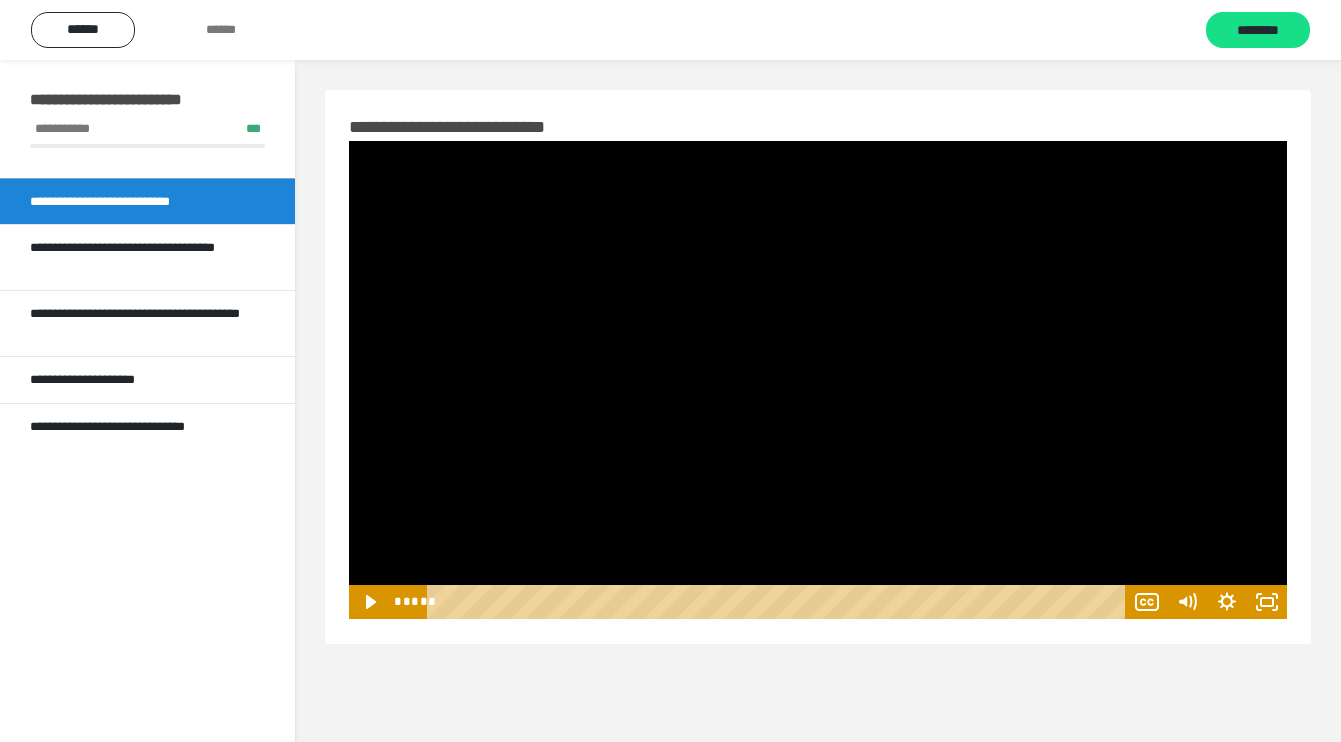 click at bounding box center [818, 380] 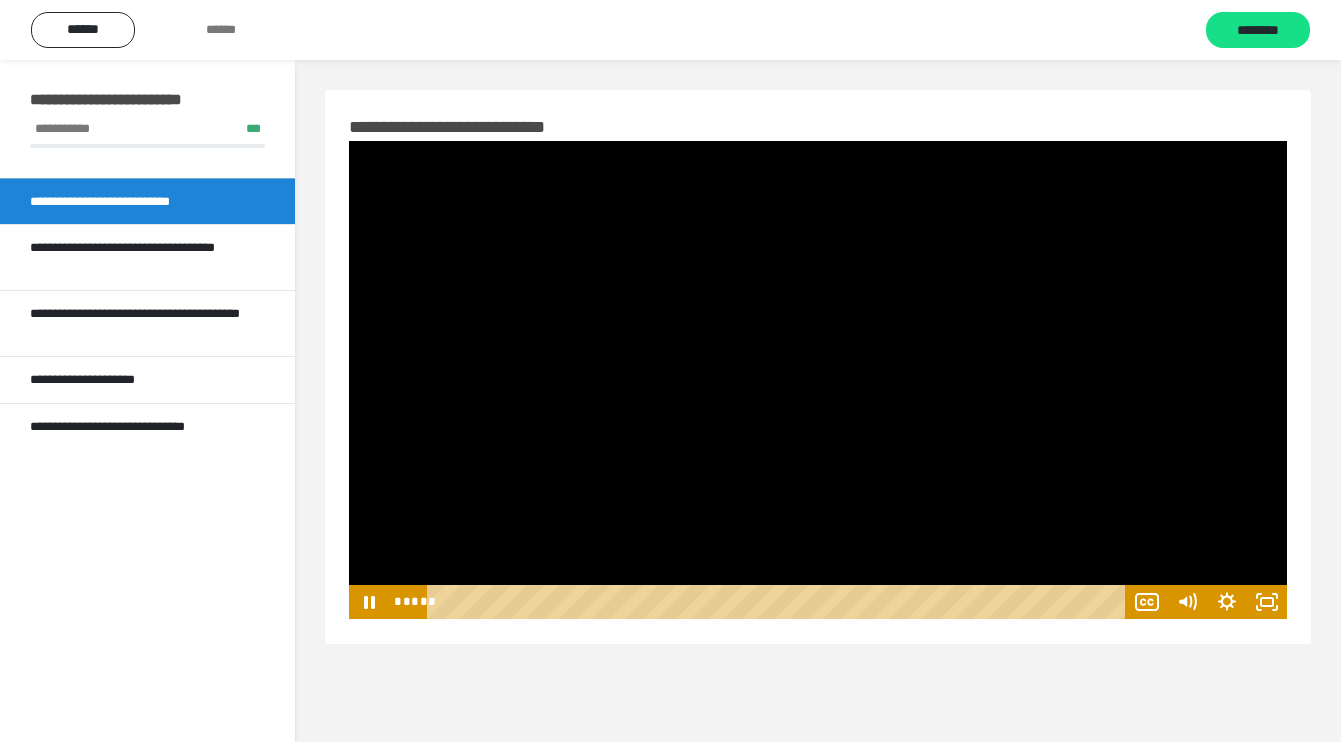 click at bounding box center [818, 380] 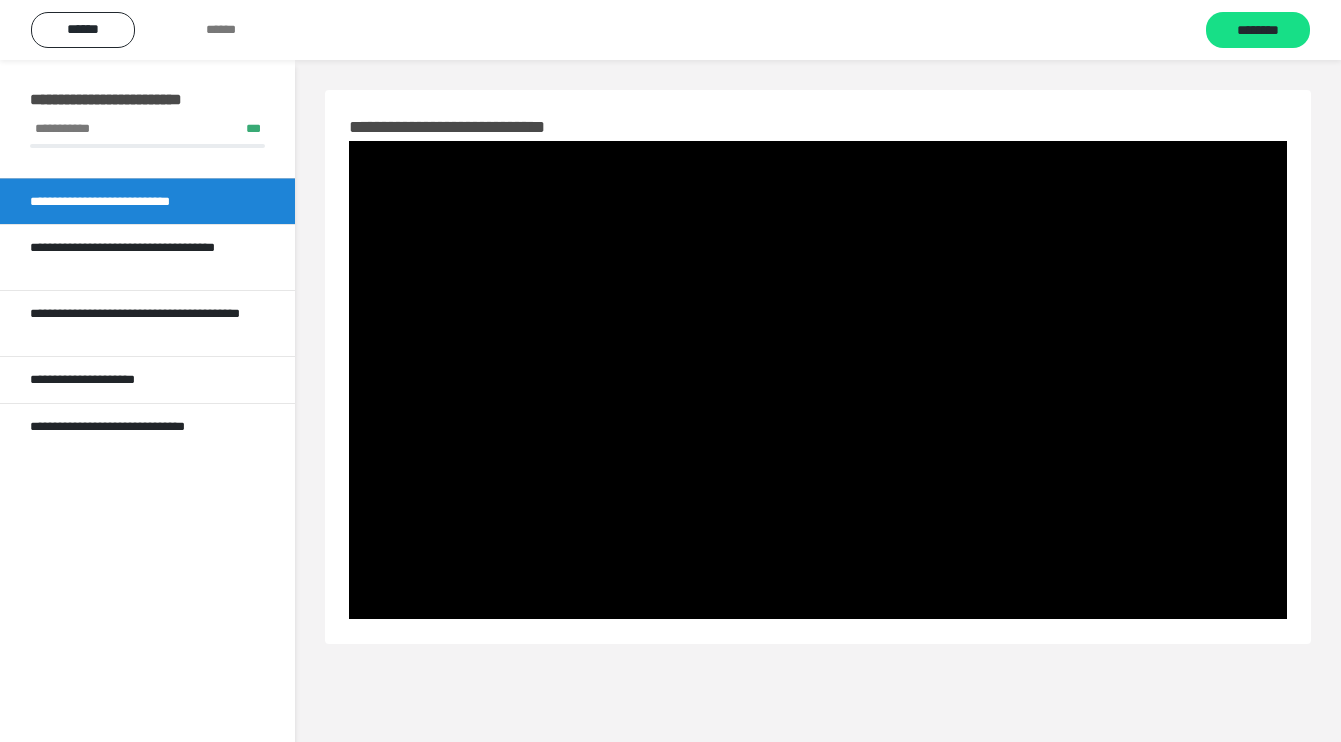 click at bounding box center [818, 380] 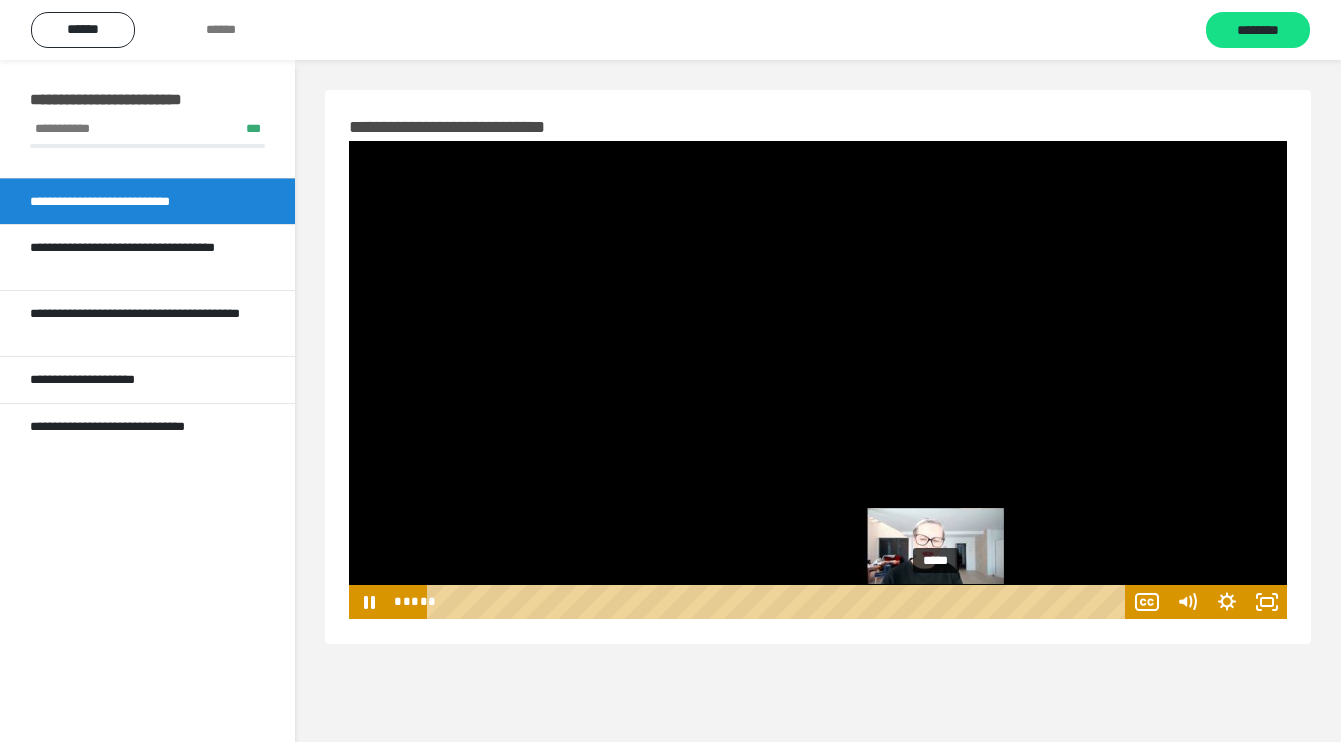 click on "*****" at bounding box center (779, 602) 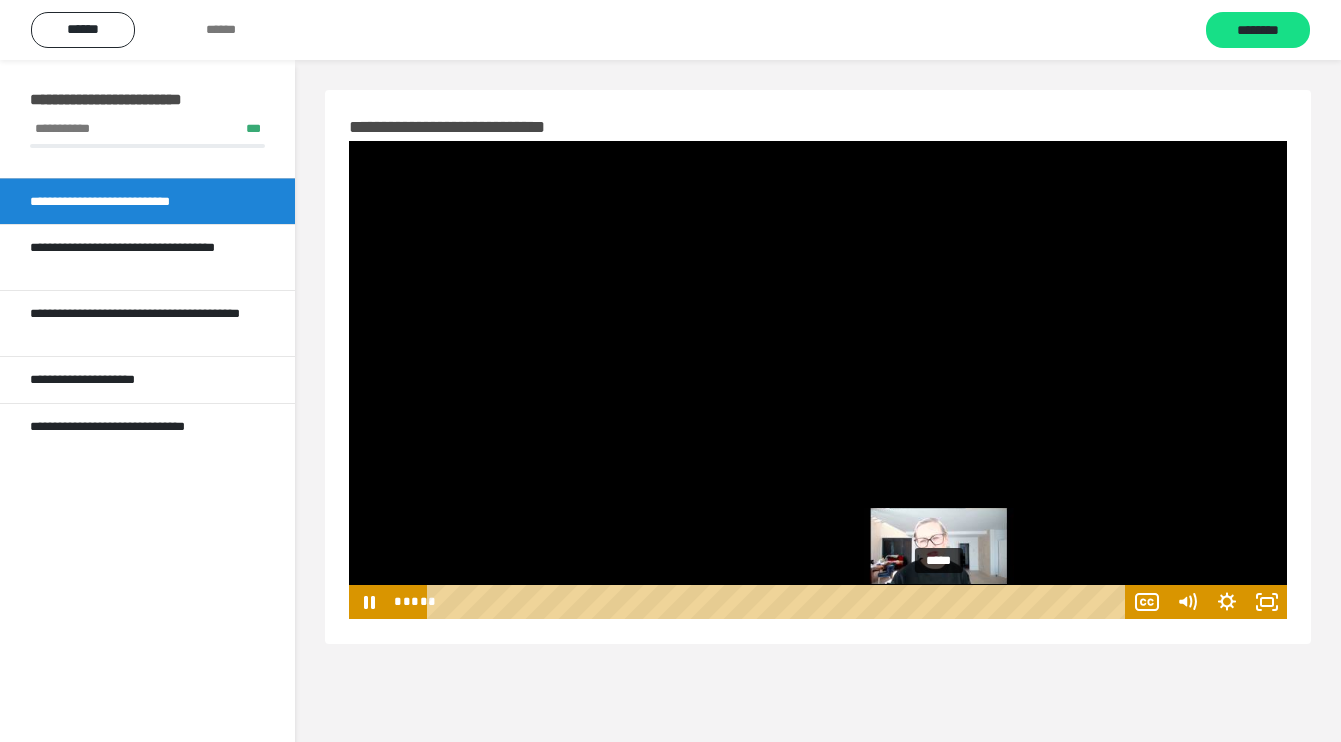 click at bounding box center [938, 601] 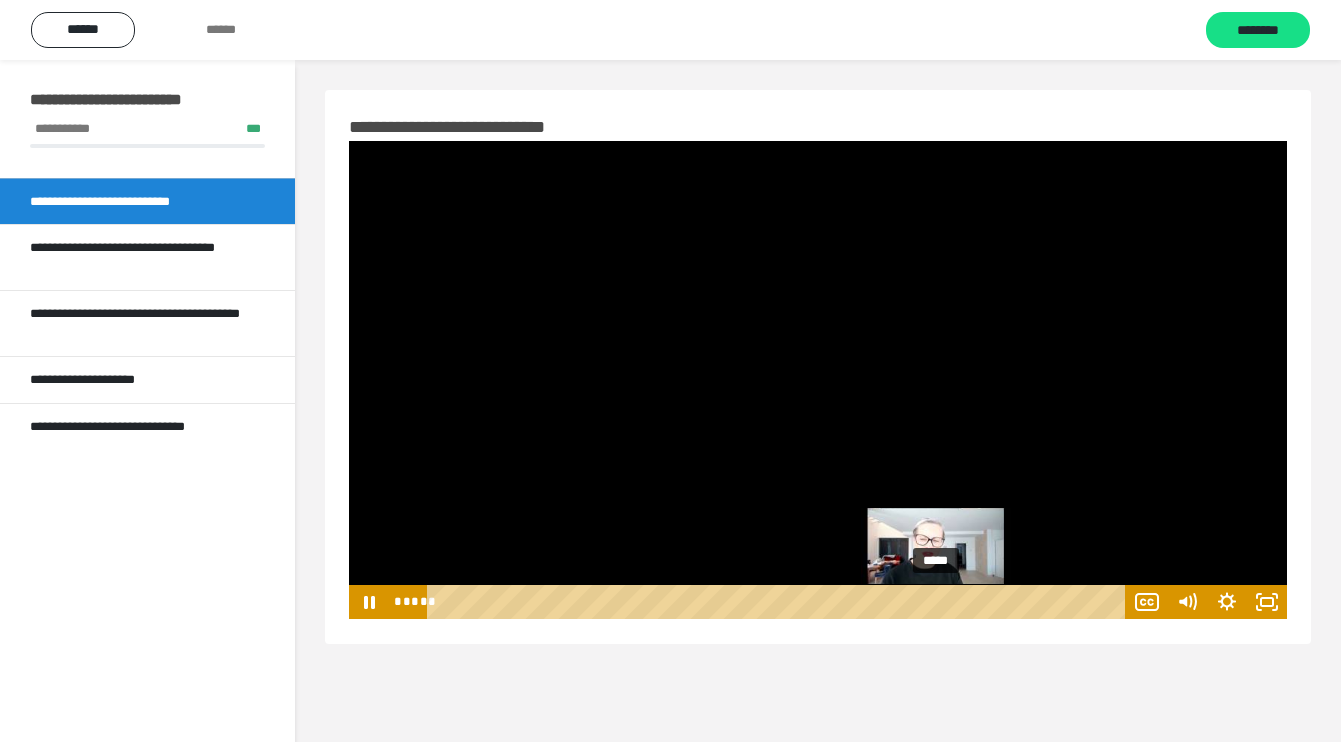 click at bounding box center [935, 601] 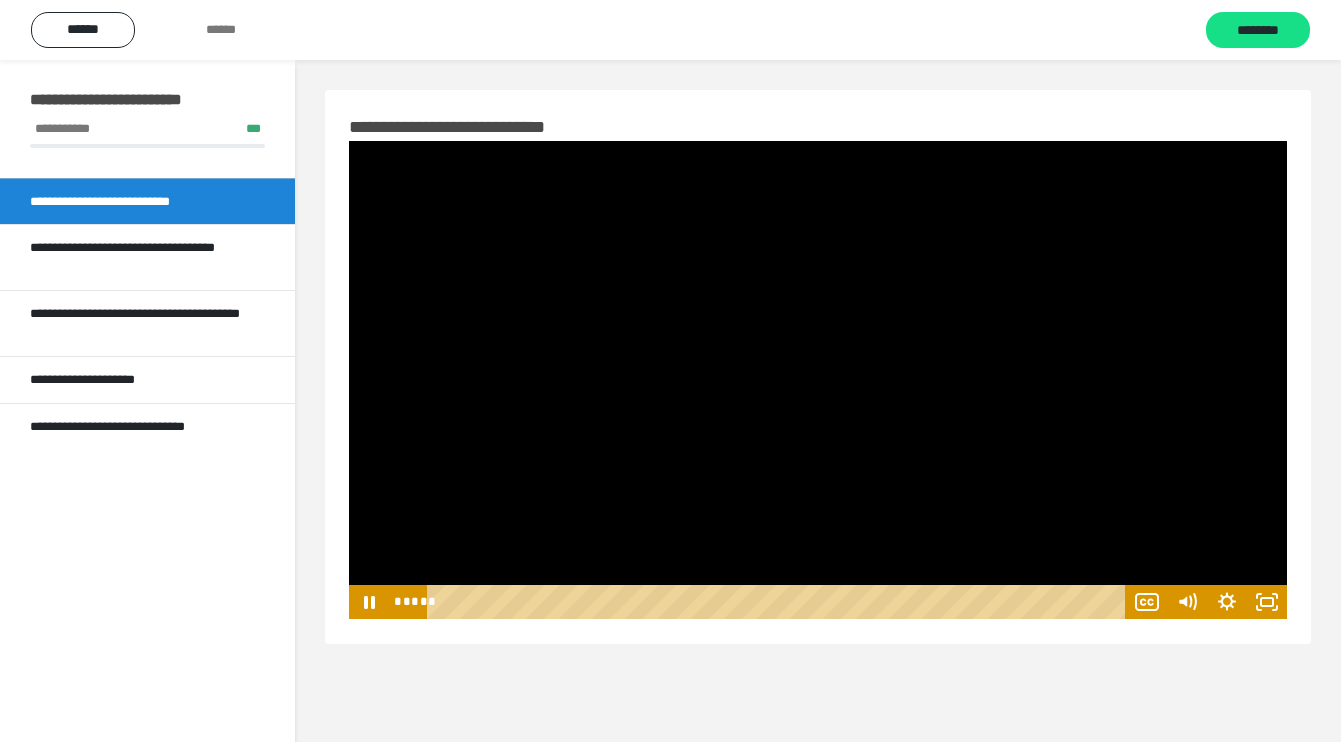 click at bounding box center (818, 380) 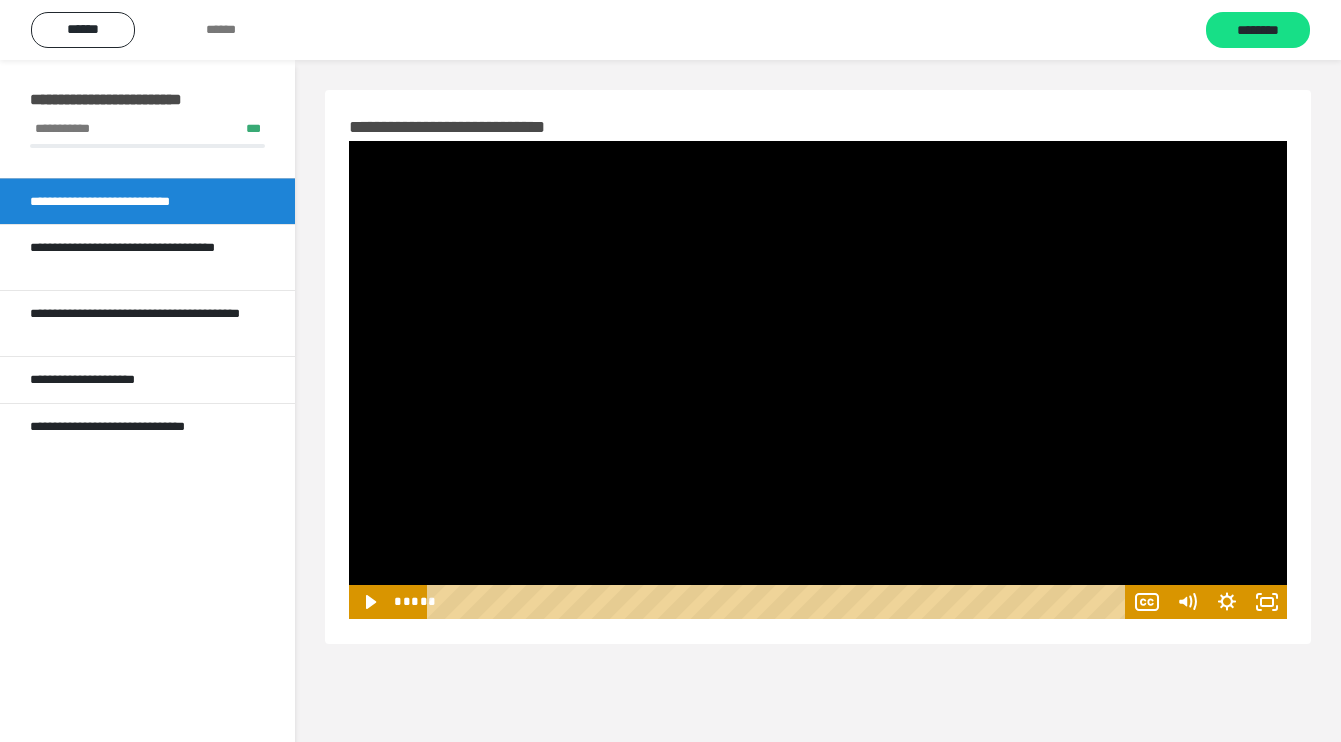 click at bounding box center [818, 380] 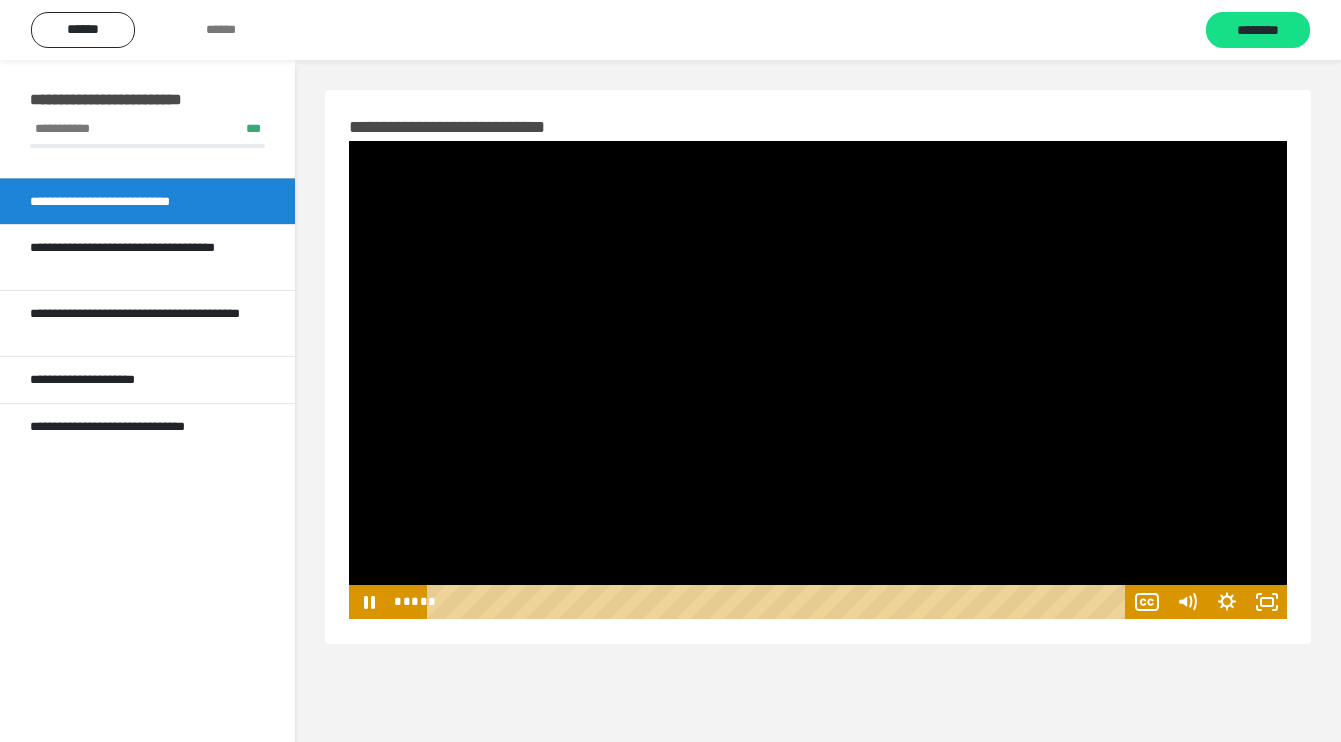 click at bounding box center (818, 380) 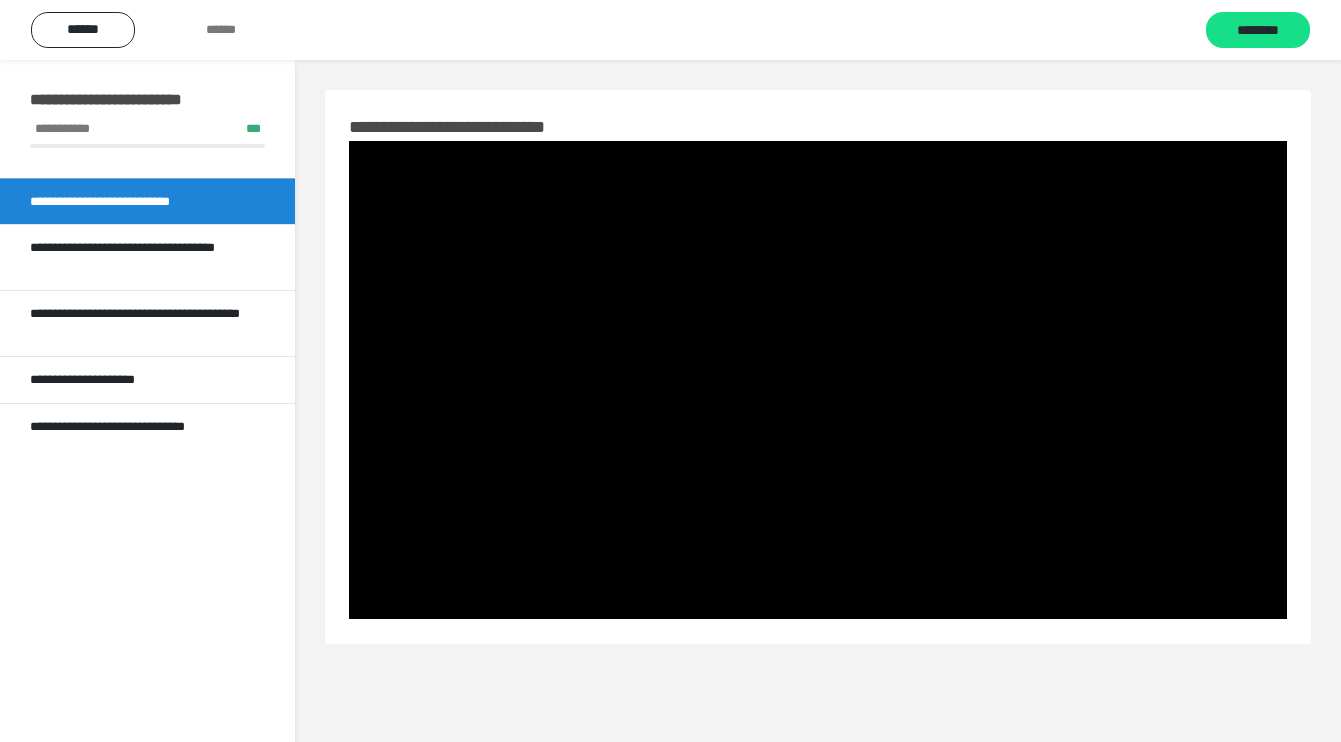 click at bounding box center [818, 380] 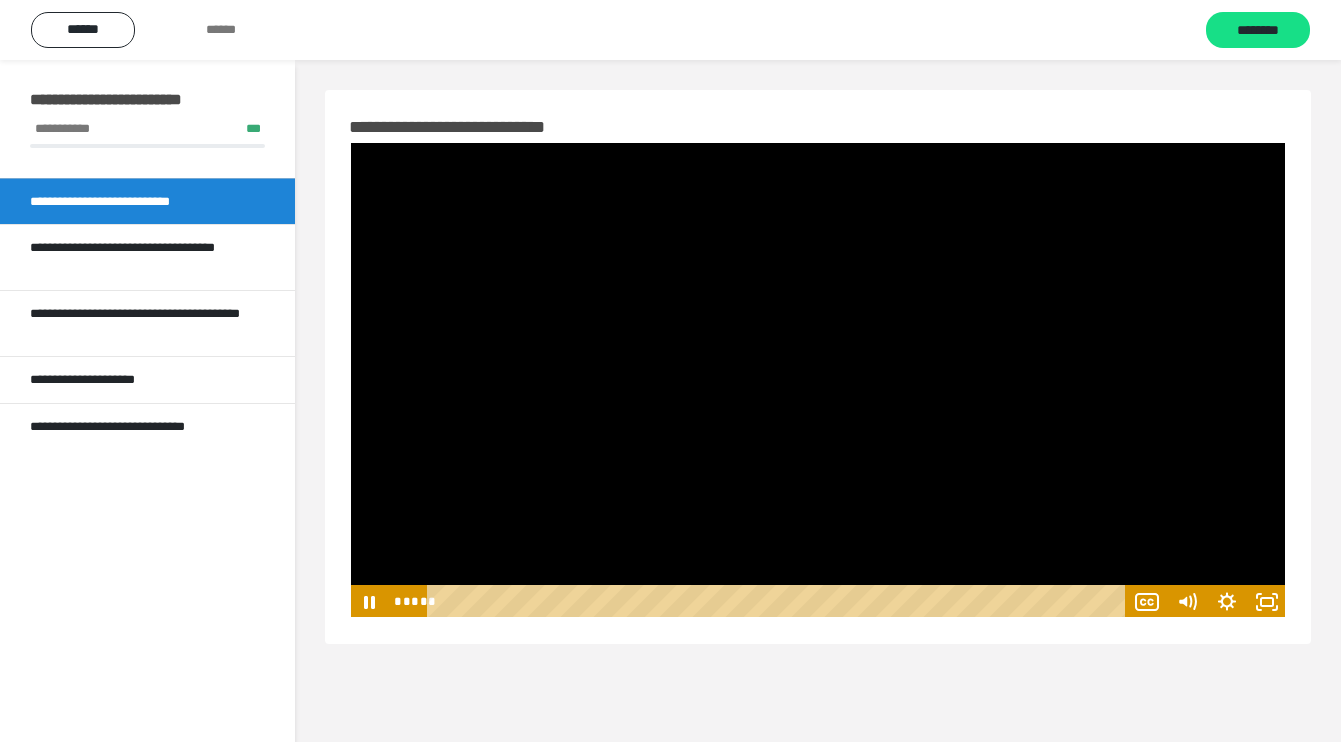 type 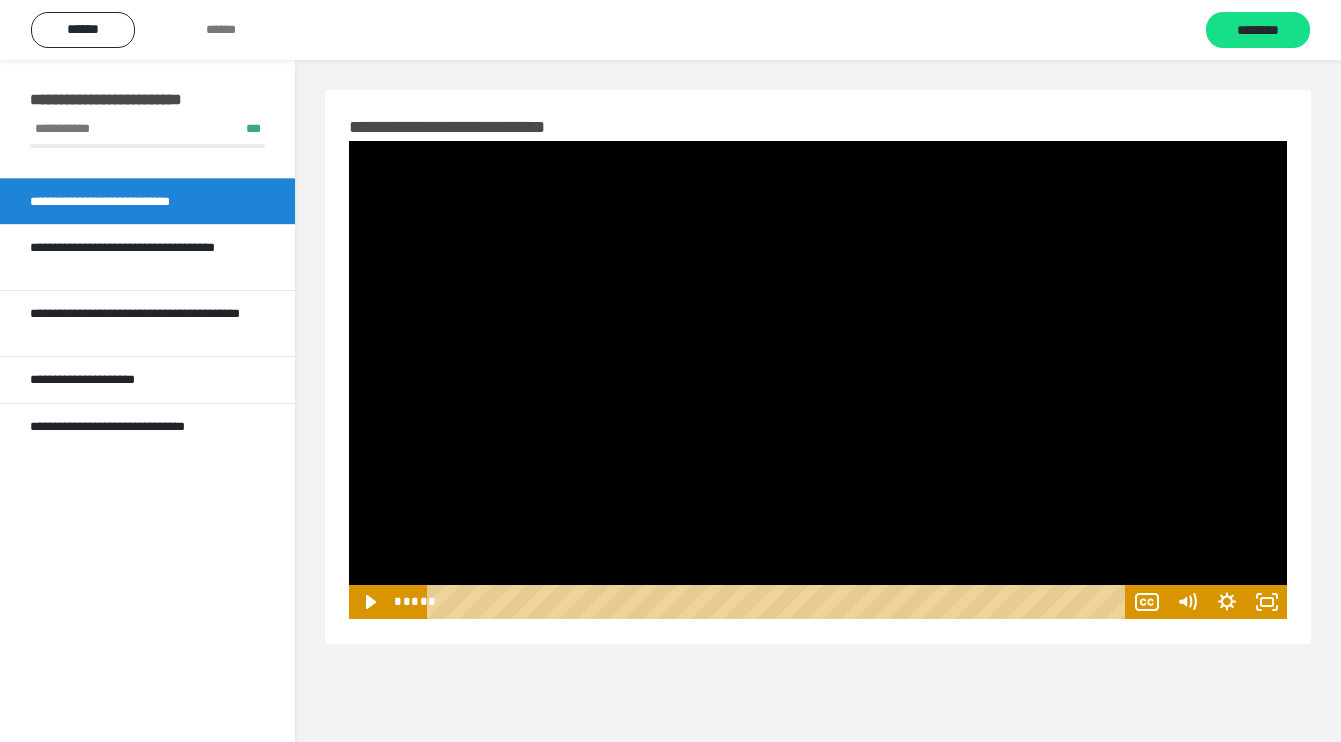 click at bounding box center (818, 380) 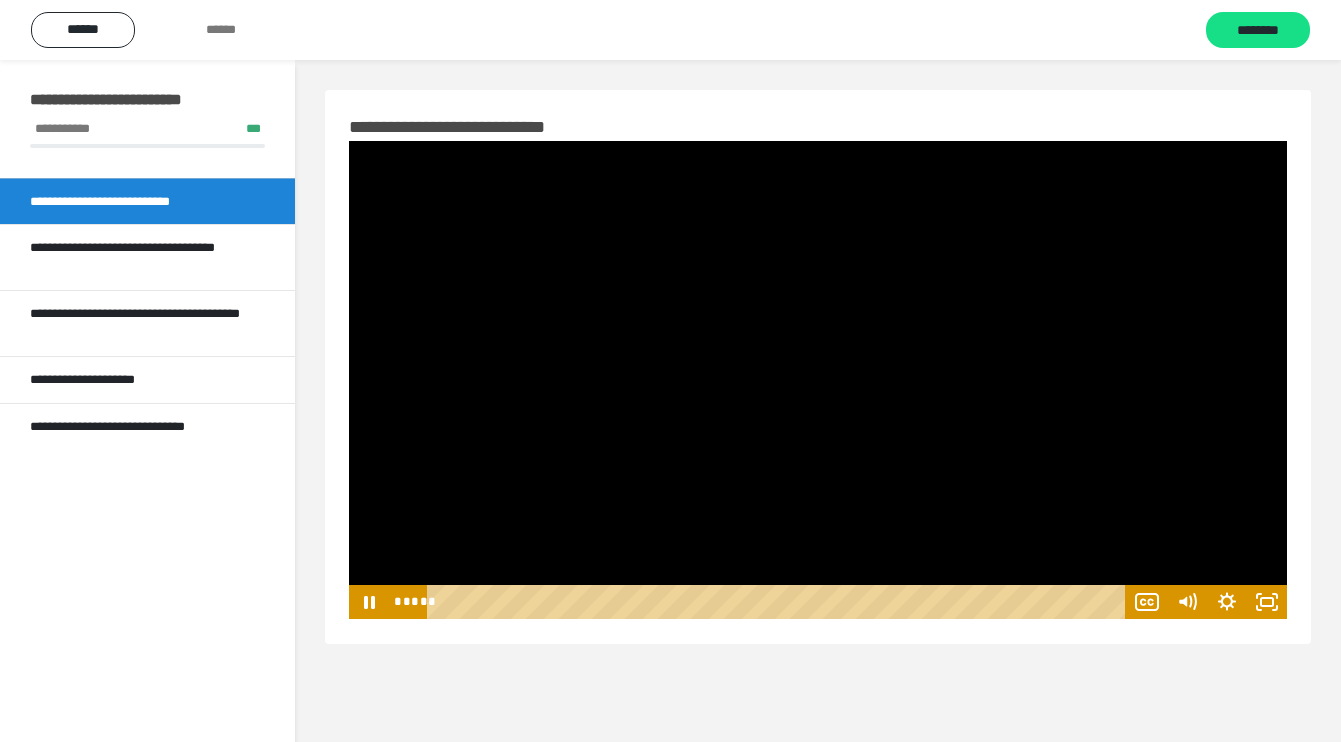 click at bounding box center [818, 380] 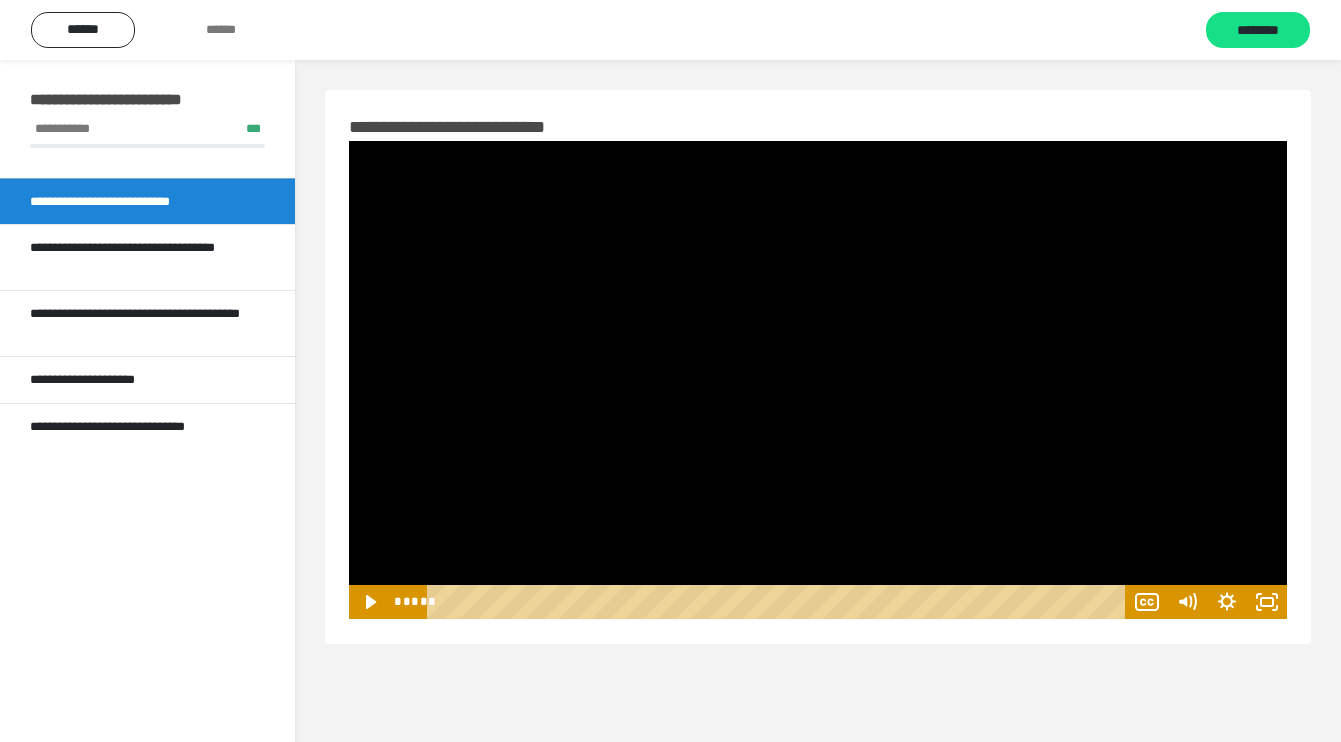 click at bounding box center (818, 380) 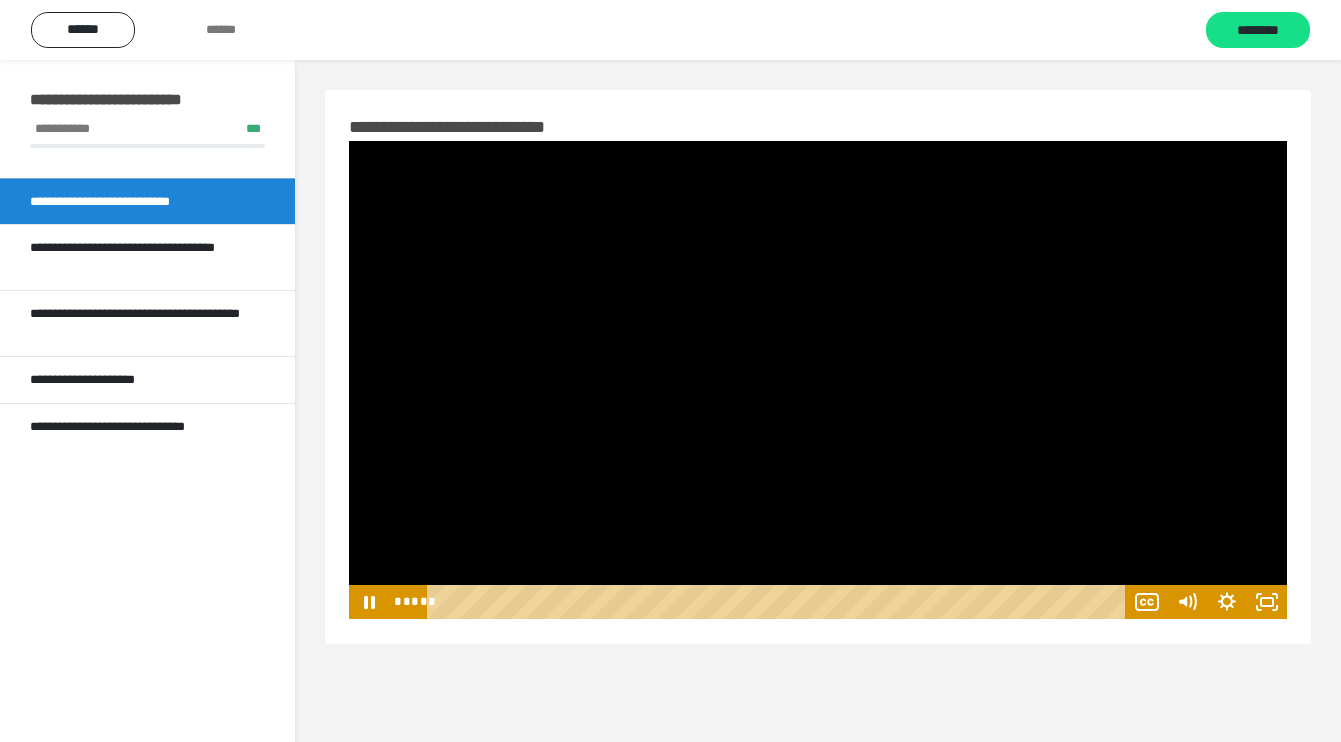 click at bounding box center (818, 380) 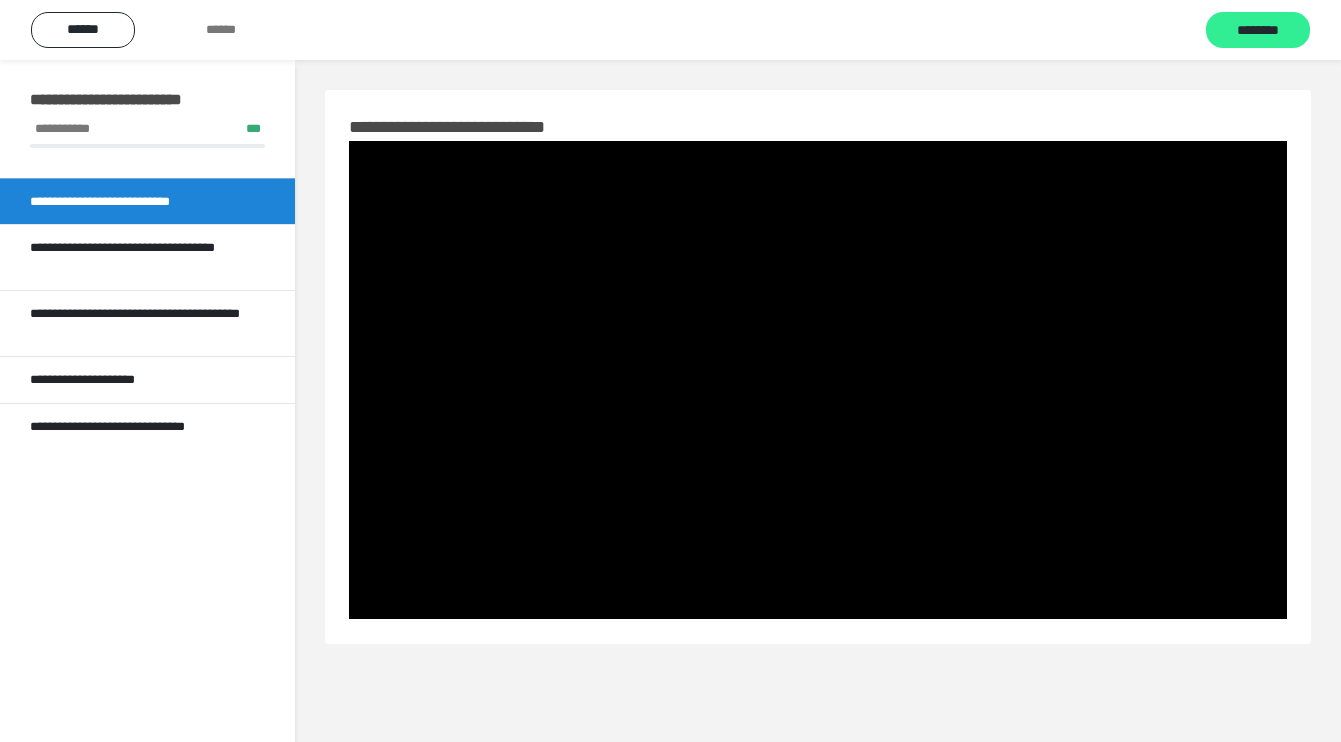 click on "********" at bounding box center (1258, 31) 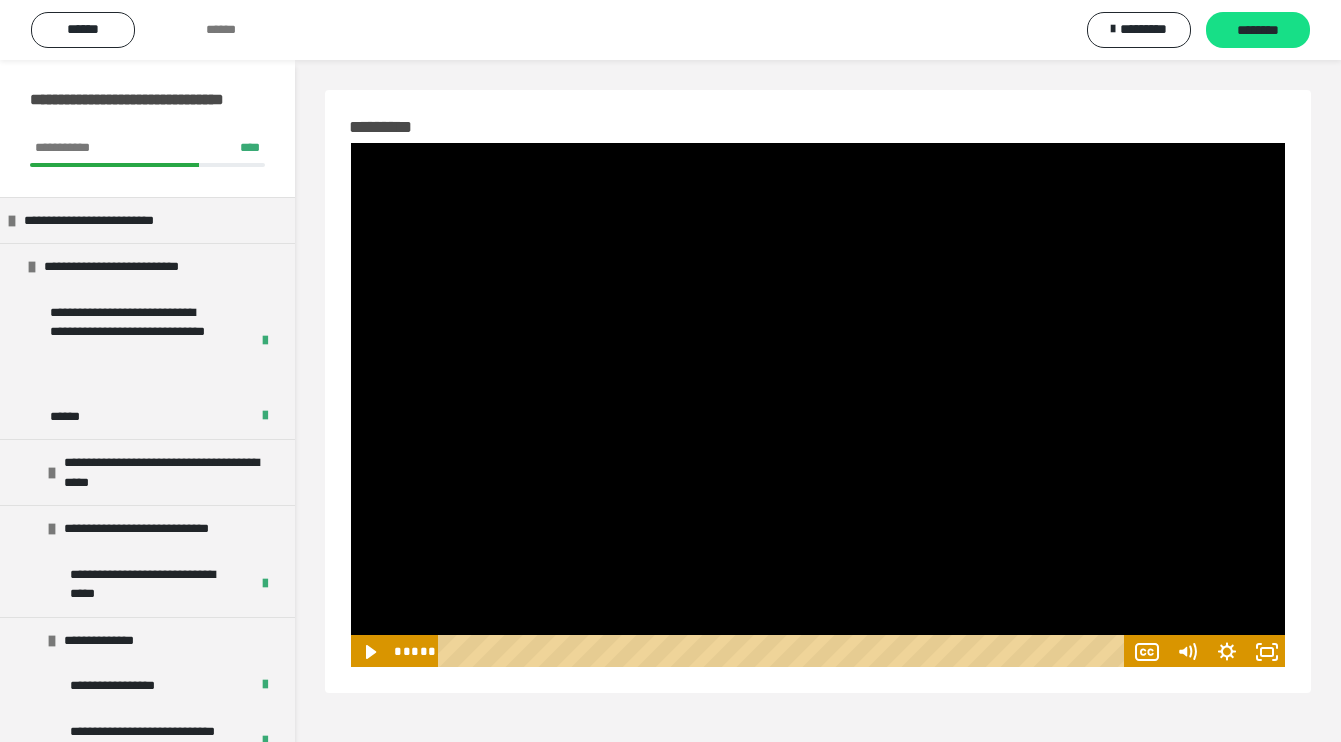 scroll, scrollTop: 0, scrollLeft: 0, axis: both 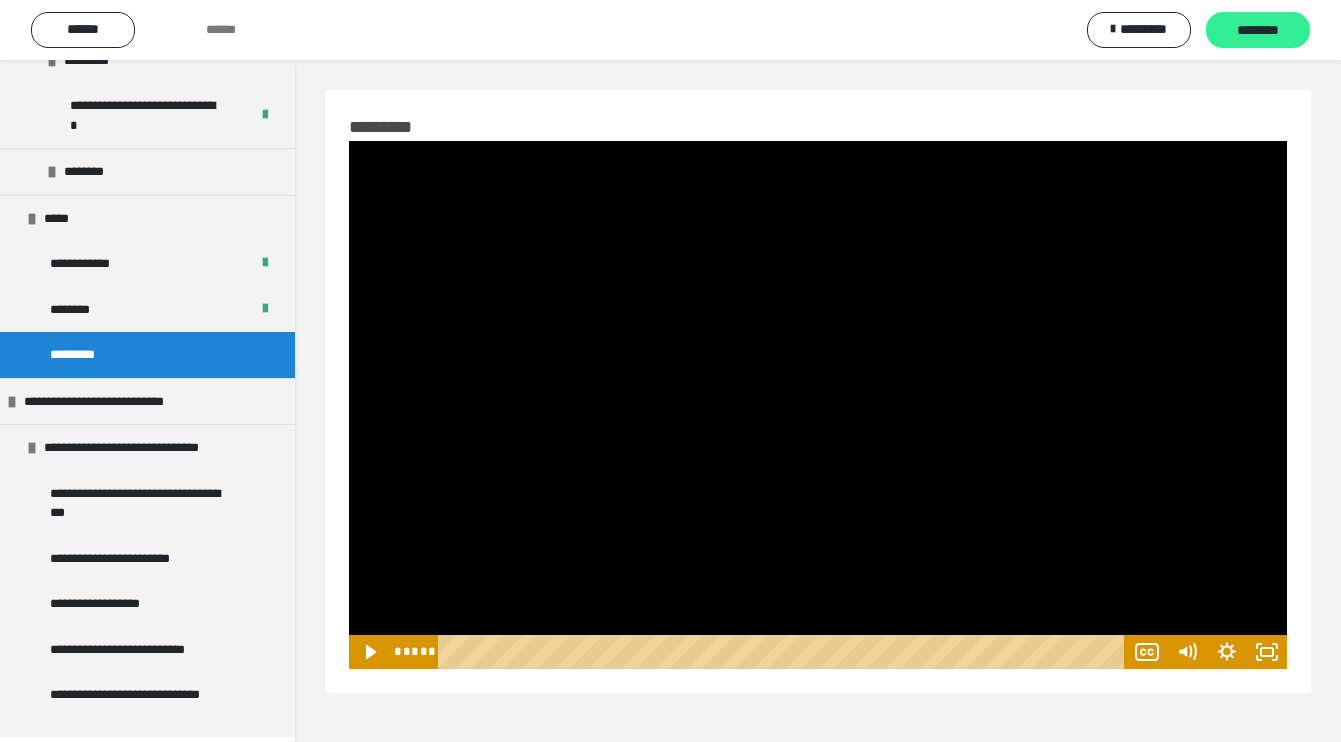 click on "********" at bounding box center (1258, 31) 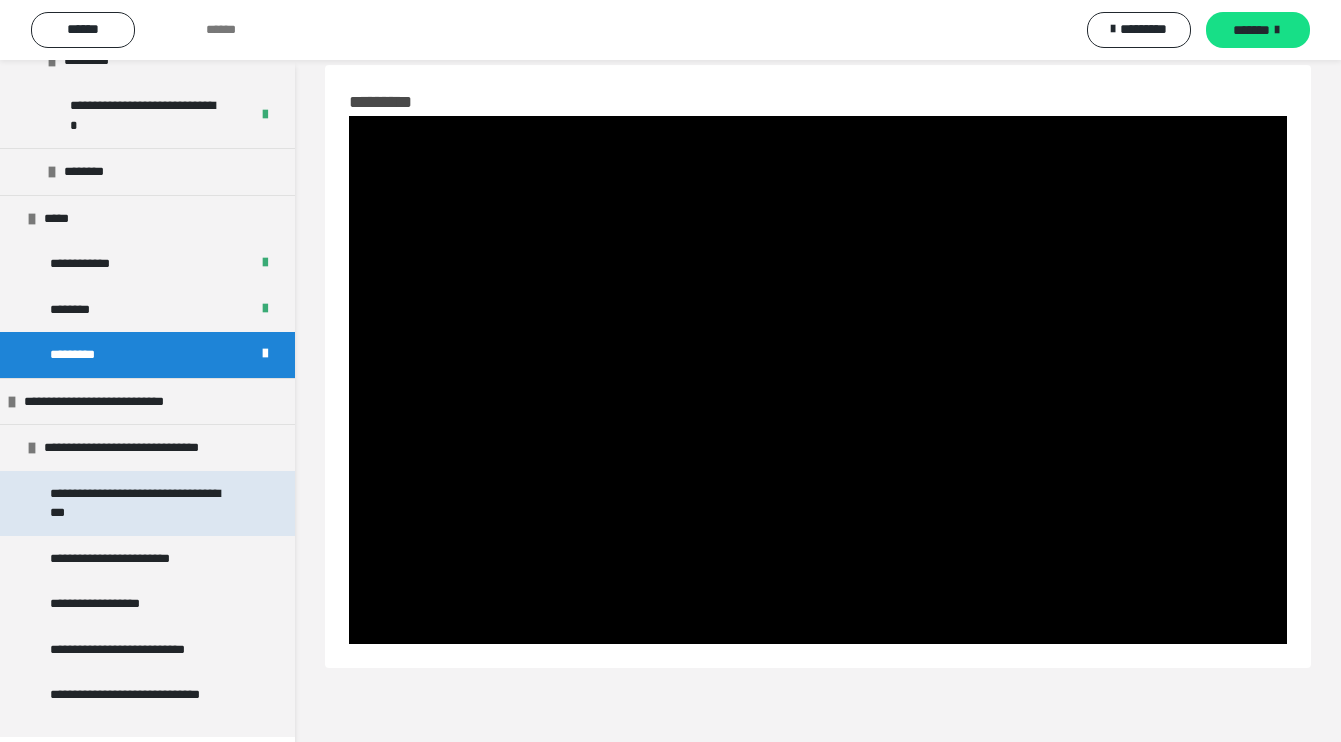 scroll, scrollTop: 60, scrollLeft: 0, axis: vertical 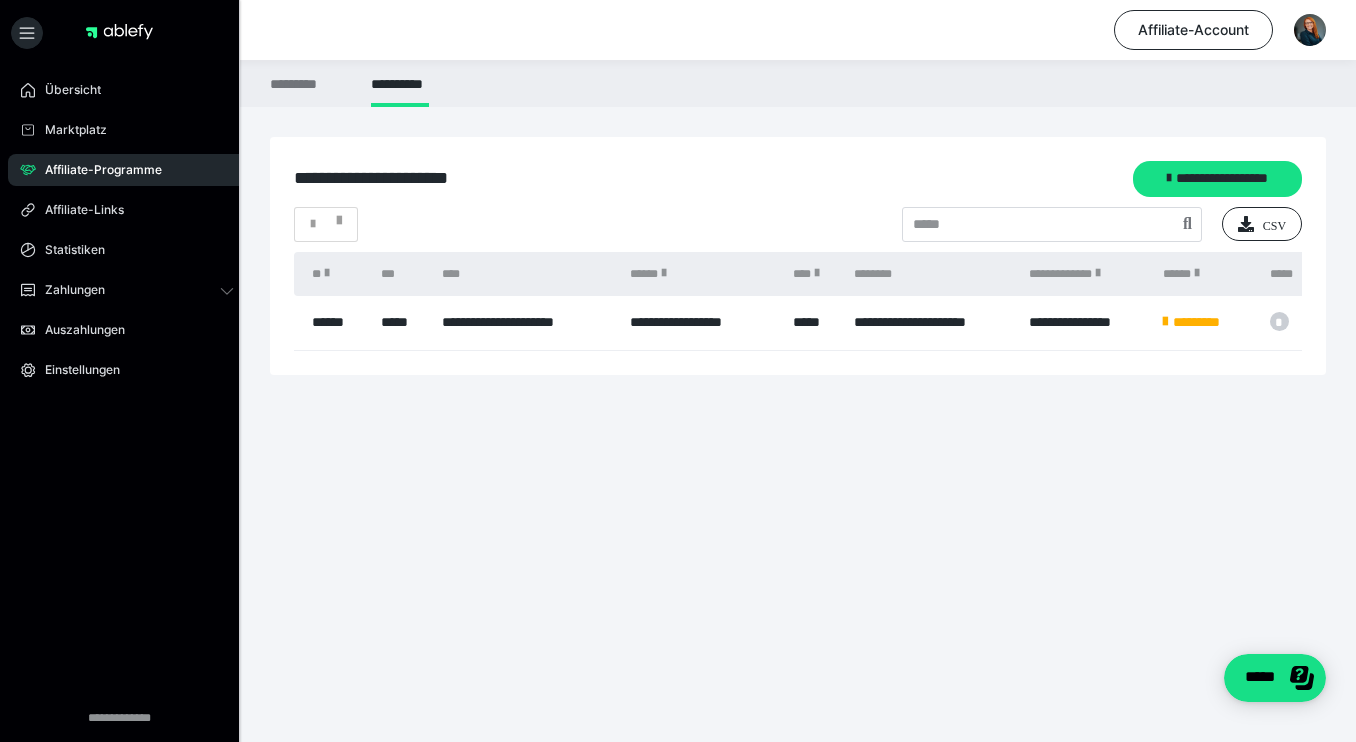 click at bounding box center [1165, 322] 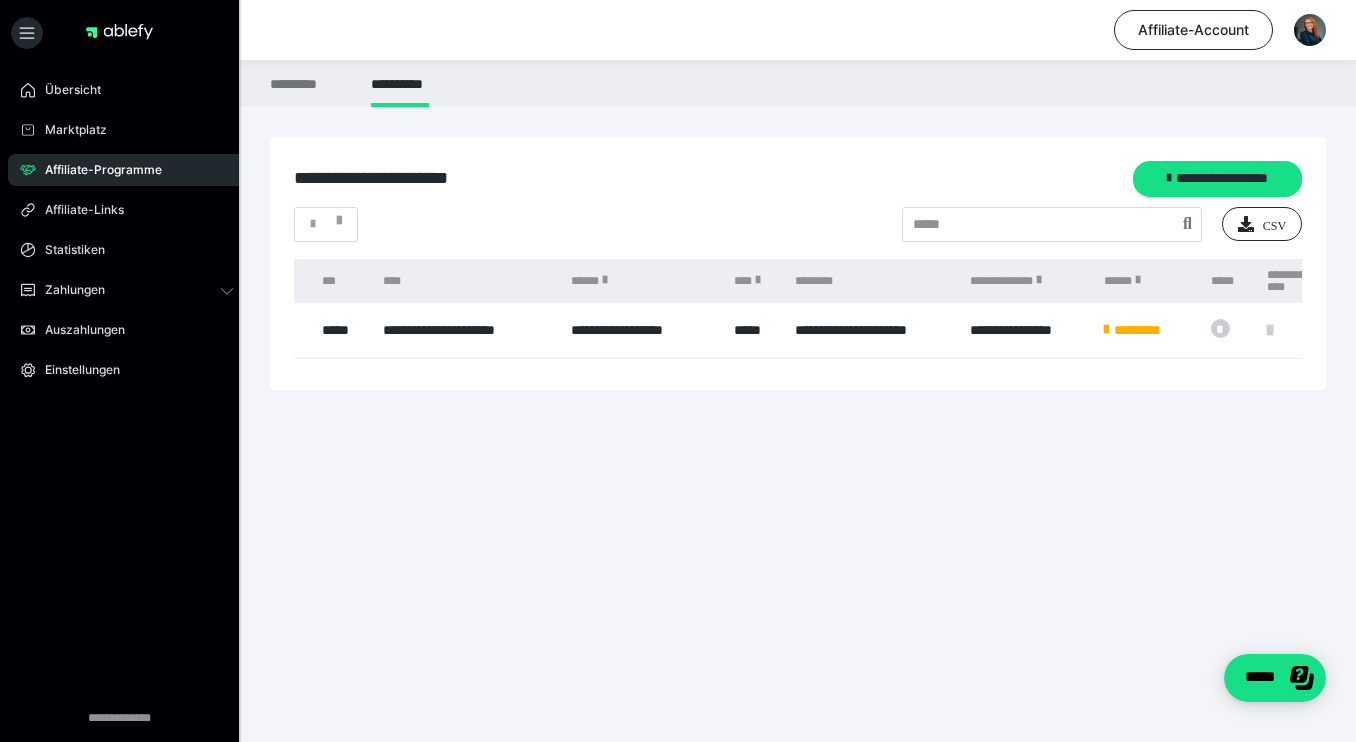 scroll, scrollTop: 0, scrollLeft: 213, axis: horizontal 